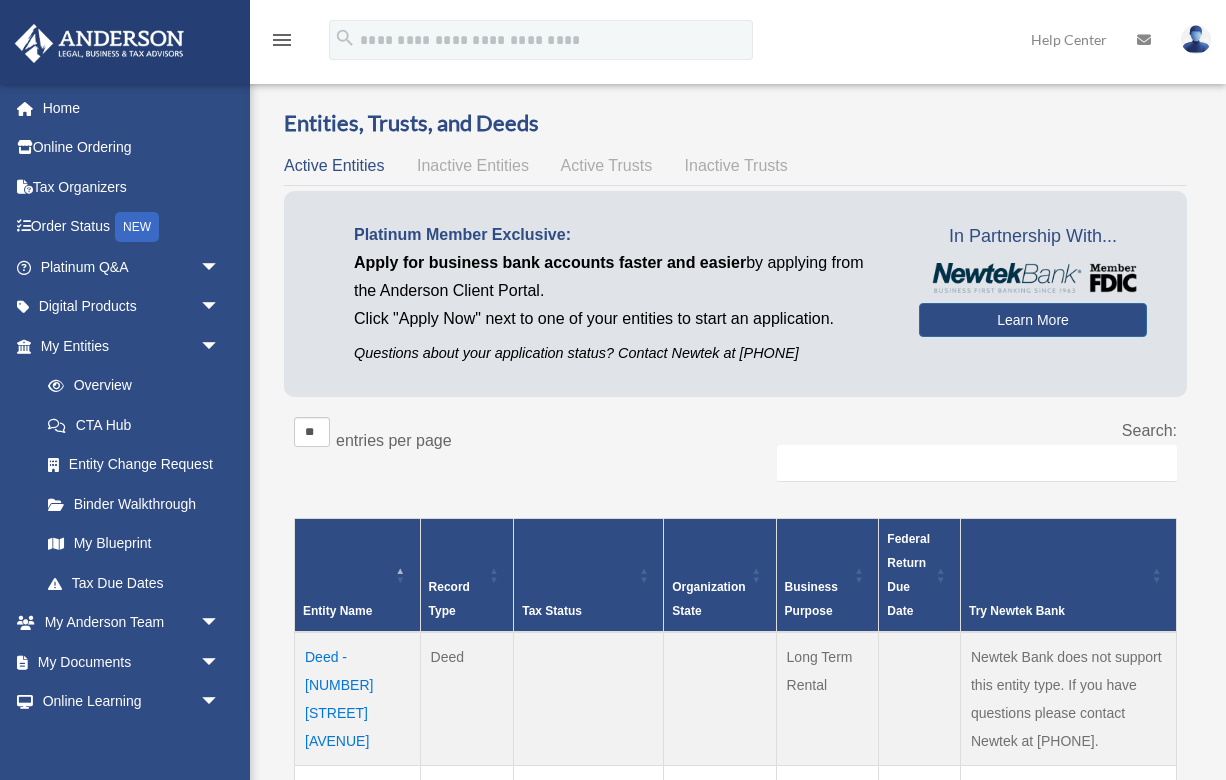 scroll, scrollTop: 0, scrollLeft: 0, axis: both 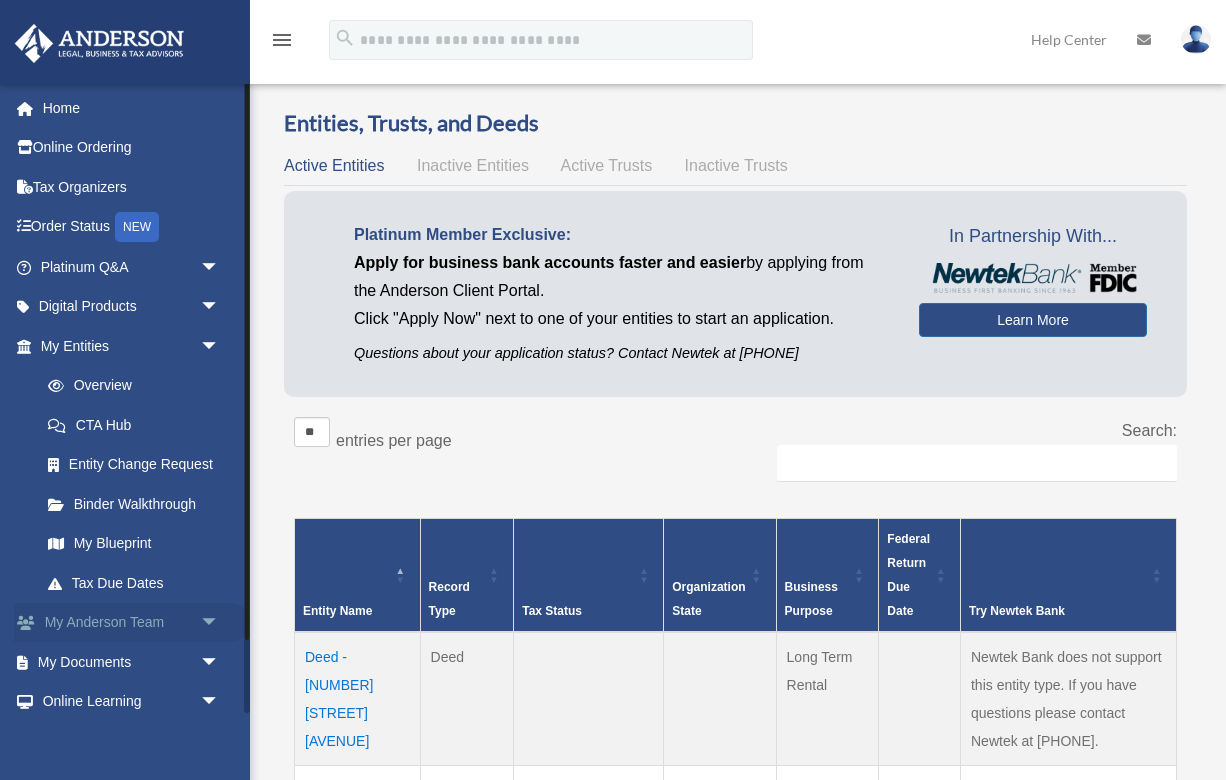 click on "My Anderson Team arrow_drop_down" at bounding box center [132, 623] 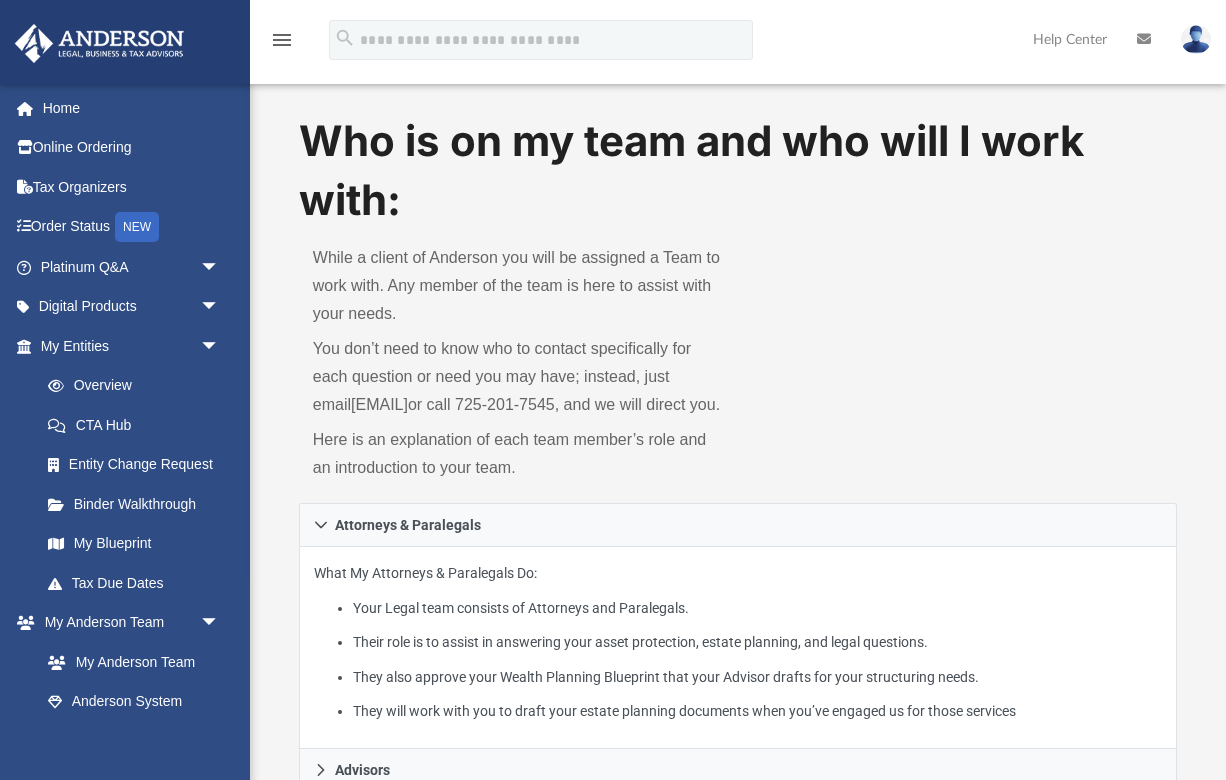 scroll, scrollTop: 0, scrollLeft: 0, axis: both 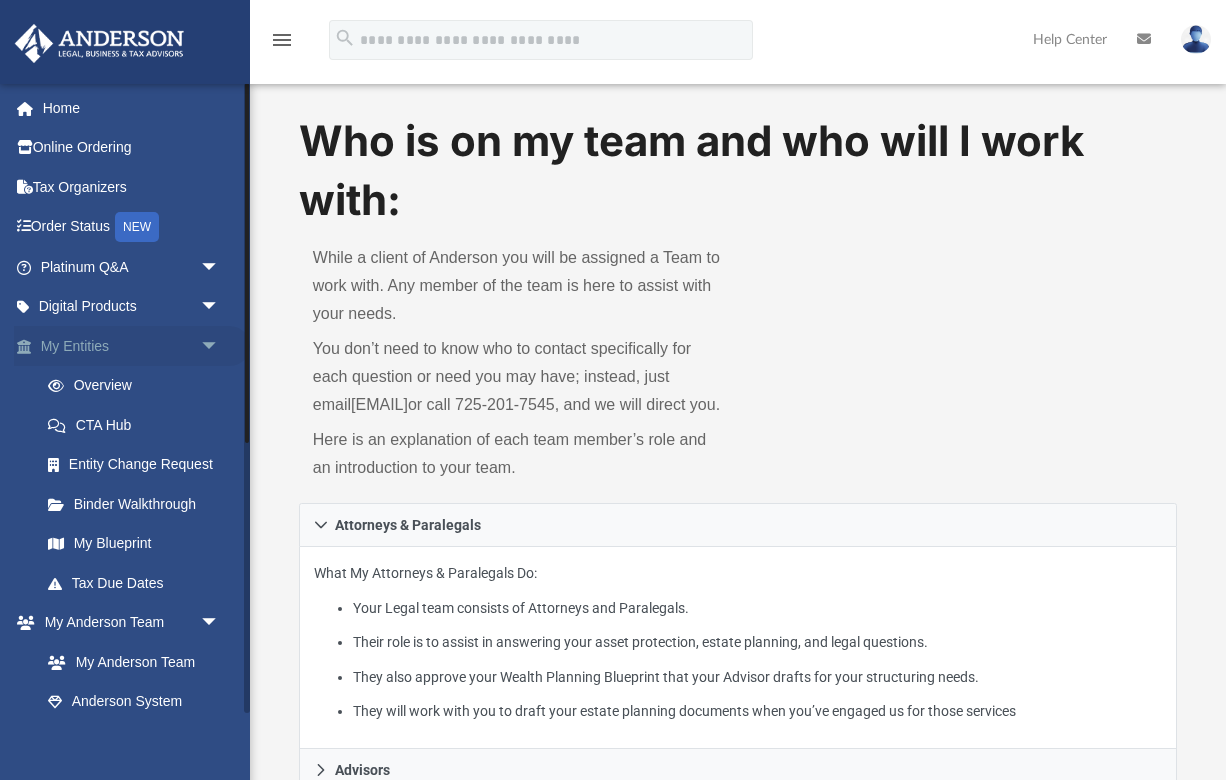 click on "arrow_drop_down" at bounding box center (220, 346) 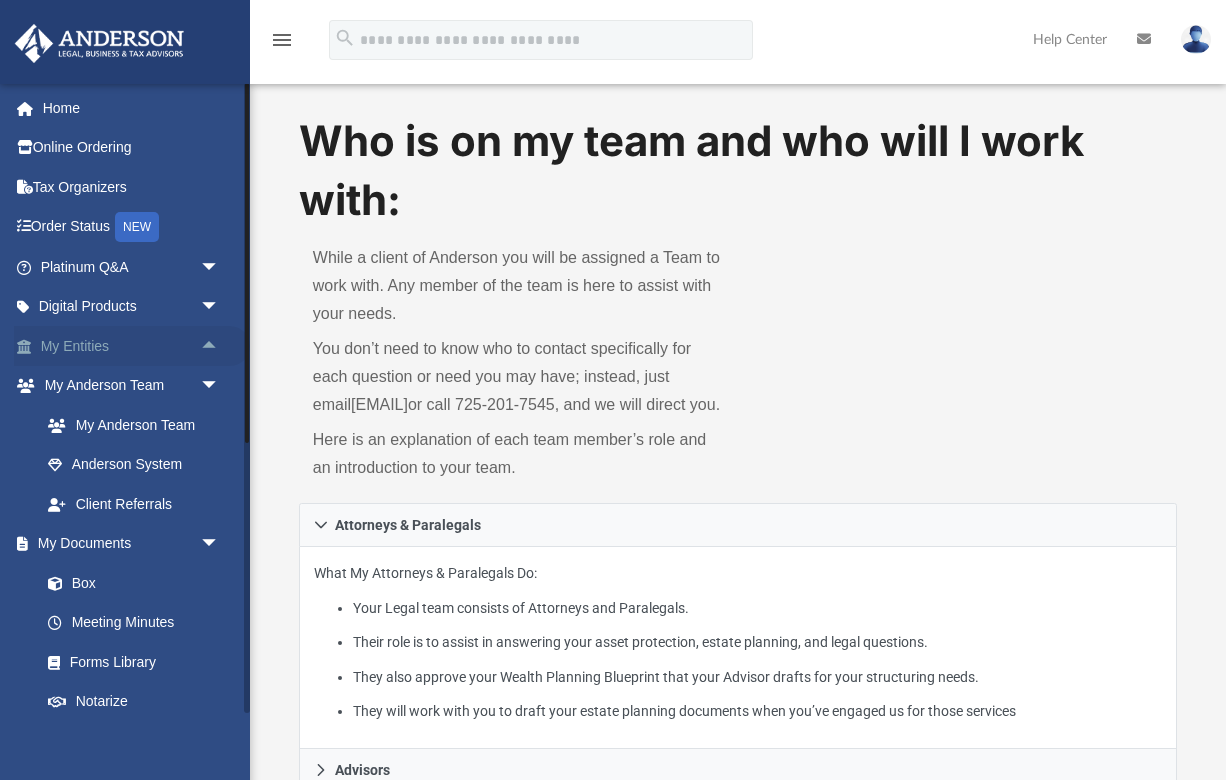 click on "My Entities arrow_drop_up" at bounding box center [132, 346] 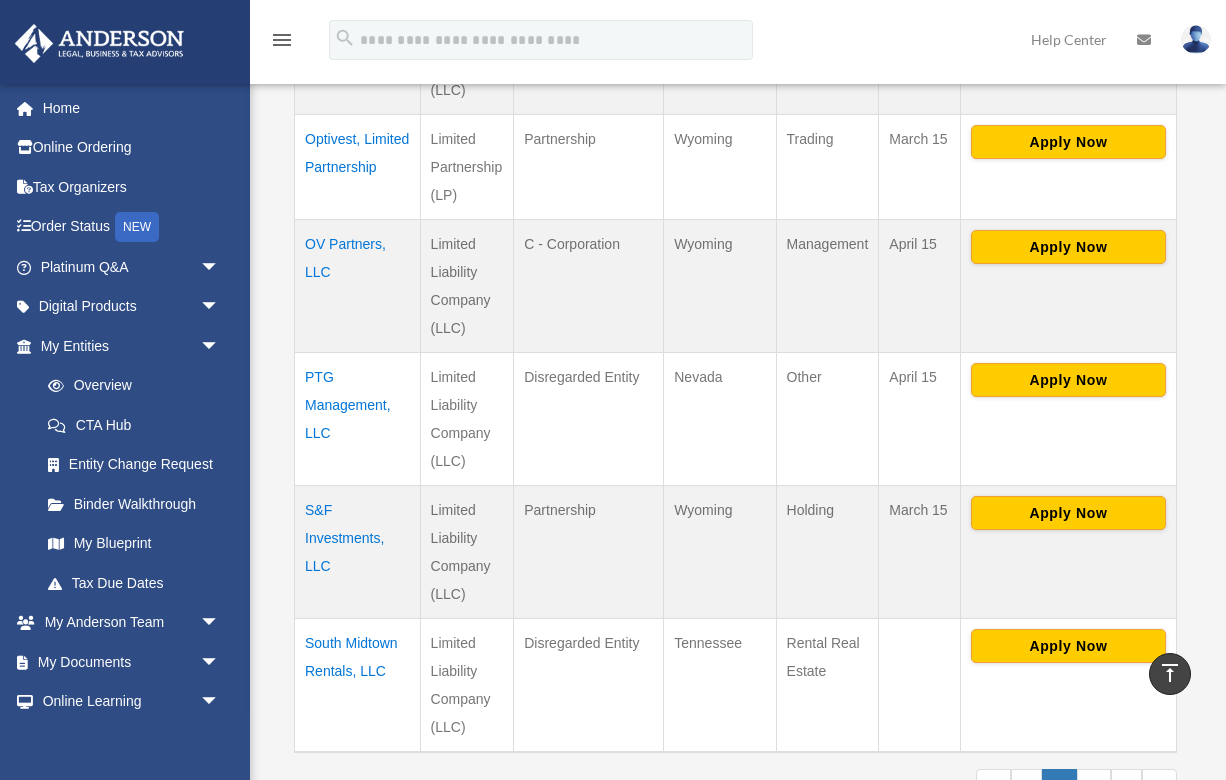 scroll, scrollTop: 1377, scrollLeft: 0, axis: vertical 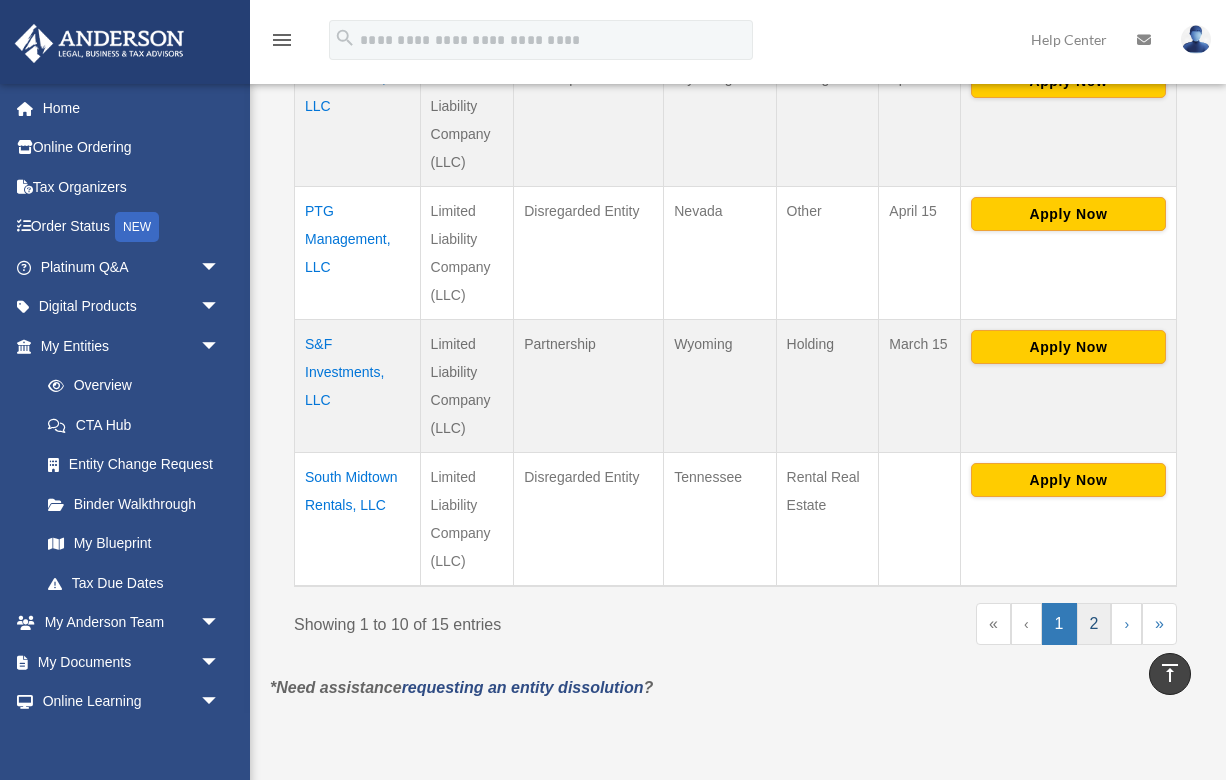 click on "2" at bounding box center [1094, 624] 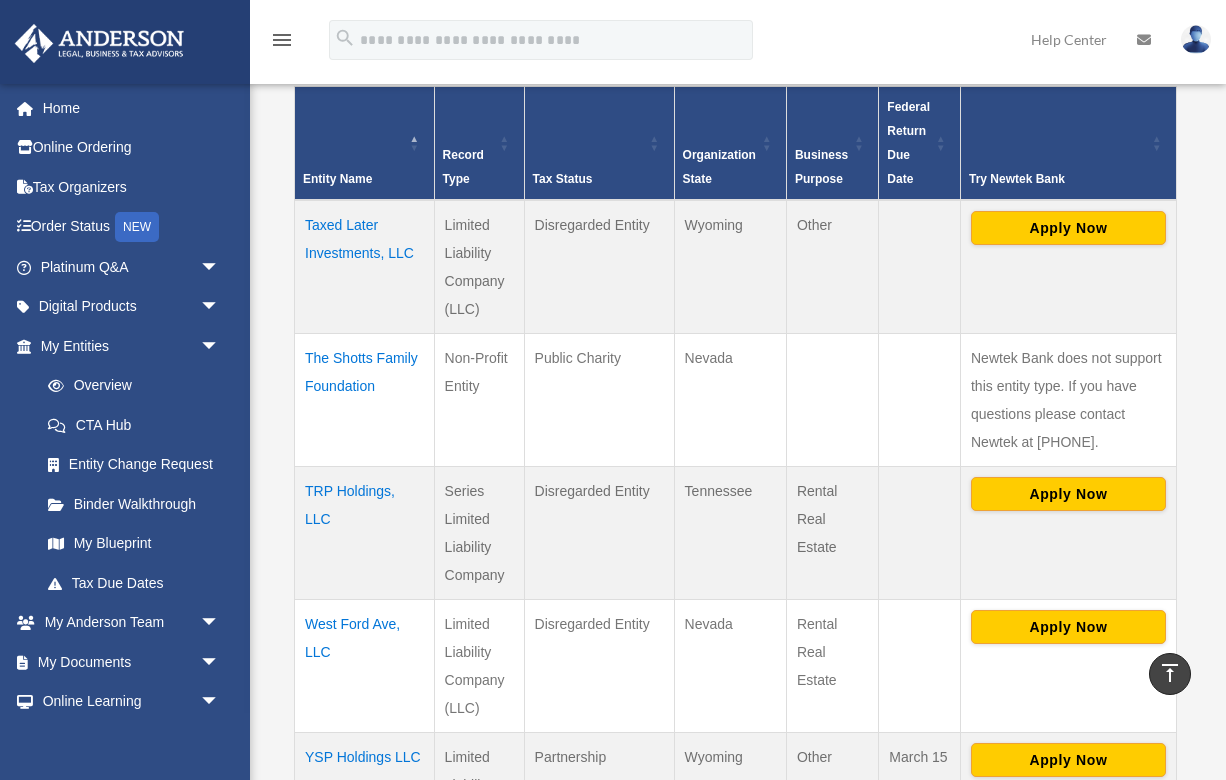scroll, scrollTop: 421, scrollLeft: 0, axis: vertical 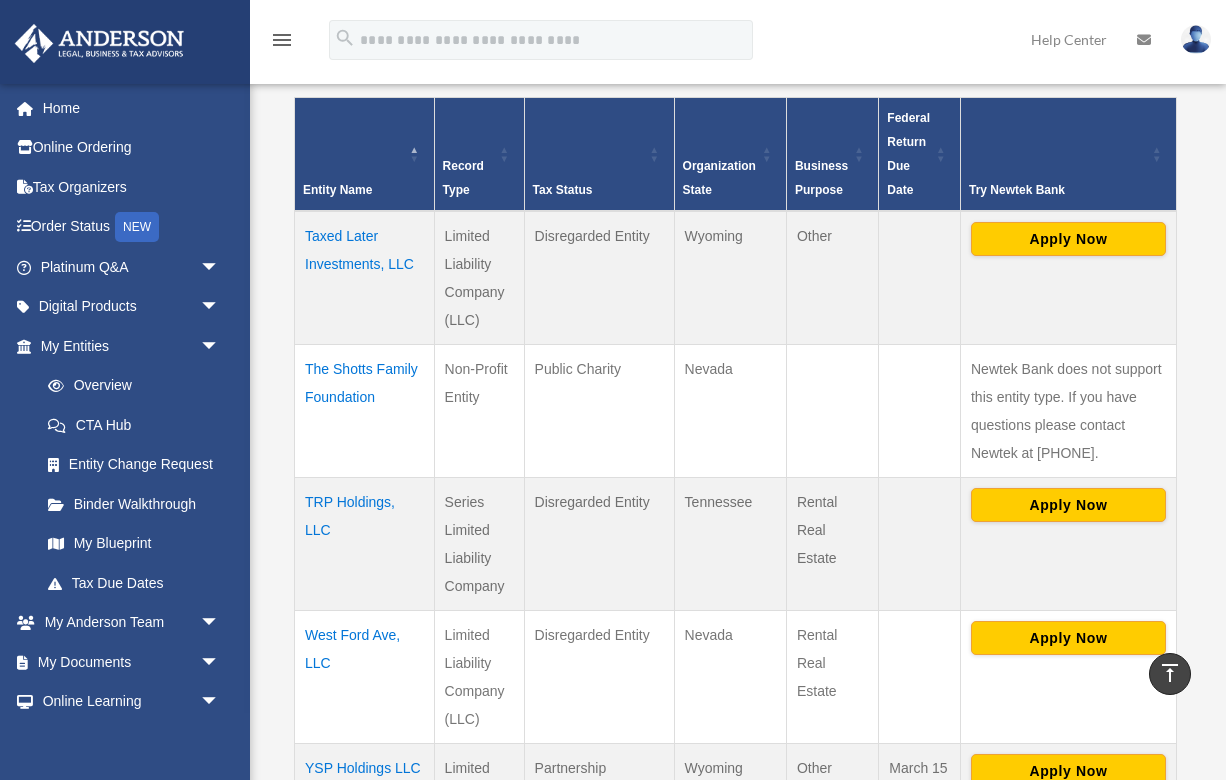 click on "TRP Holdings, LLC" at bounding box center [365, 544] 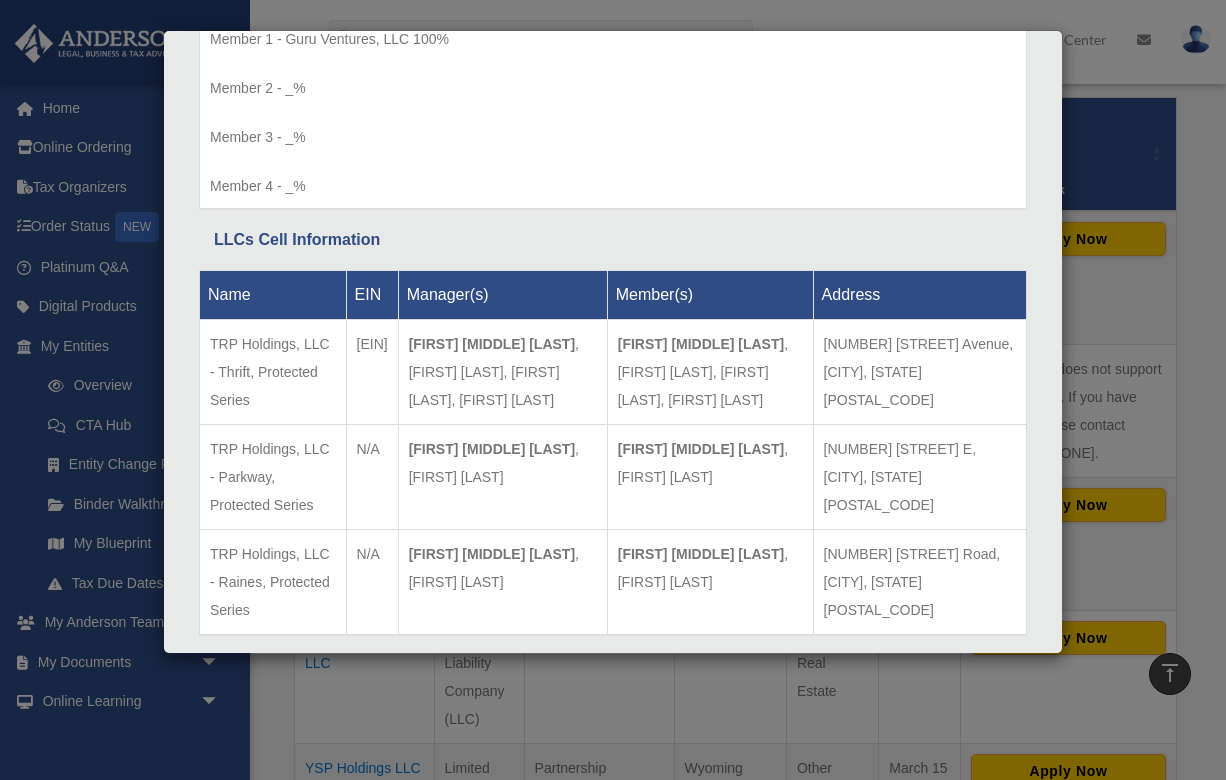 scroll, scrollTop: 2001, scrollLeft: 0, axis: vertical 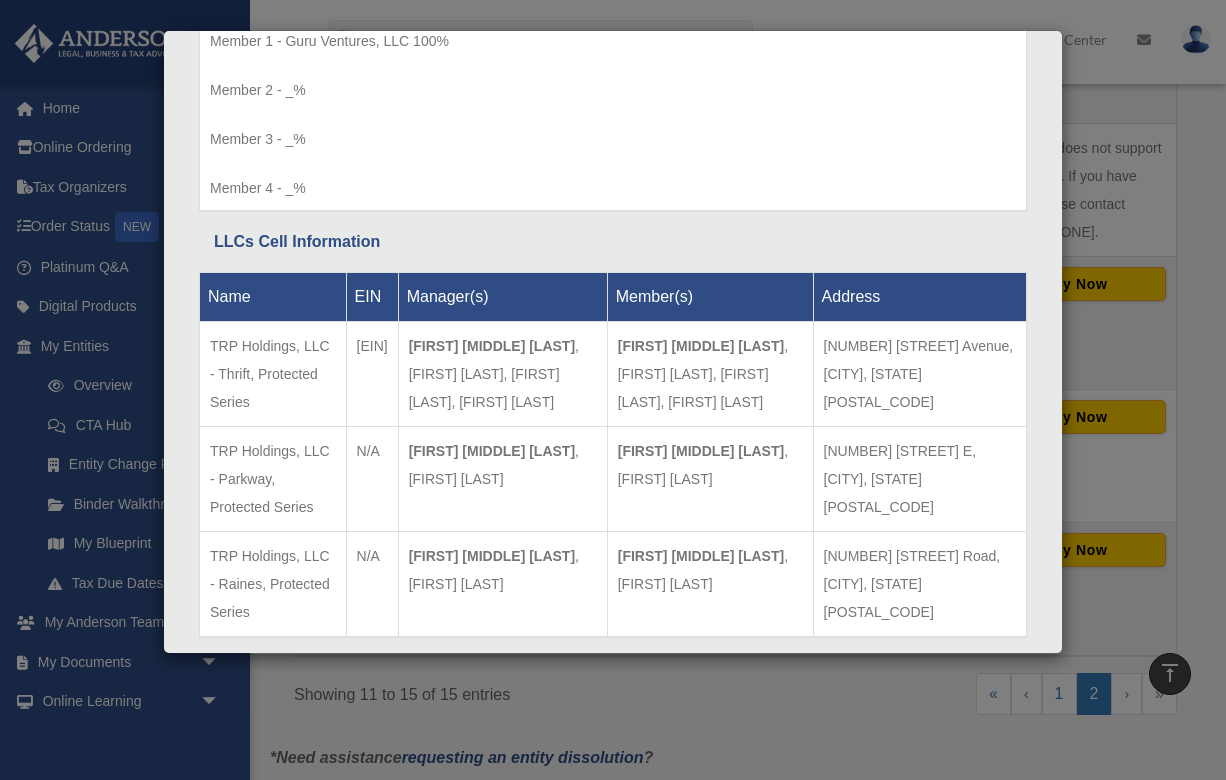 click on "TRP Holdings, LLC - Thrift, Protected Series" at bounding box center (273, 374) 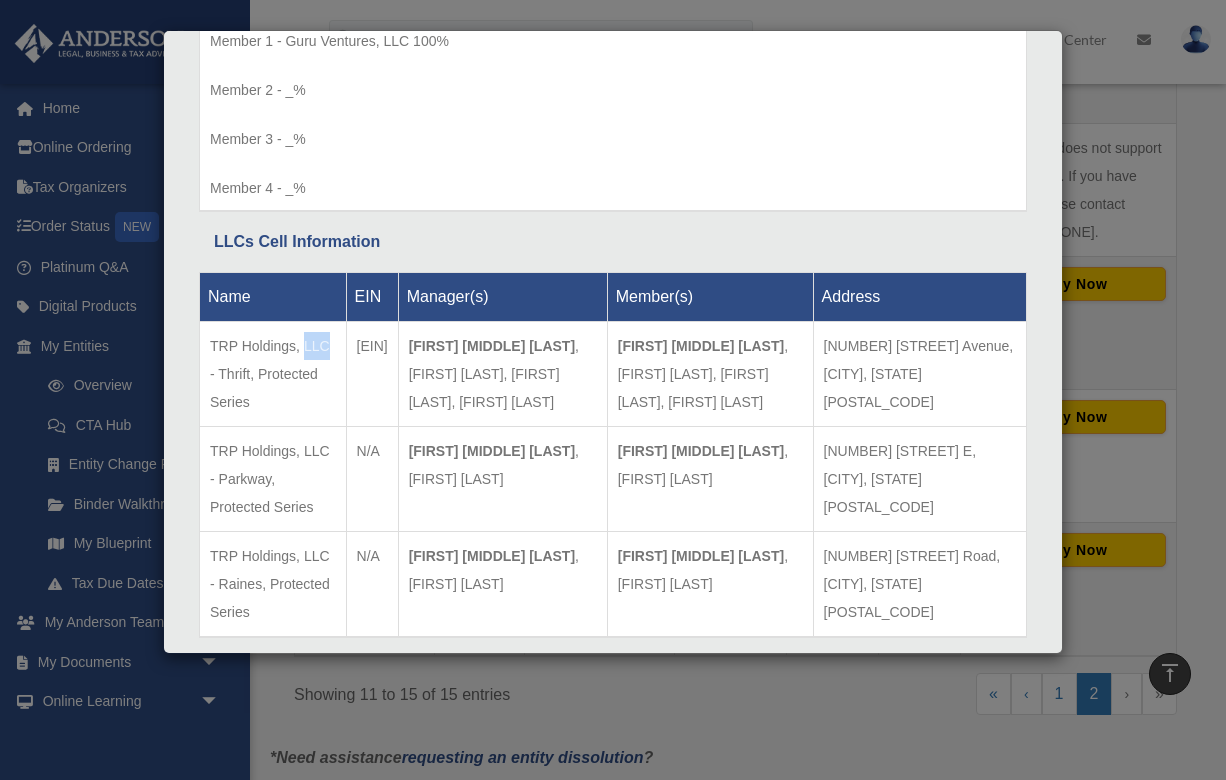 click on "TRP Holdings, LLC - Thrift, Protected Series" at bounding box center (273, 374) 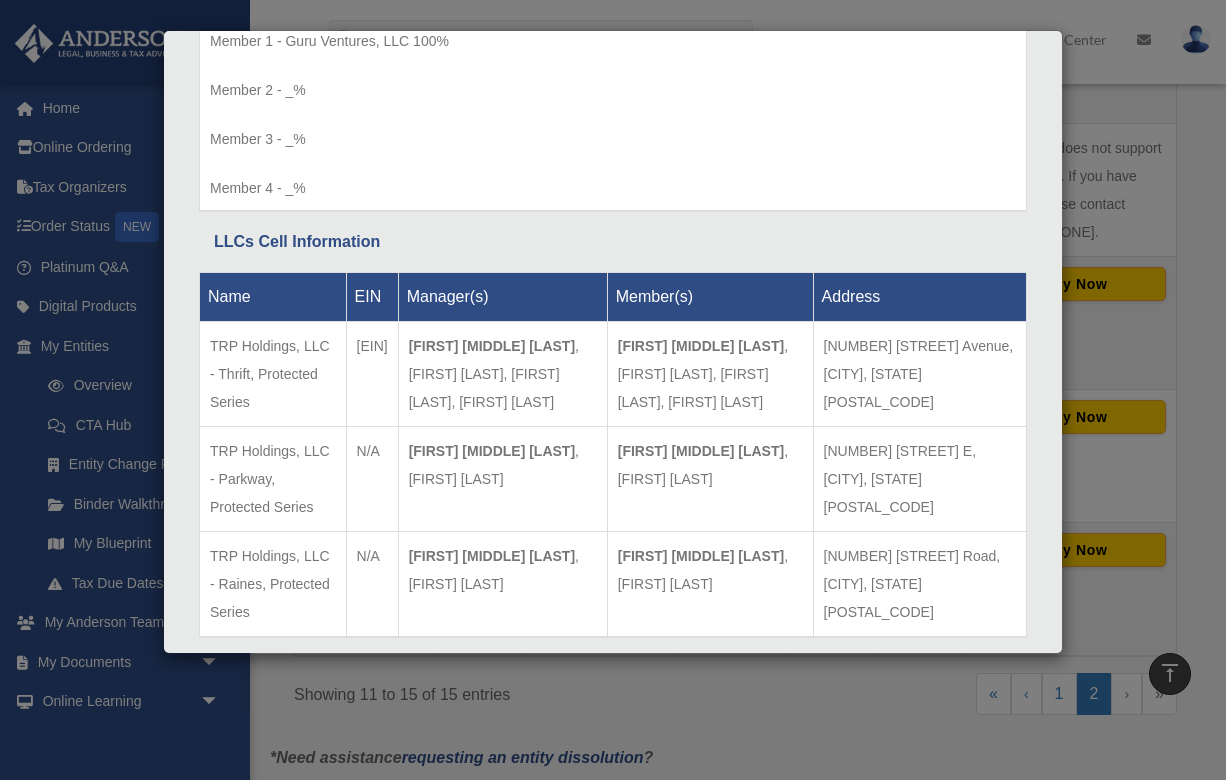click on "TRP Holdings, LLC - Thrift, Protected Series" at bounding box center (273, 374) 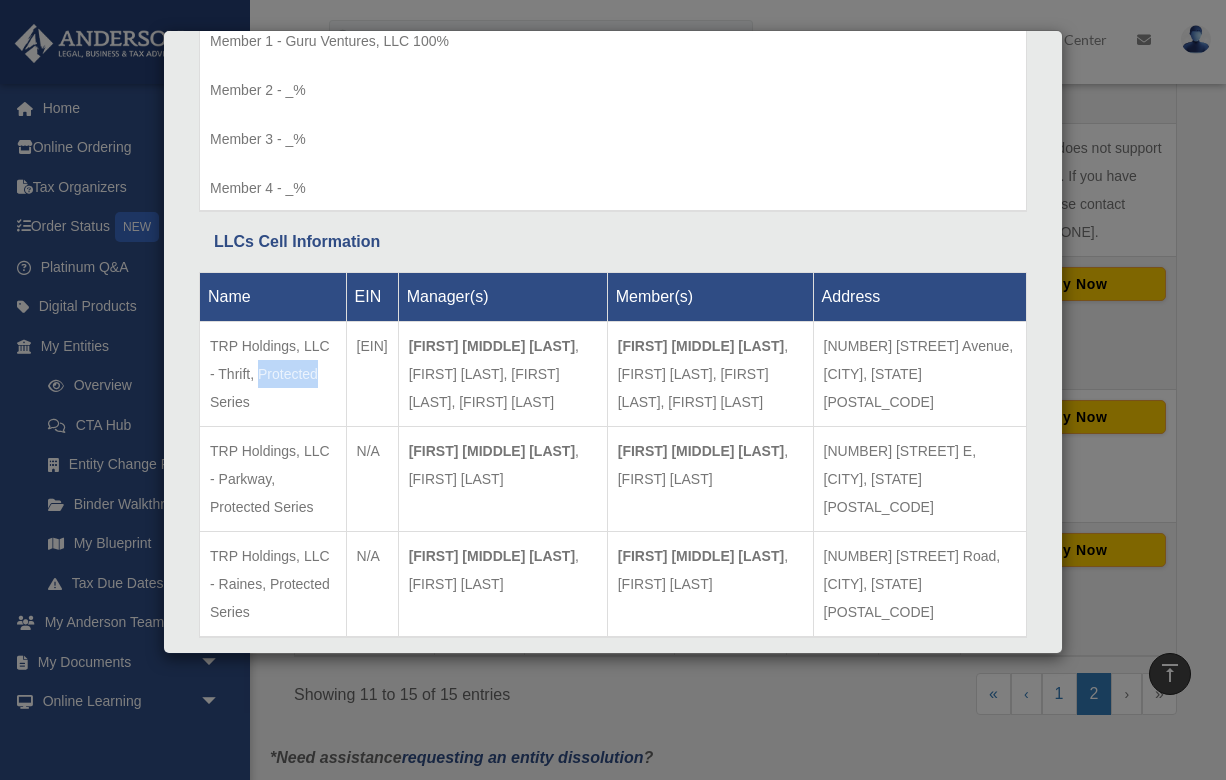 click on "TRP Holdings, LLC - Thrift, Protected Series" at bounding box center [273, 374] 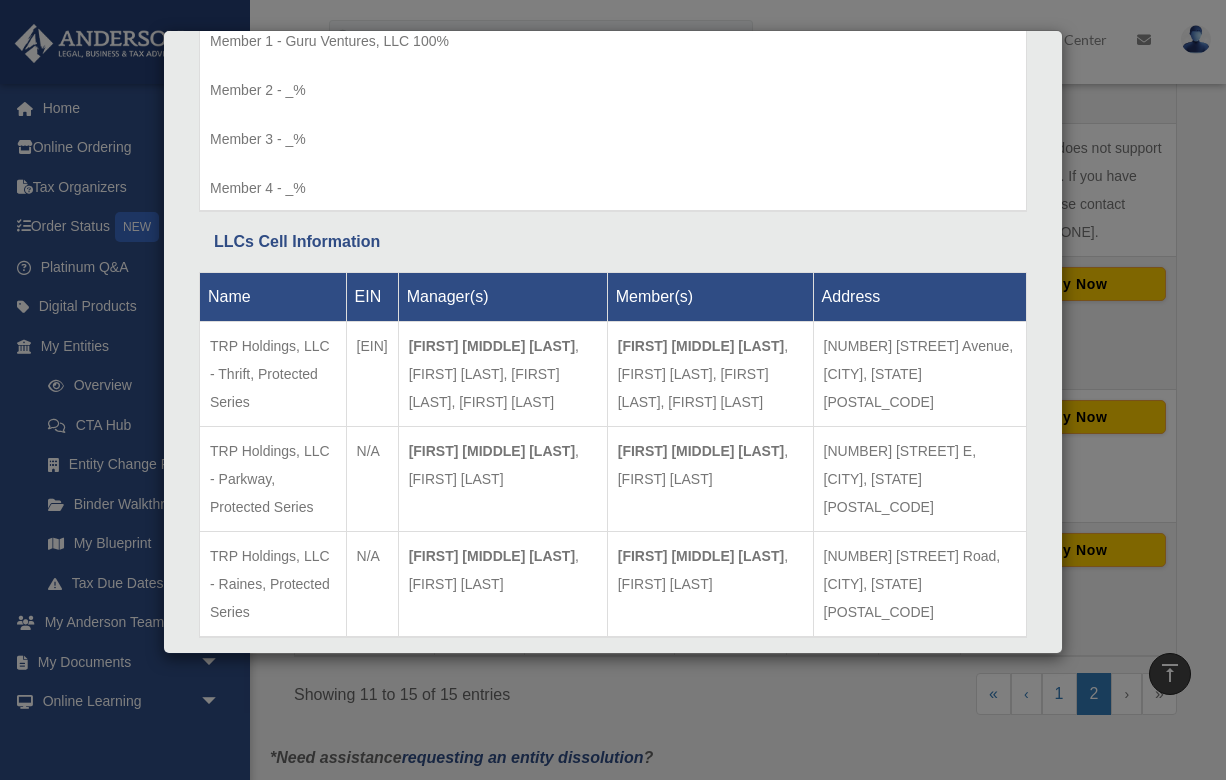 click on "TRP Holdings, LLC - Thrift, Protected Series" at bounding box center (273, 374) 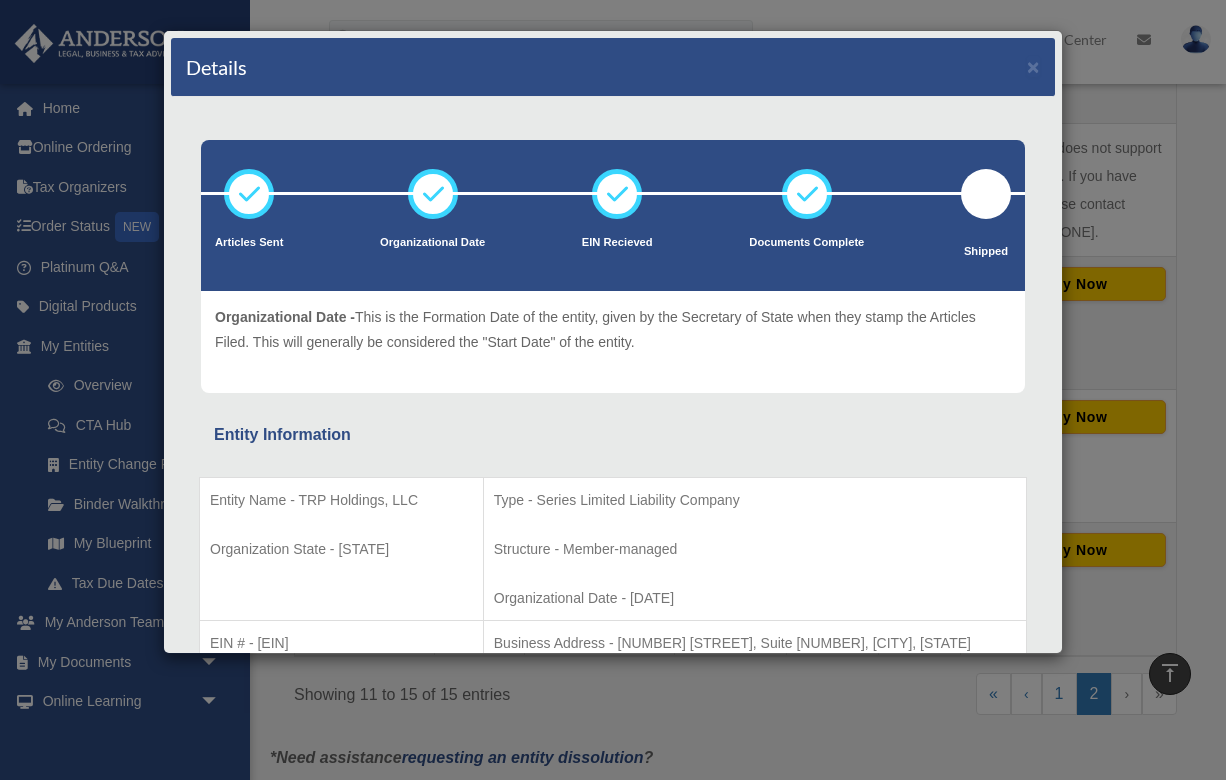 scroll, scrollTop: 0, scrollLeft: 0, axis: both 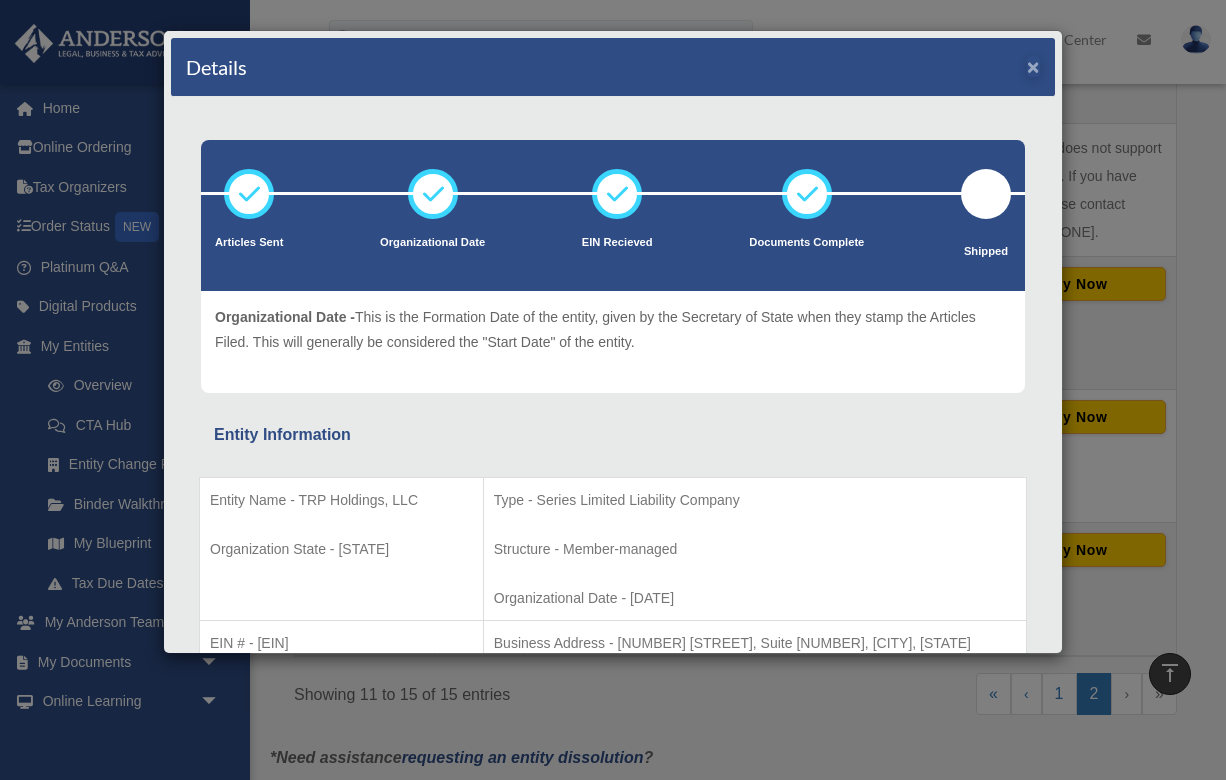 click on "×" at bounding box center (1033, 66) 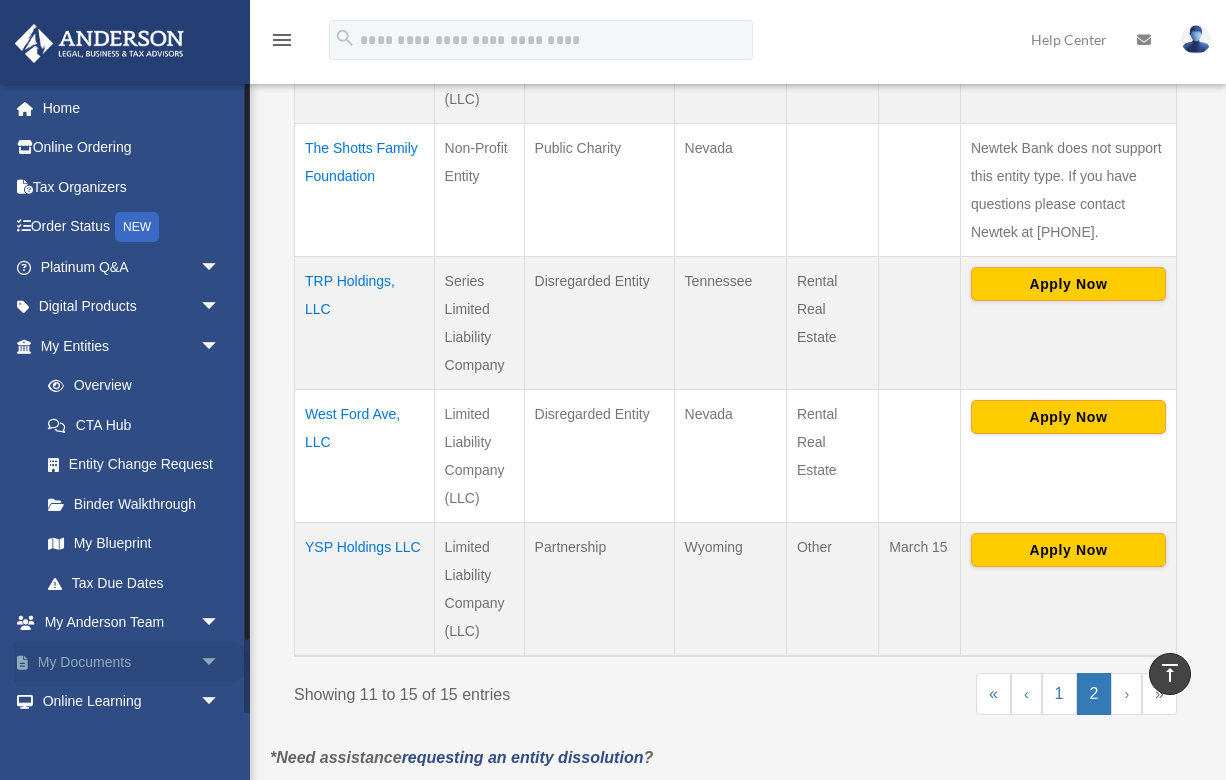 click on "arrow_drop_down" at bounding box center (220, 662) 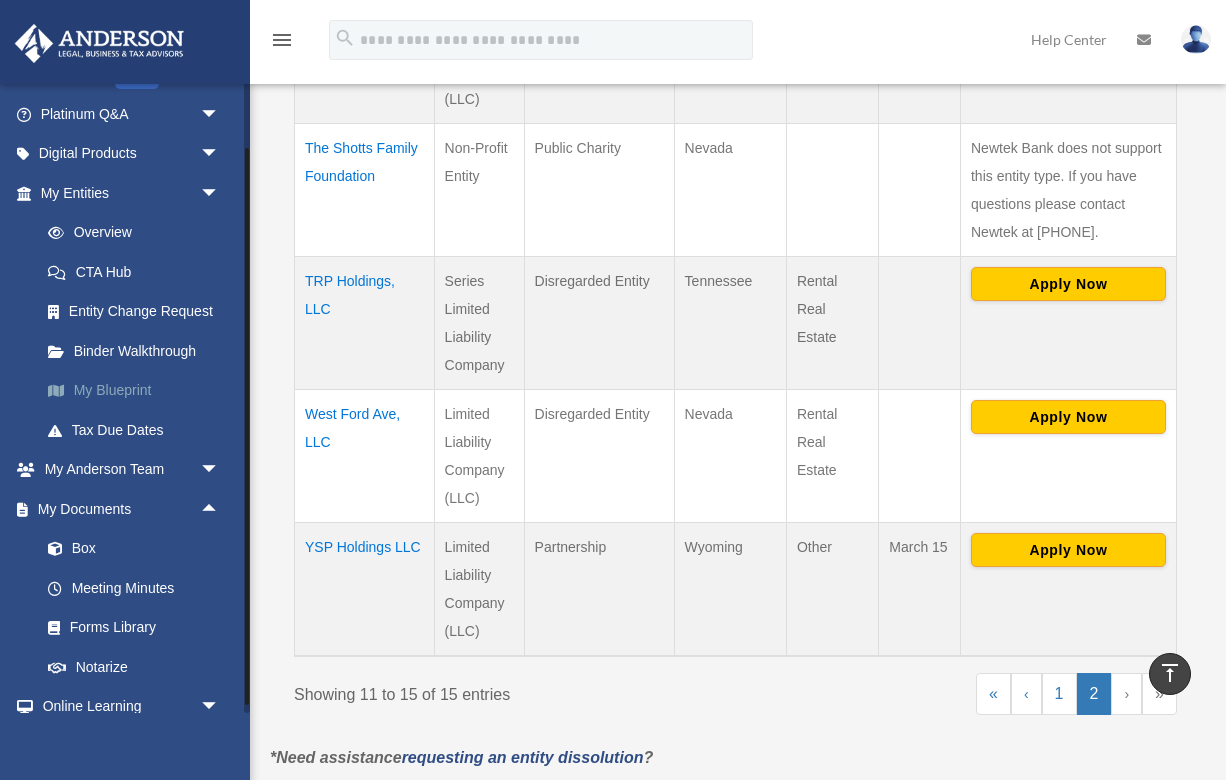 scroll, scrollTop: 239, scrollLeft: 0, axis: vertical 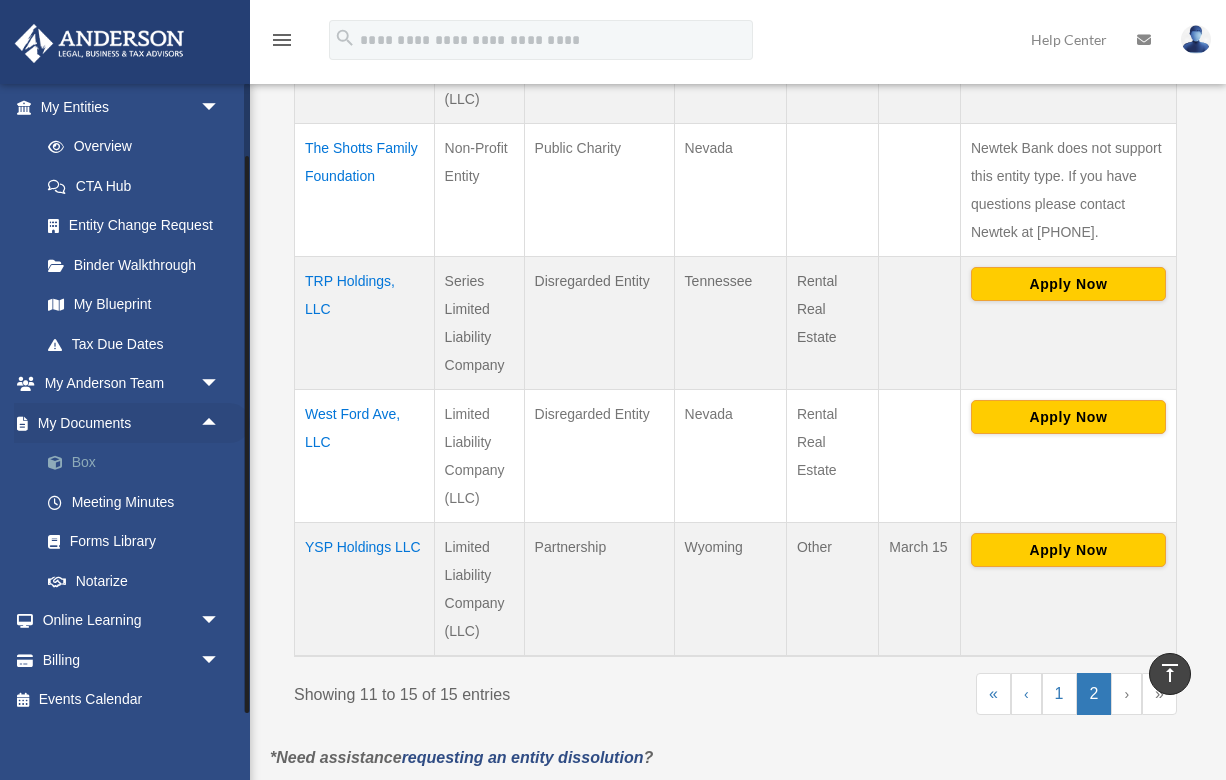 click on "Box" at bounding box center [139, 463] 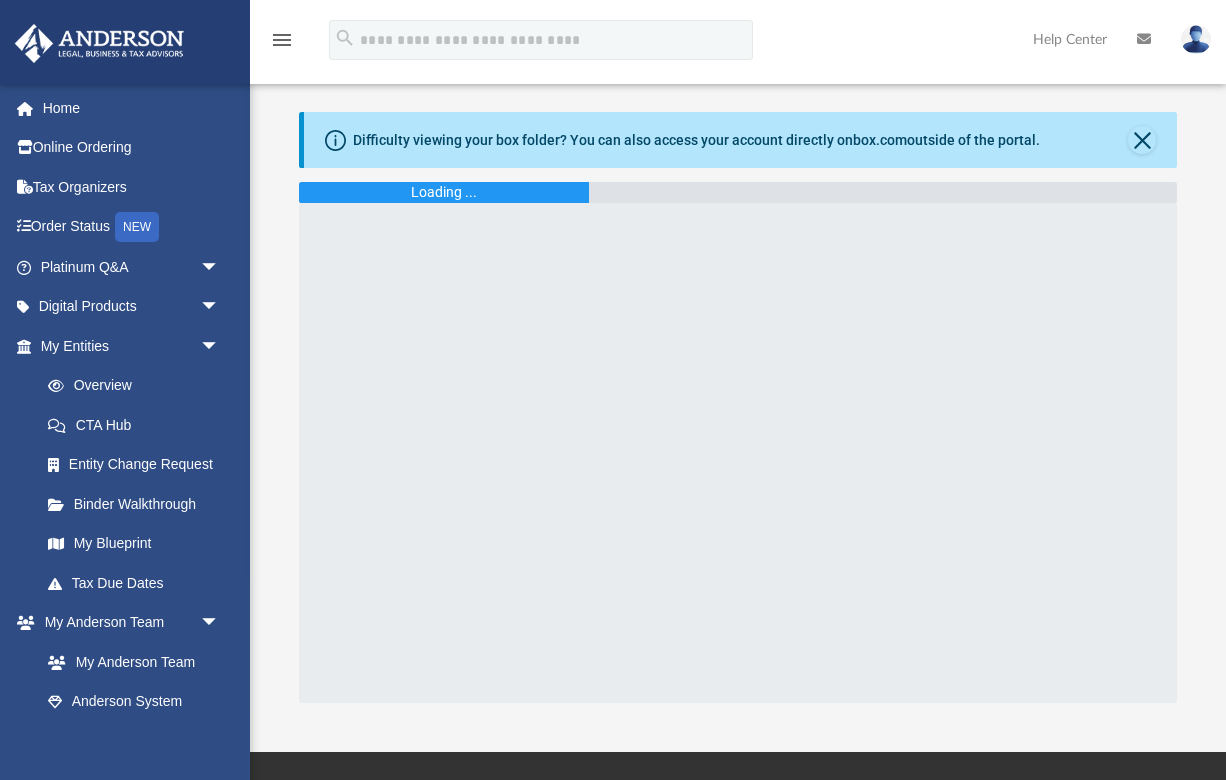scroll, scrollTop: 0, scrollLeft: 0, axis: both 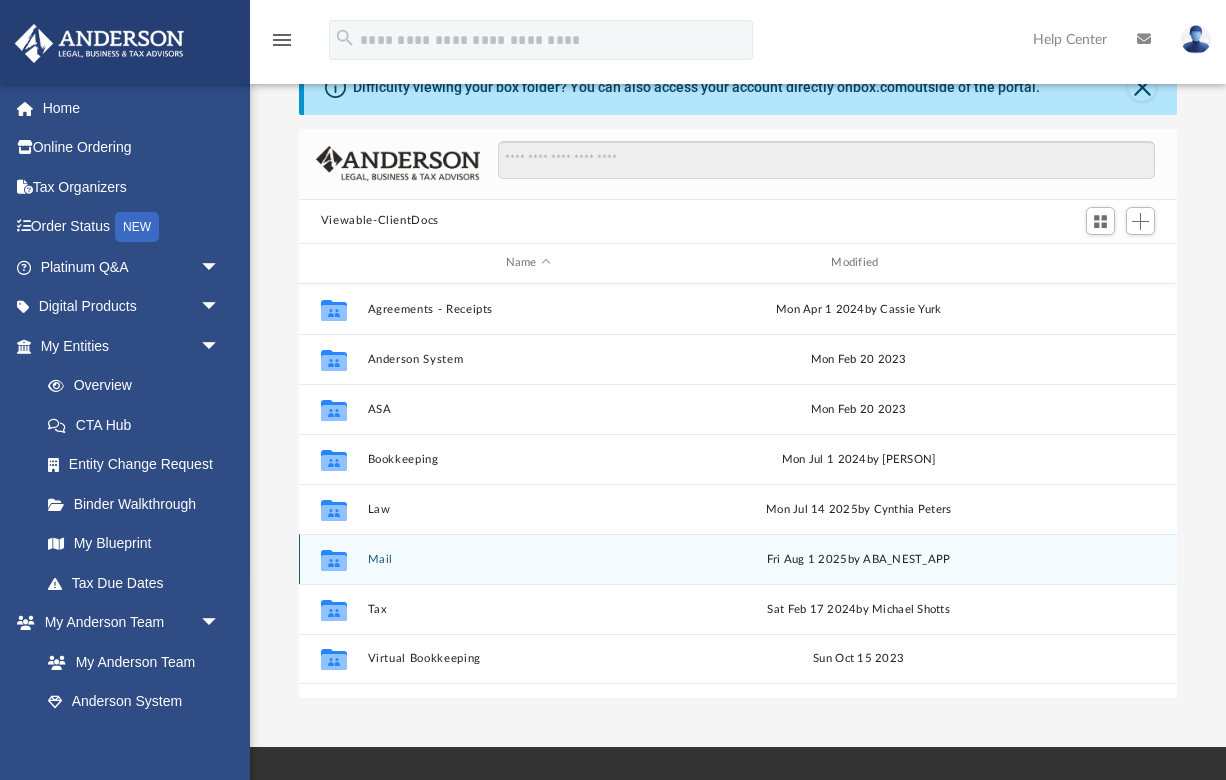 click on "Collaborated Folder Mail Fri Aug 1 2025  by [PERSON]" at bounding box center (738, 559) 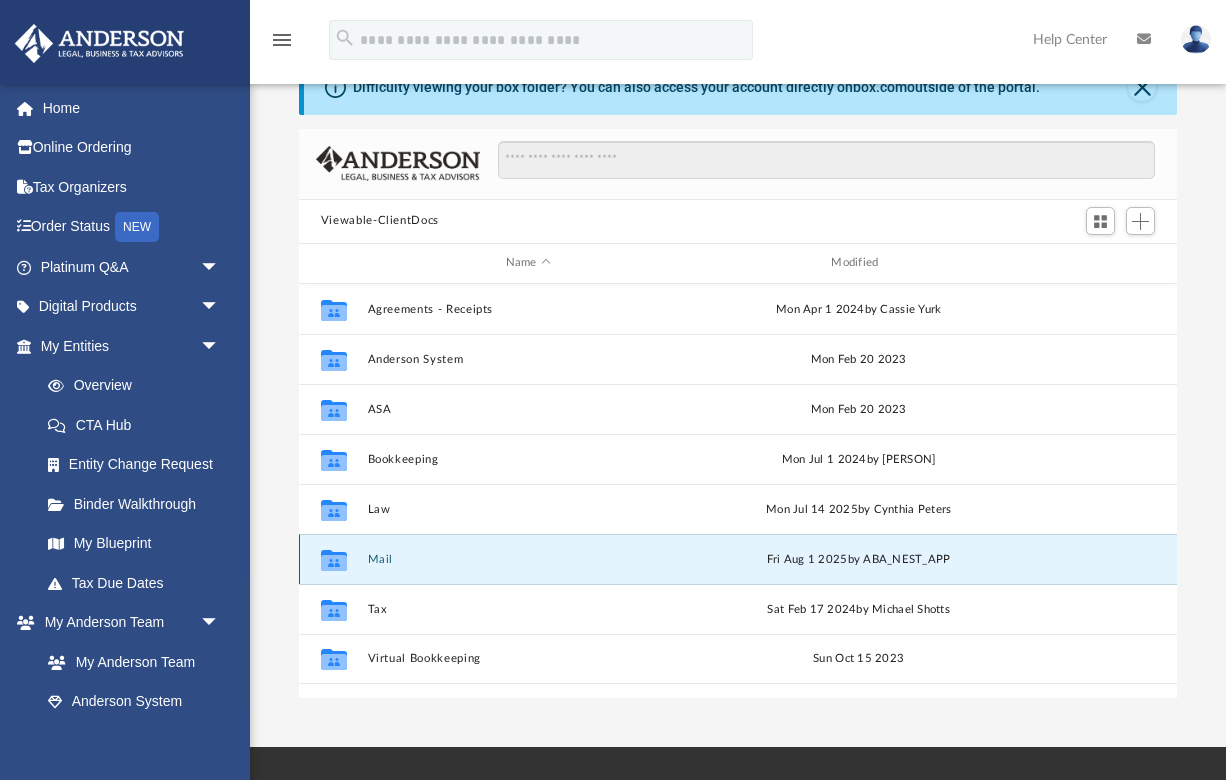 click 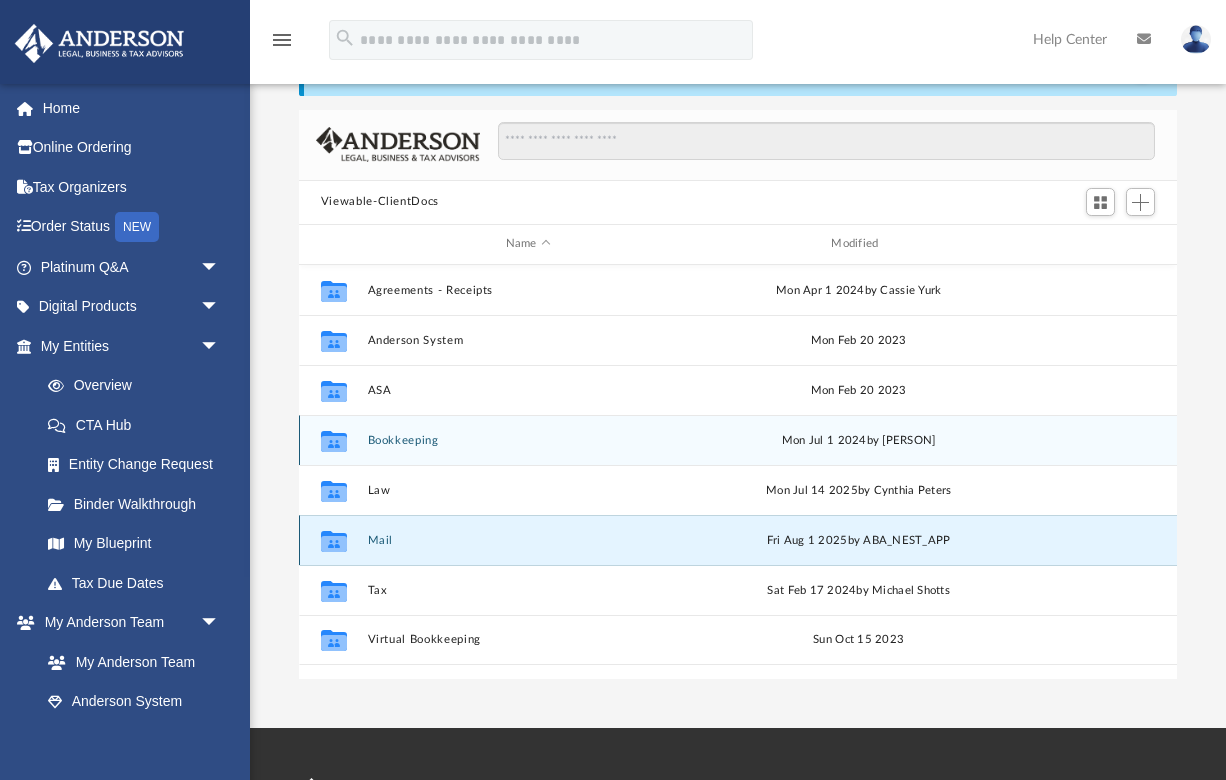 scroll, scrollTop: 74, scrollLeft: 0, axis: vertical 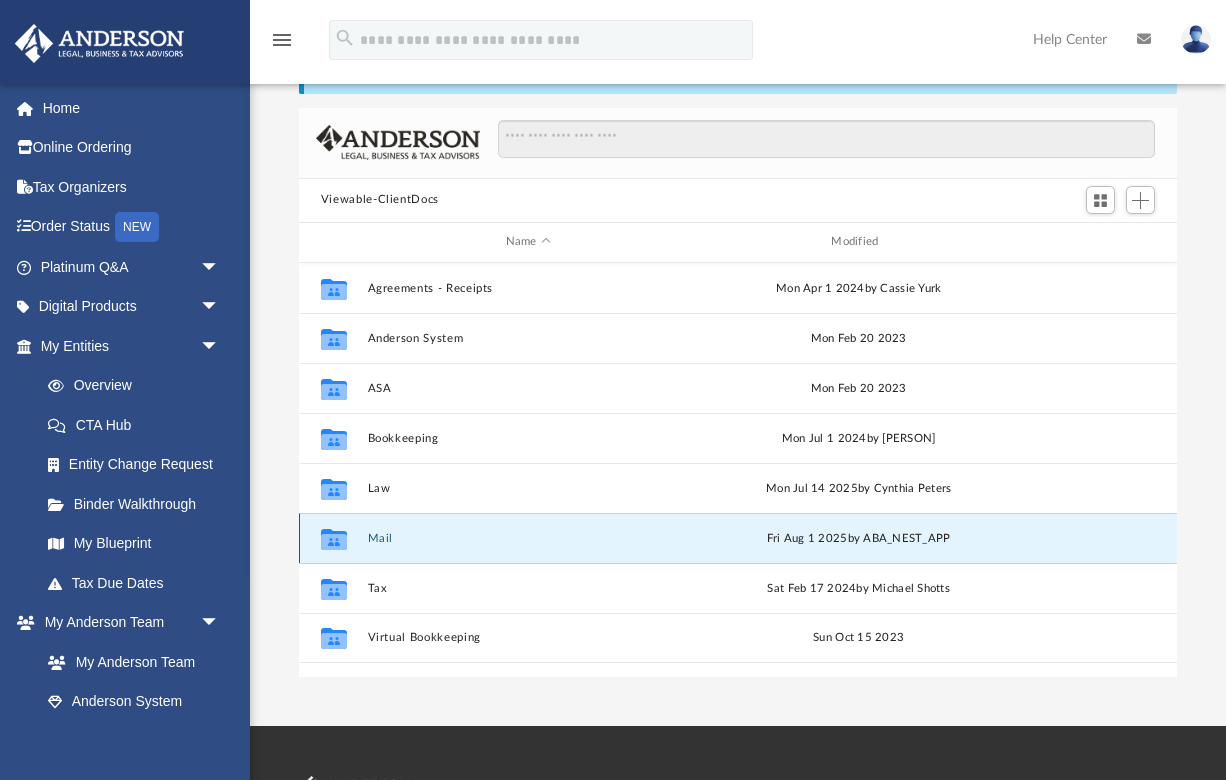 click on "Mail" at bounding box center (528, 537) 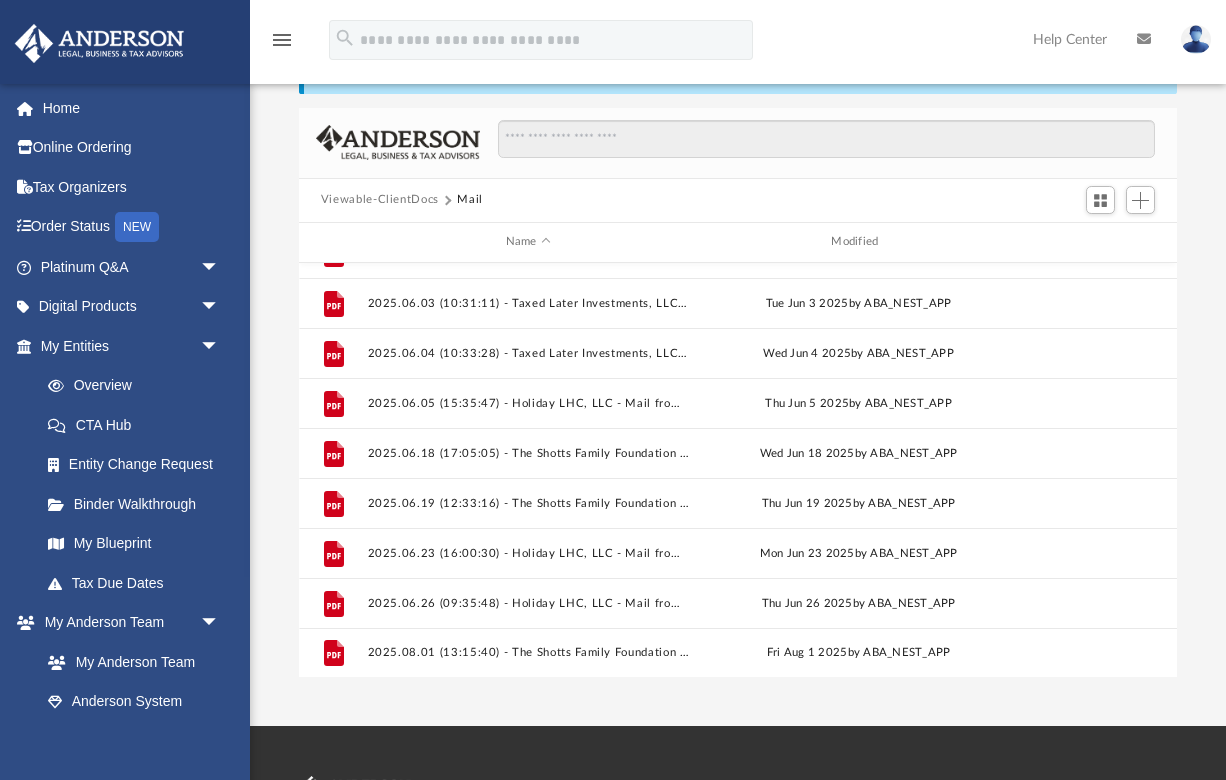 scroll, scrollTop: 1835, scrollLeft: 0, axis: vertical 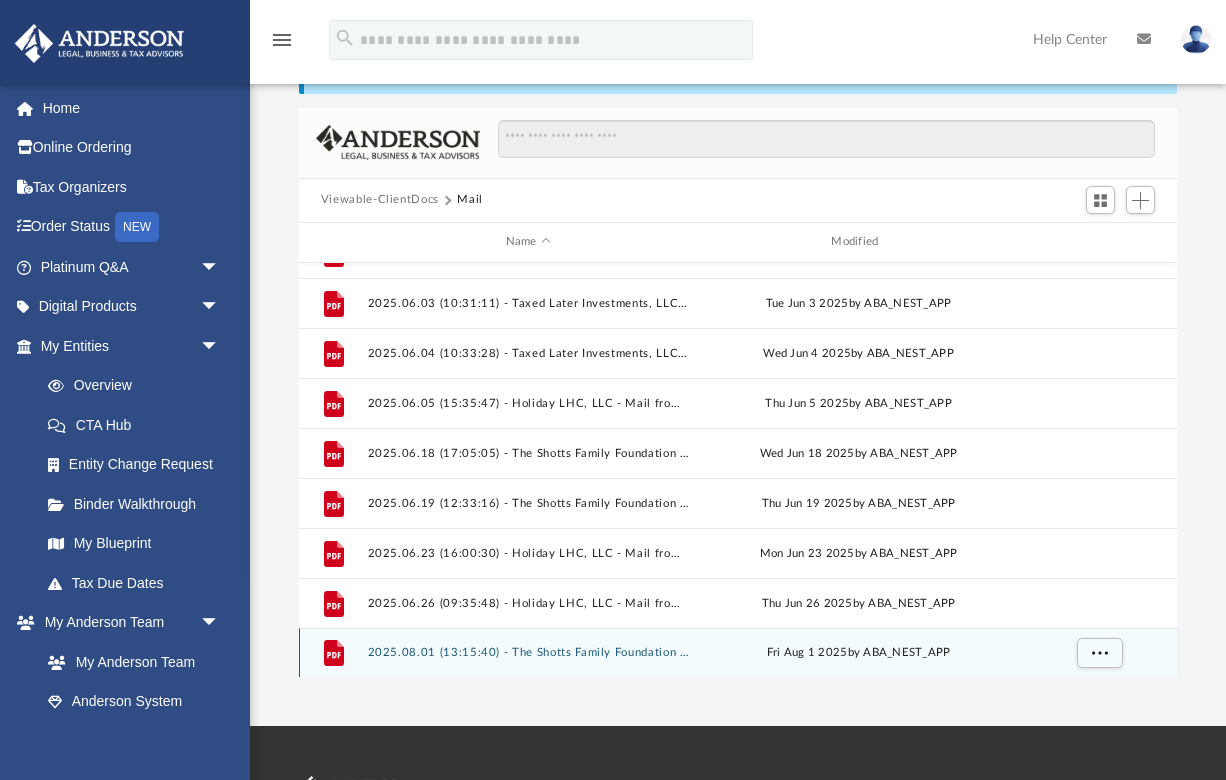 click on "2025.08.01 (13:15:40) - The Shotts Family Foundation - Mail from Internal Revenue Service.pdf" at bounding box center (528, 652) 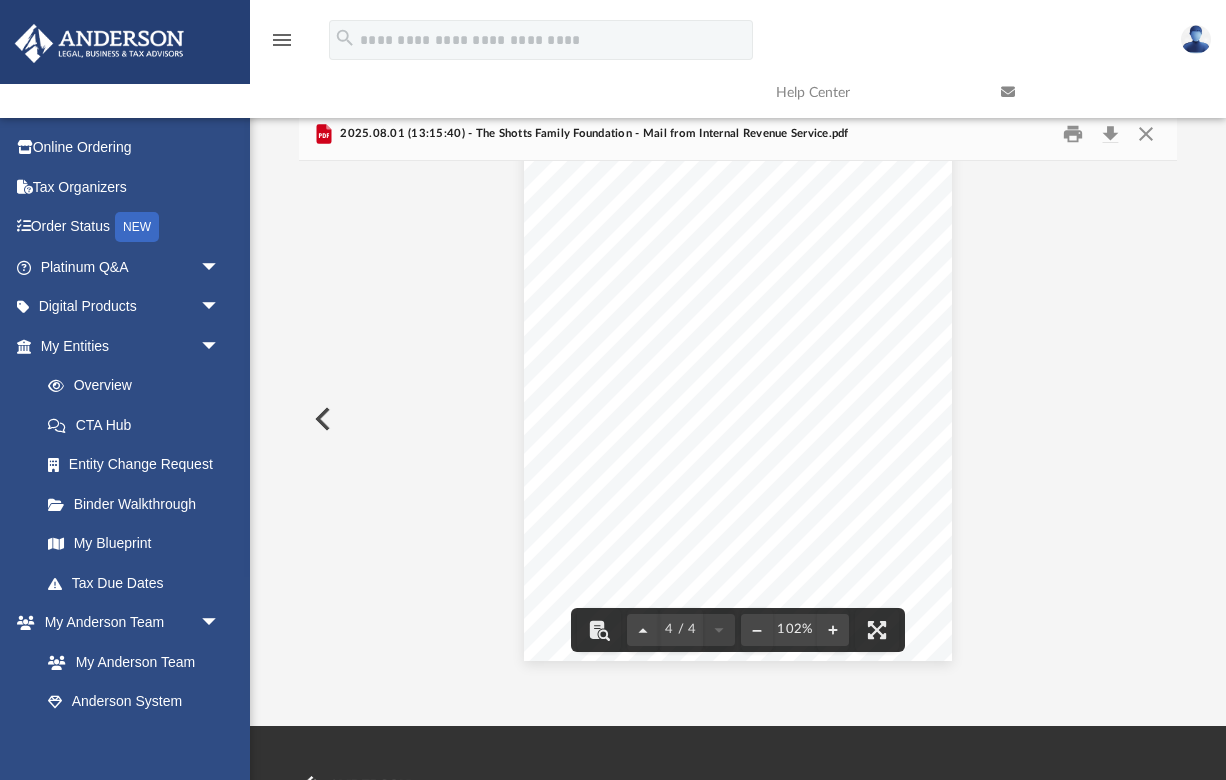 scroll, scrollTop: 3659, scrollLeft: 0, axis: vertical 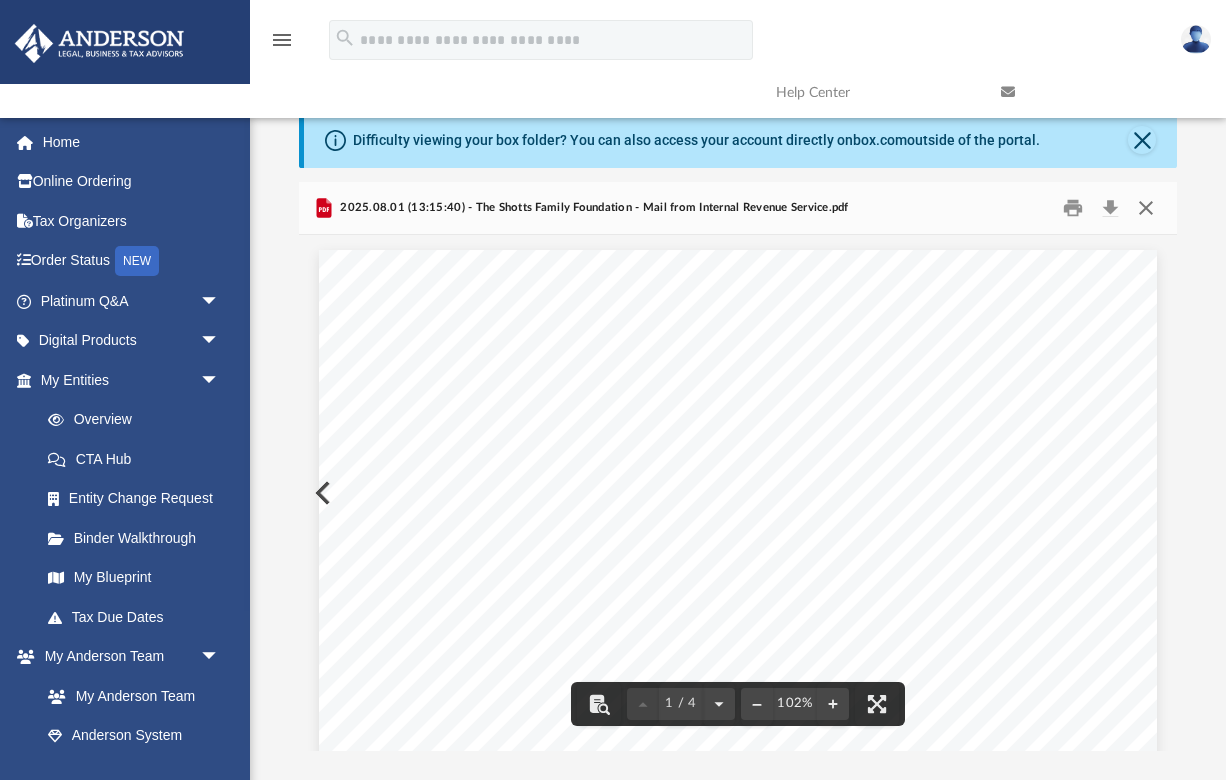 click at bounding box center (1146, 207) 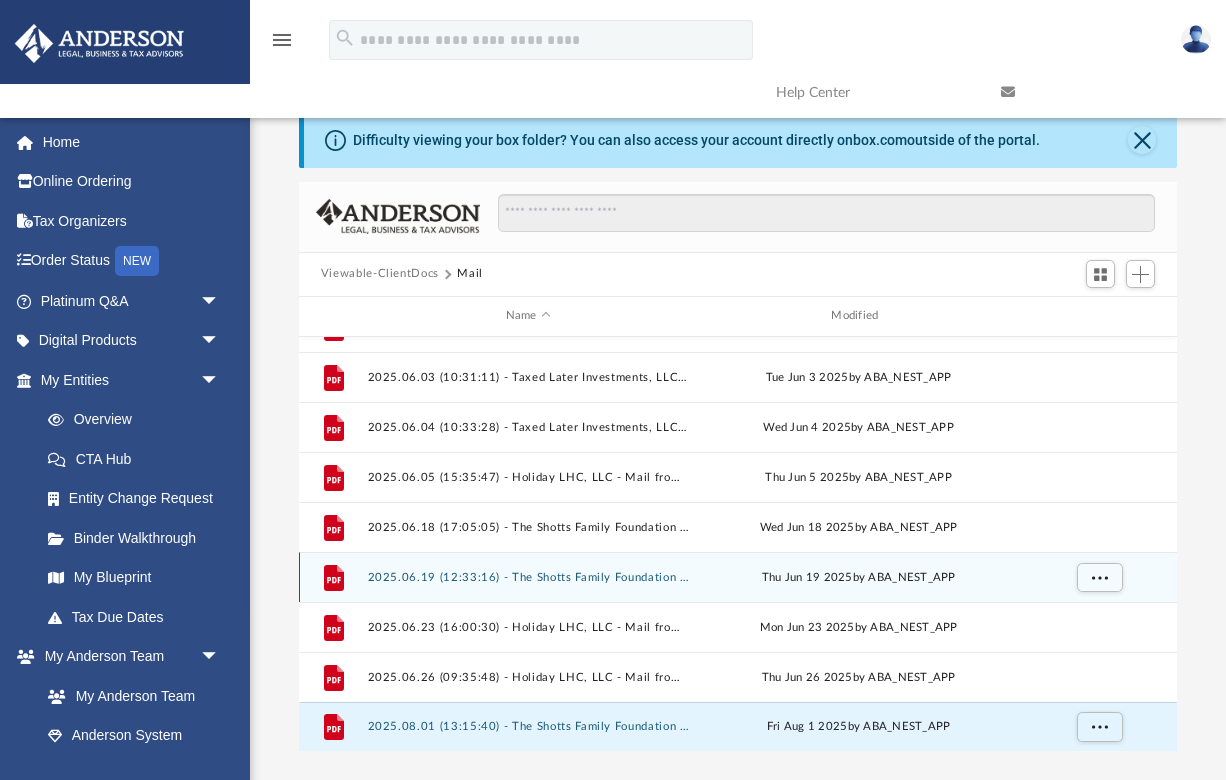 click on "2025.06.19 (12:33:16) - The Shotts Family Foundation - Mail from Internal Revenue Service.pdf" at bounding box center (528, 576) 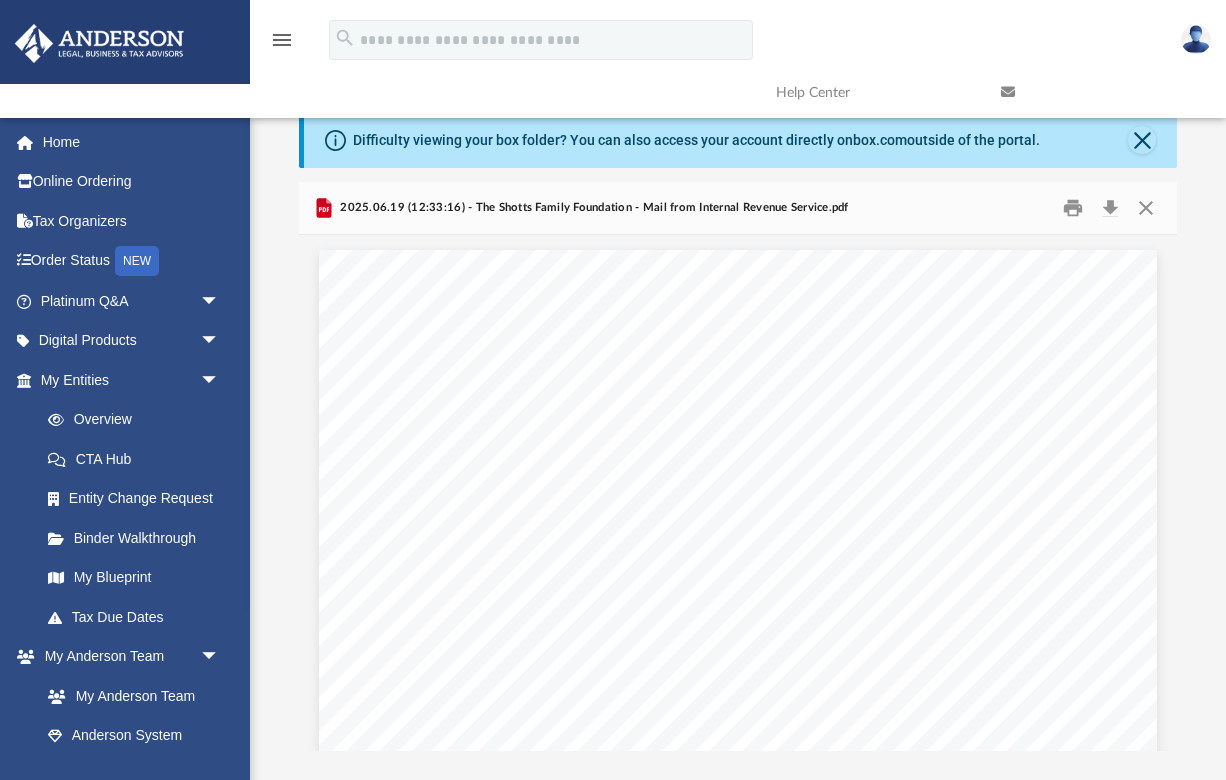 click at bounding box center [738, 797] 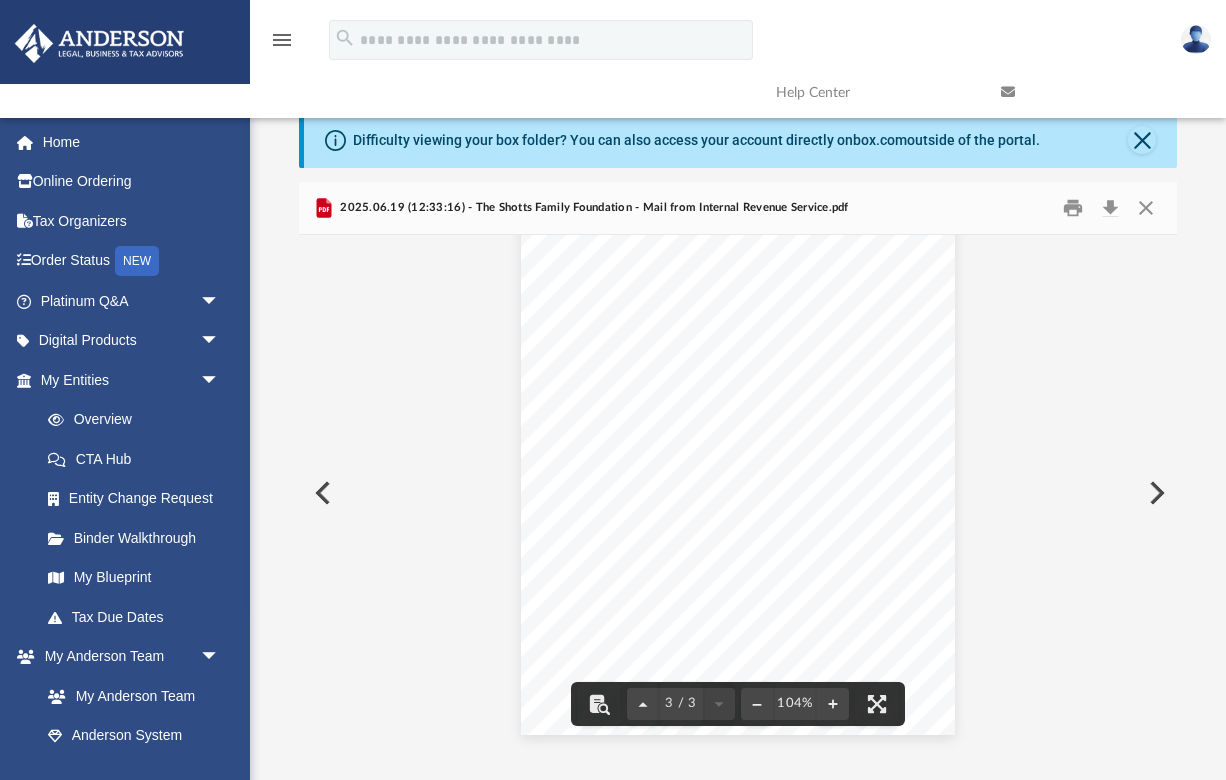 scroll, scrollTop: 2608, scrollLeft: 0, axis: vertical 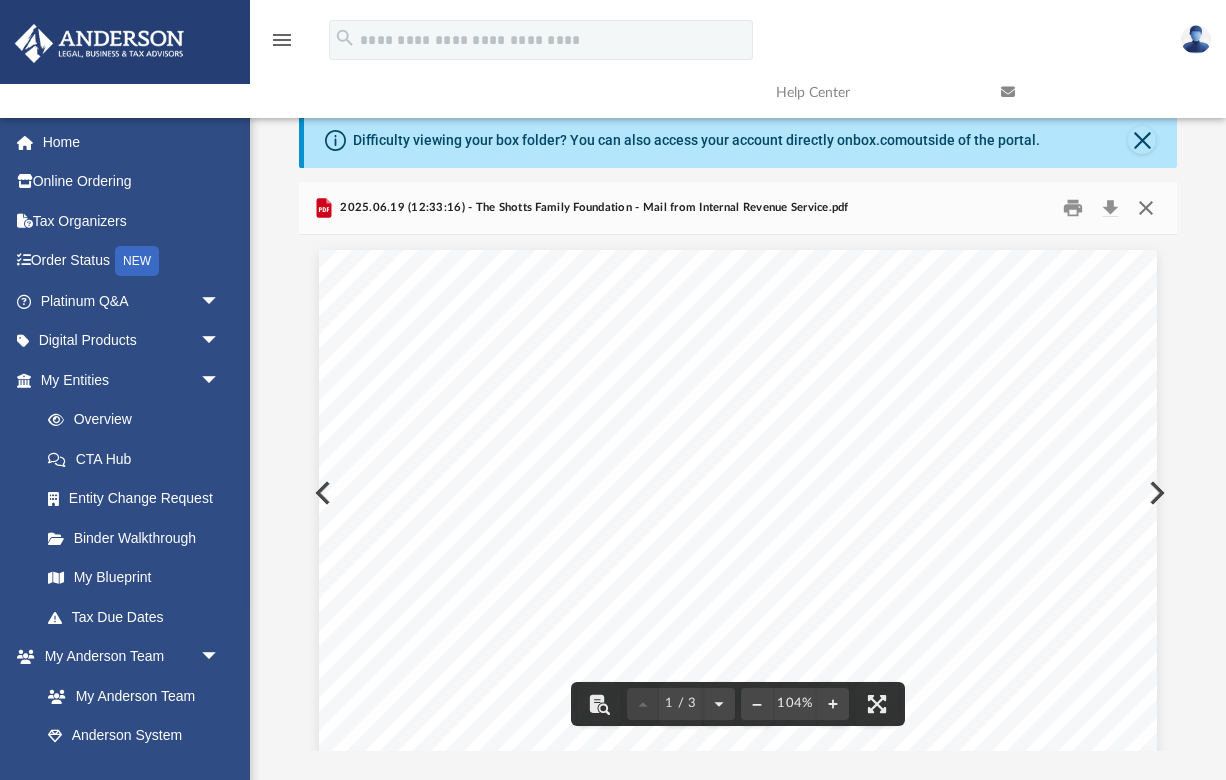 click at bounding box center [1146, 207] 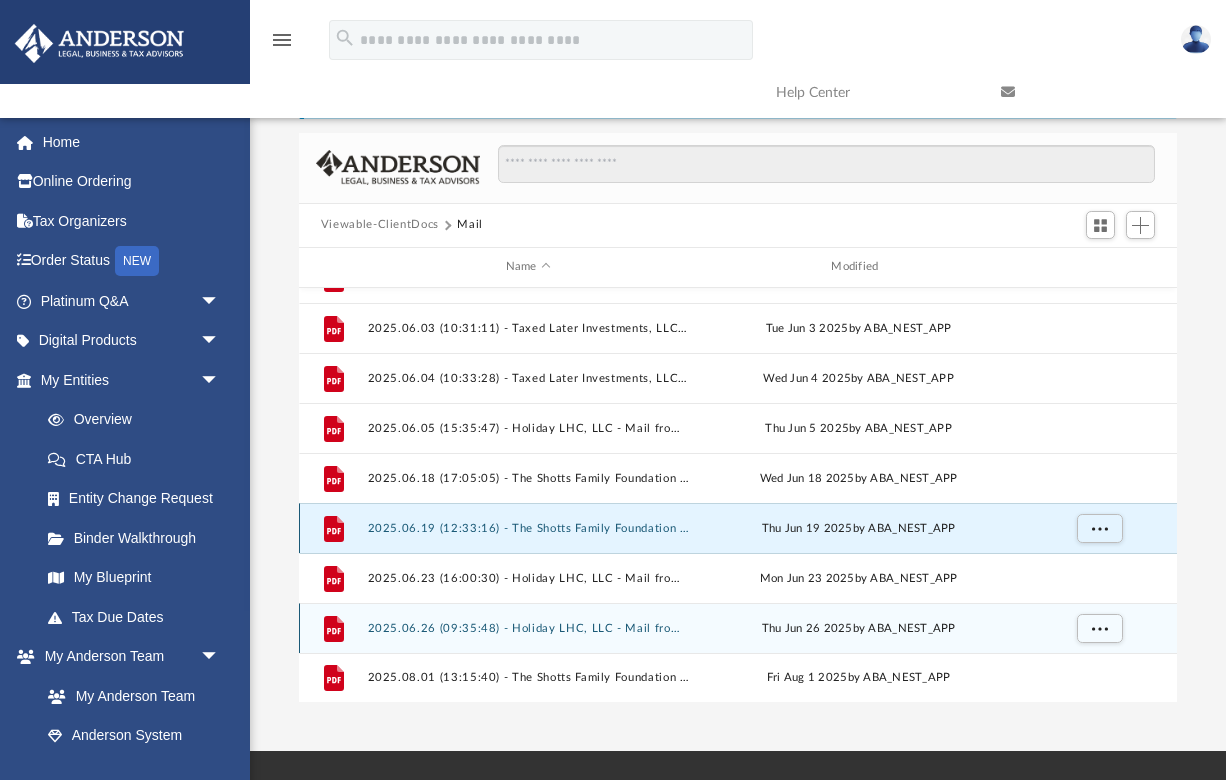 scroll, scrollTop: 128, scrollLeft: 0, axis: vertical 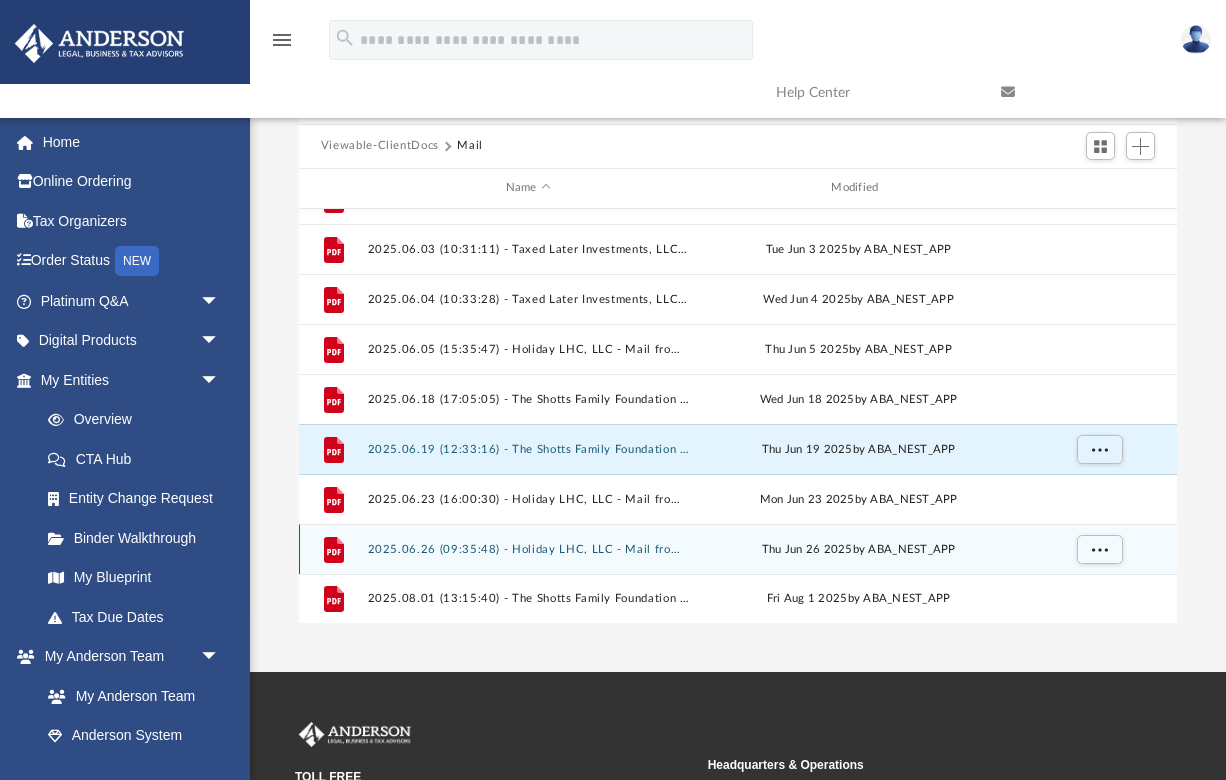 click on "2025.06.26 (09:35:48) - Holiday LHC, LLC - Mail from Raymond James Client Services.pdf" at bounding box center [528, 548] 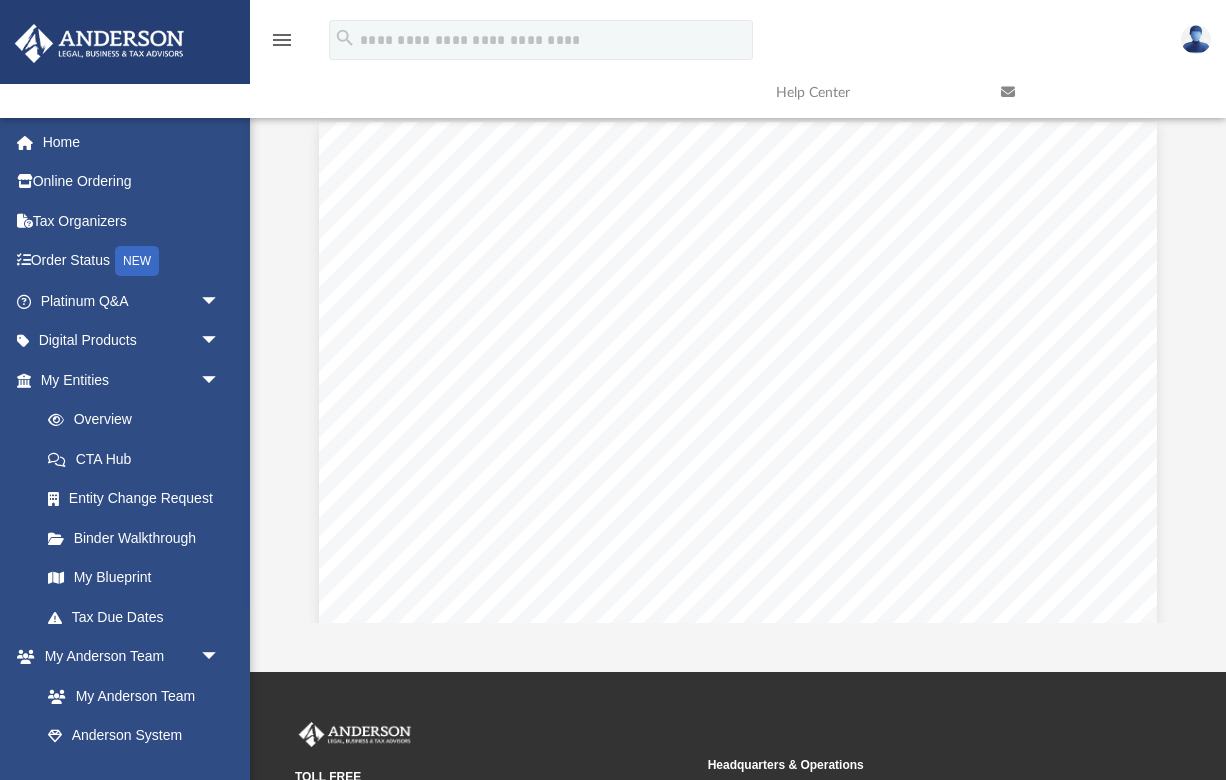 scroll, scrollTop: -2, scrollLeft: 0, axis: vertical 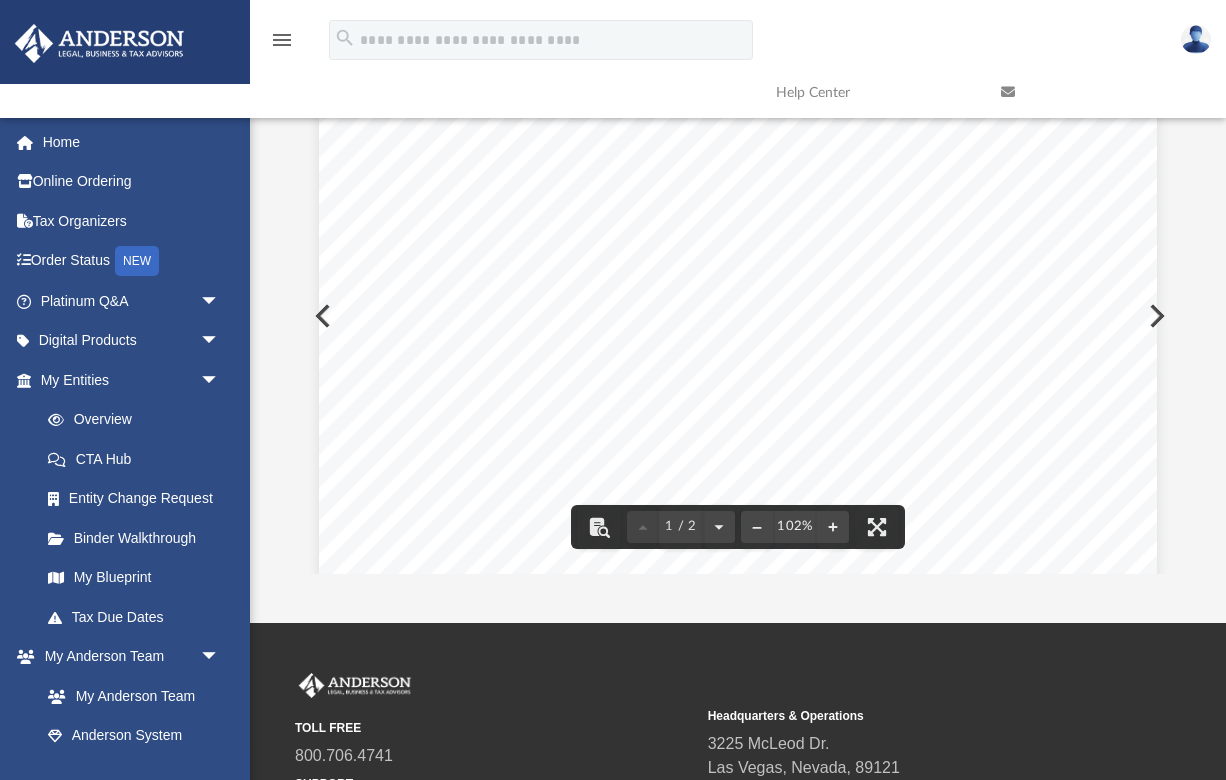 click at bounding box center (738, 610) 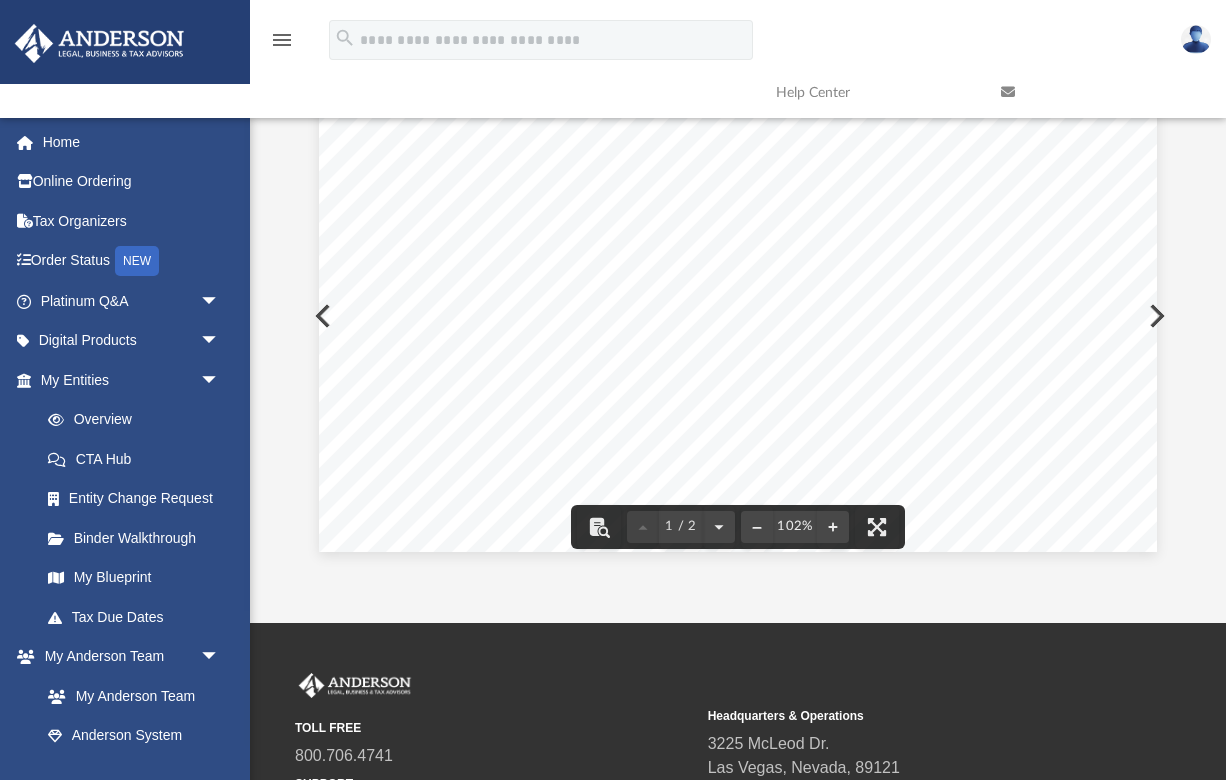 scroll, scrollTop: 255, scrollLeft: 0, axis: vertical 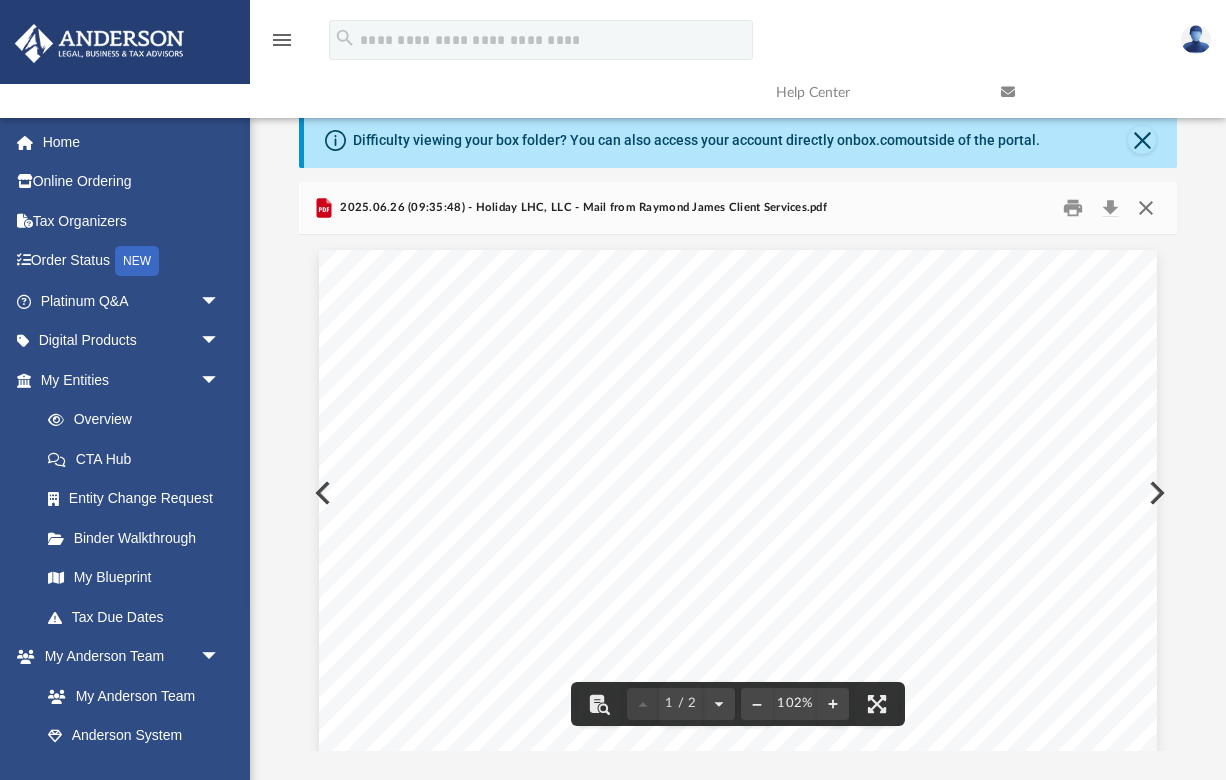 click at bounding box center (1146, 207) 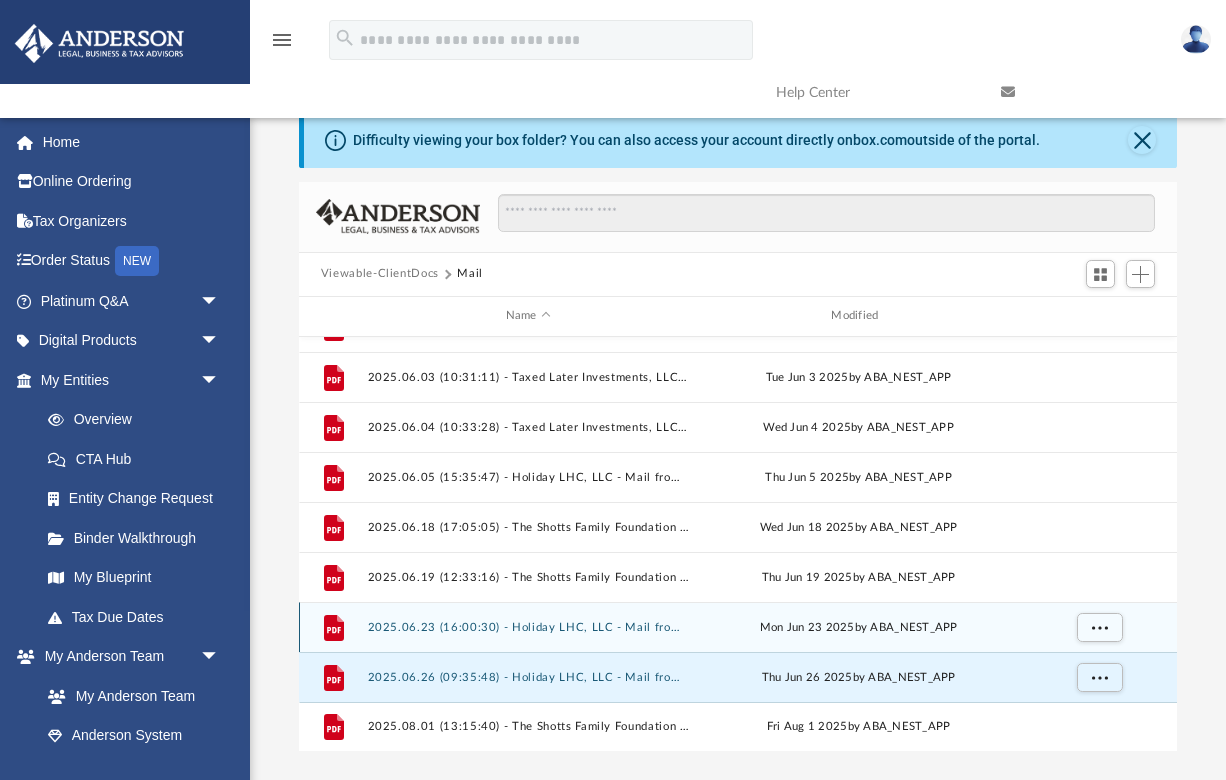 click on "2025.06.23 (16:00:30) - Holiday LHC, LLC - Mail from RAYMOND JAMES®.pdf" at bounding box center (528, 626) 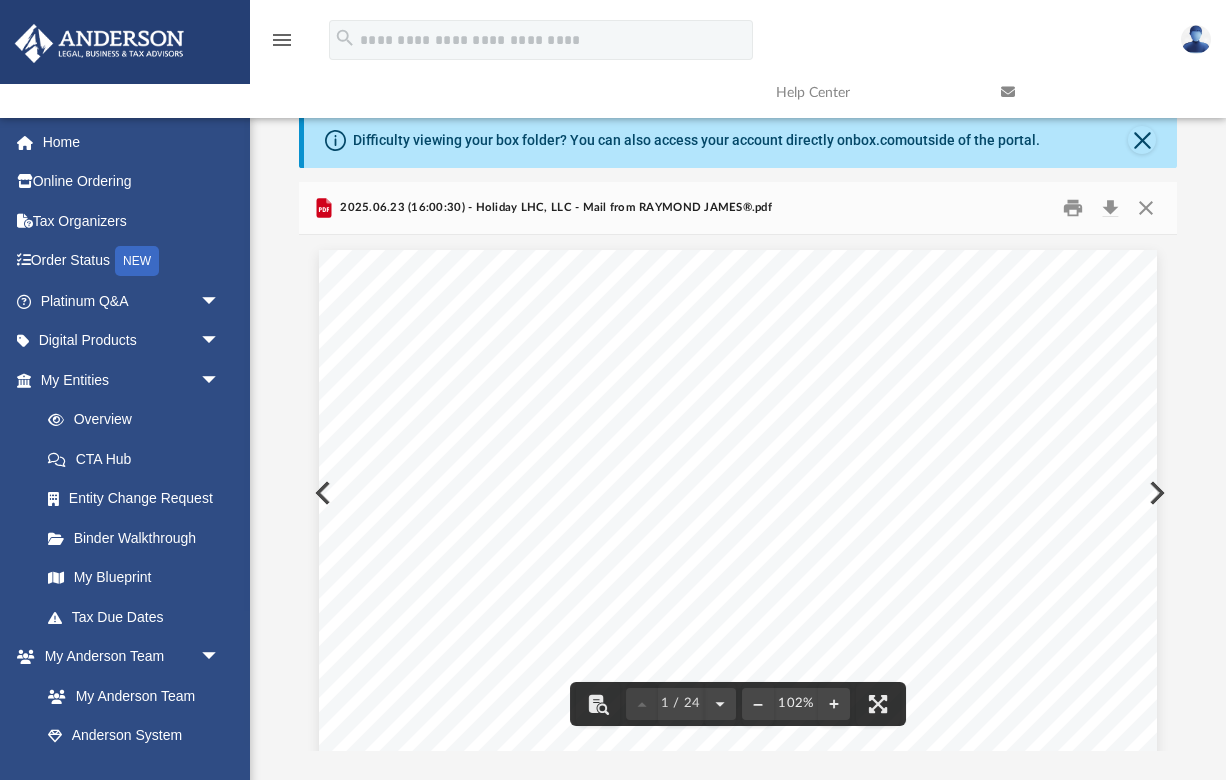 scroll, scrollTop: 0, scrollLeft: 0, axis: both 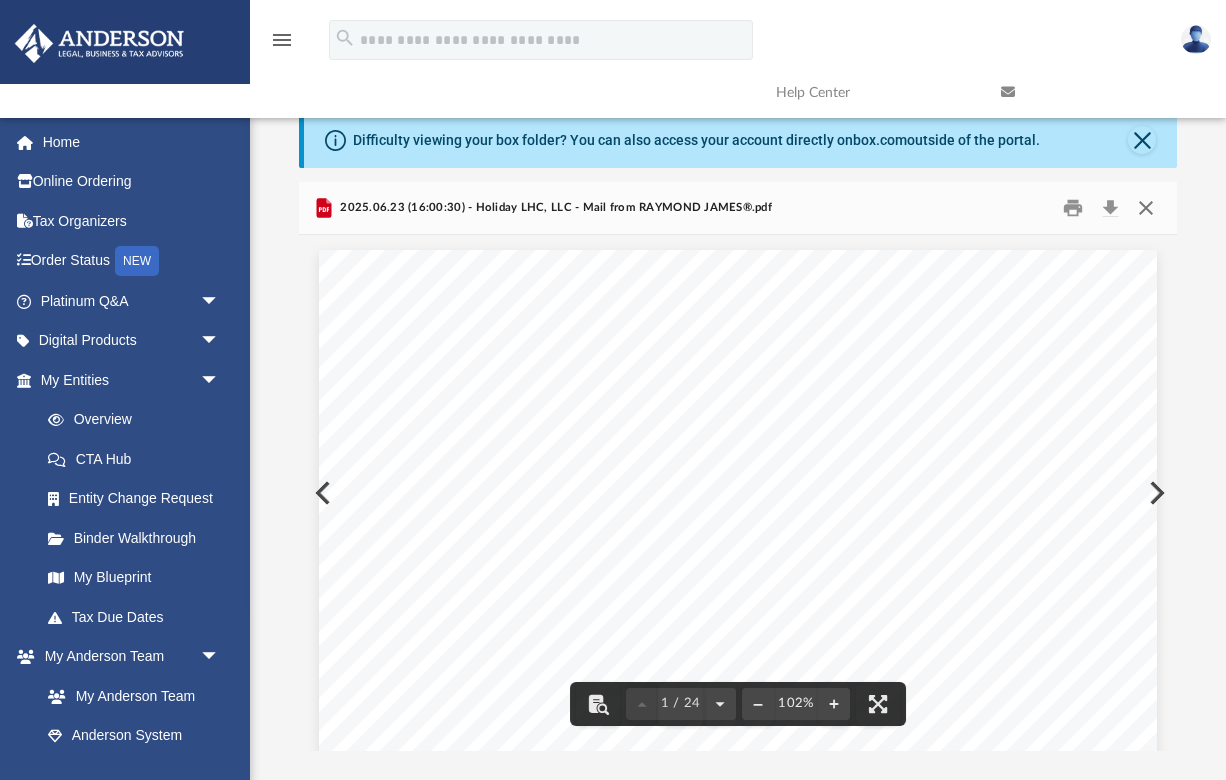click at bounding box center [1146, 207] 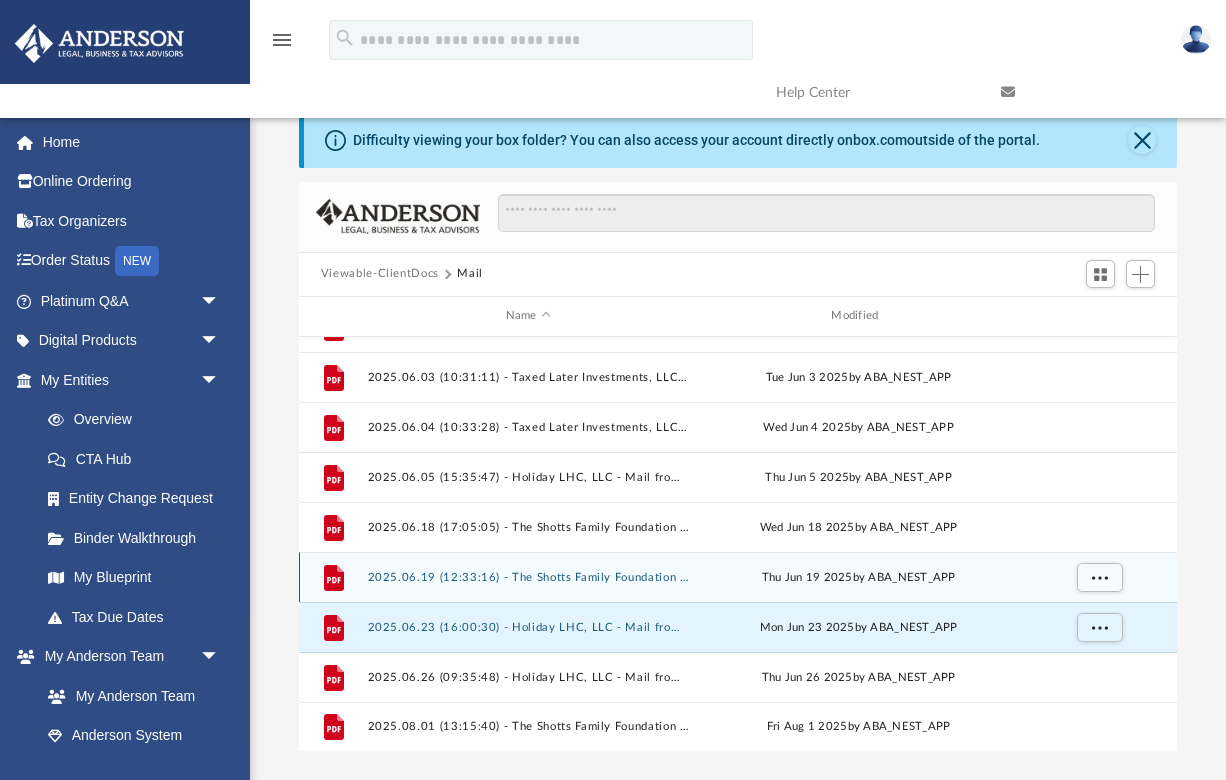 click on "2025.06.19 (12:33:16) - The Shotts Family Foundation - Mail from Internal Revenue Service.pdf" at bounding box center [528, 576] 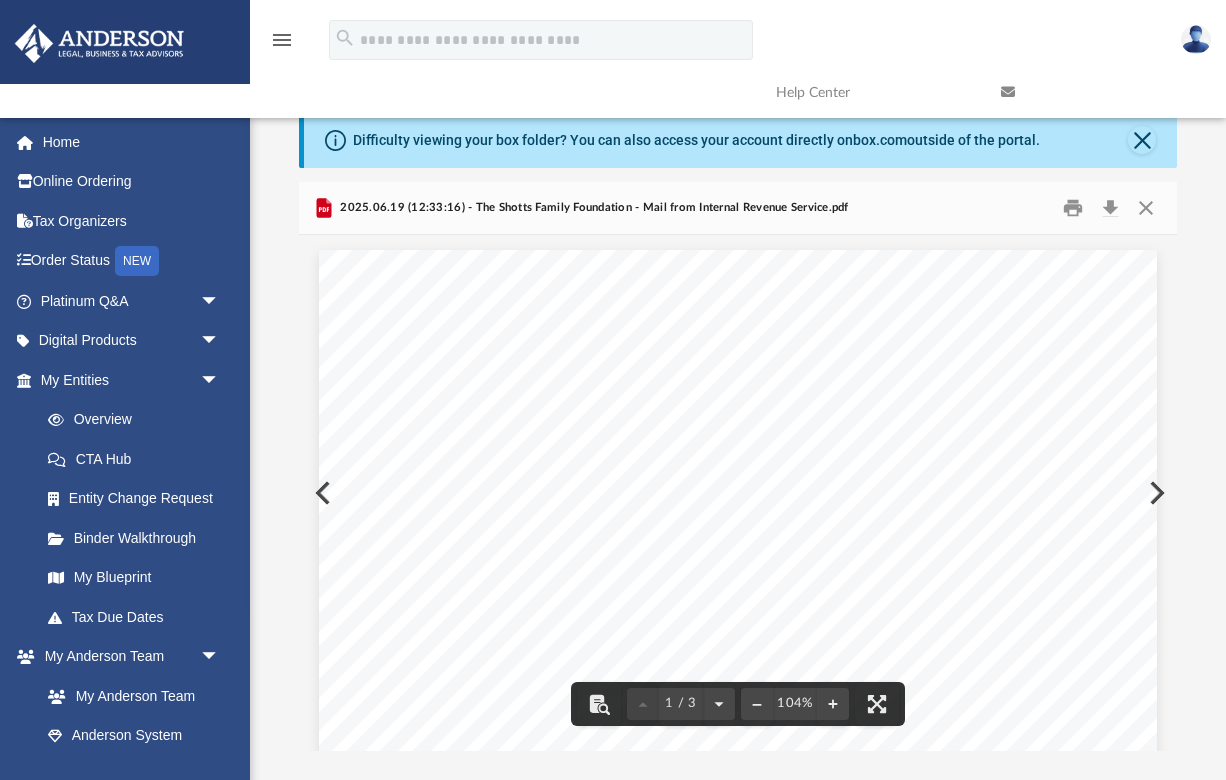 scroll, scrollTop: 0, scrollLeft: 0, axis: both 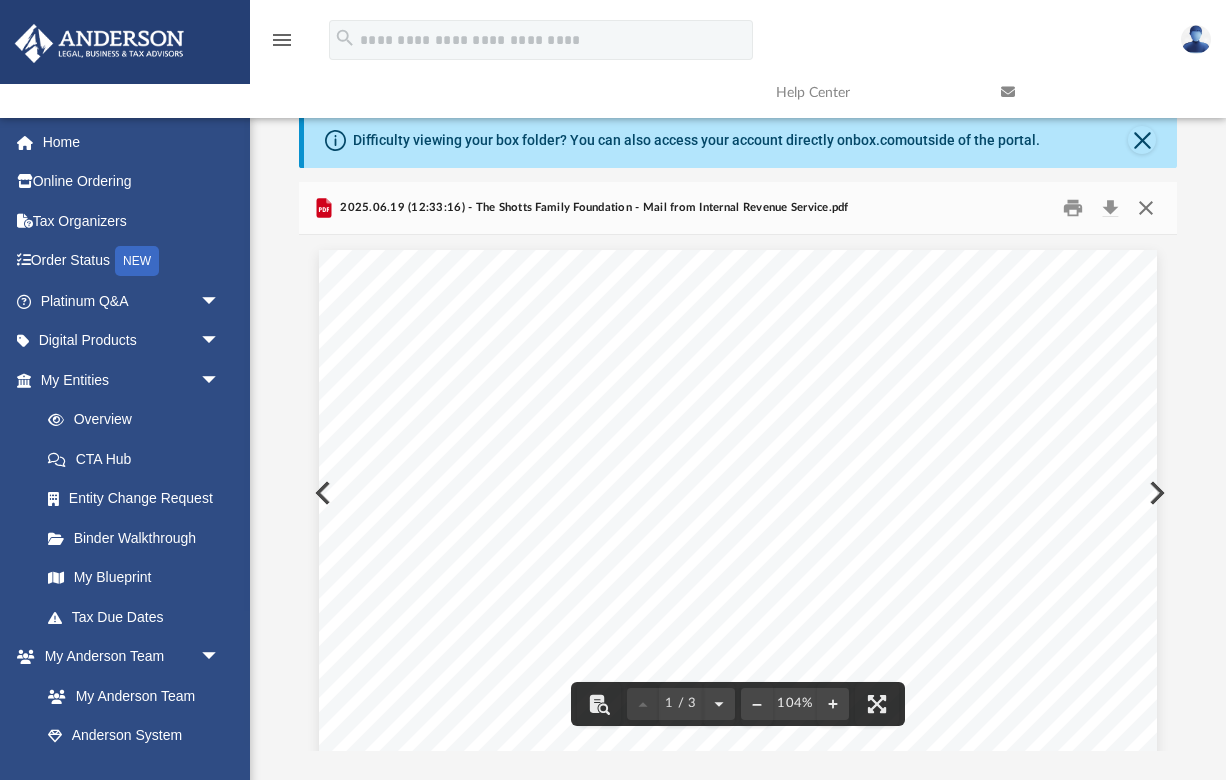 click at bounding box center [1146, 207] 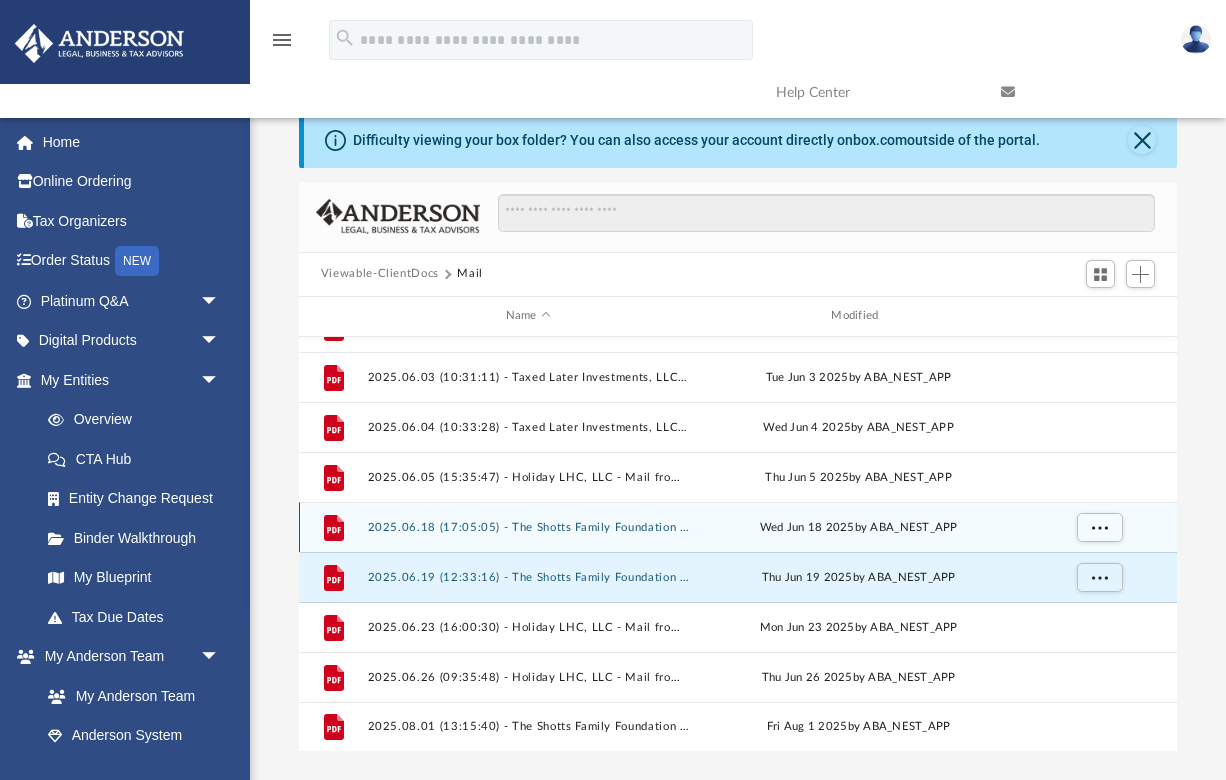 click on "2025.06.18 (17:05:05) - The Shotts Family Foundation - Mail from Internal Revenue Service.pdf" at bounding box center [528, 526] 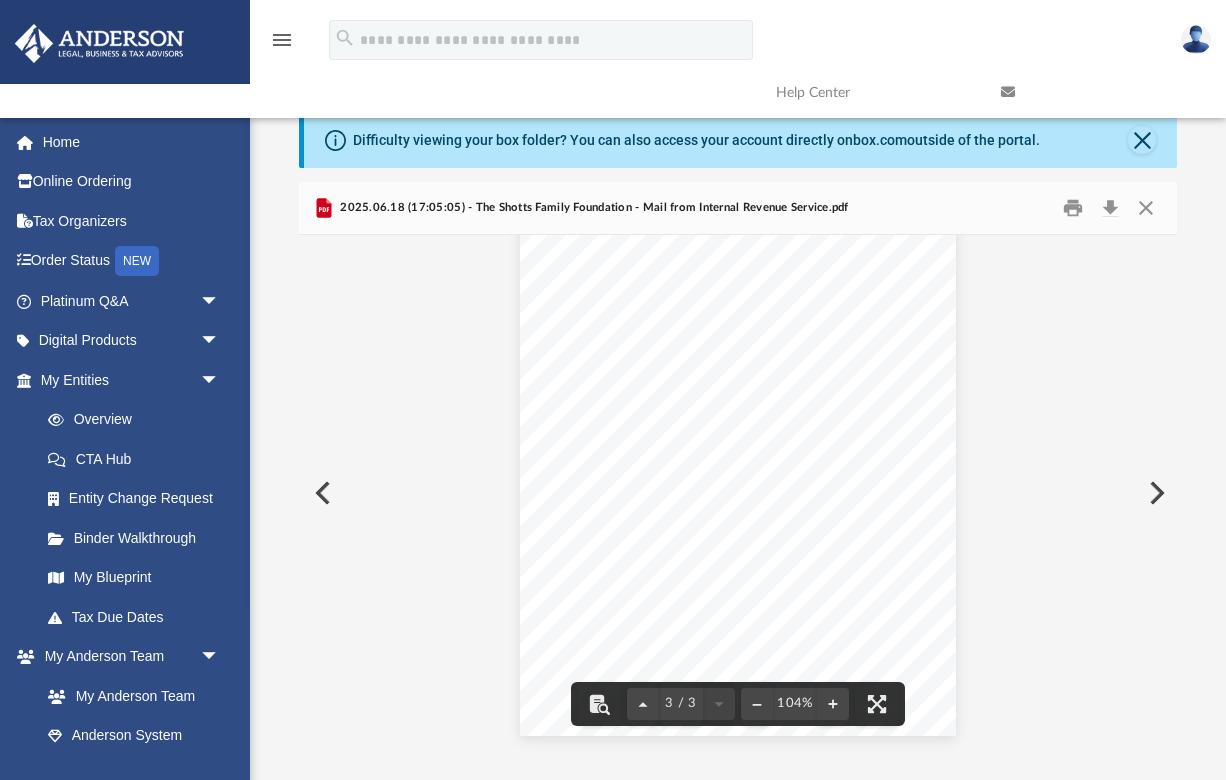 scroll, scrollTop: 2606, scrollLeft: 0, axis: vertical 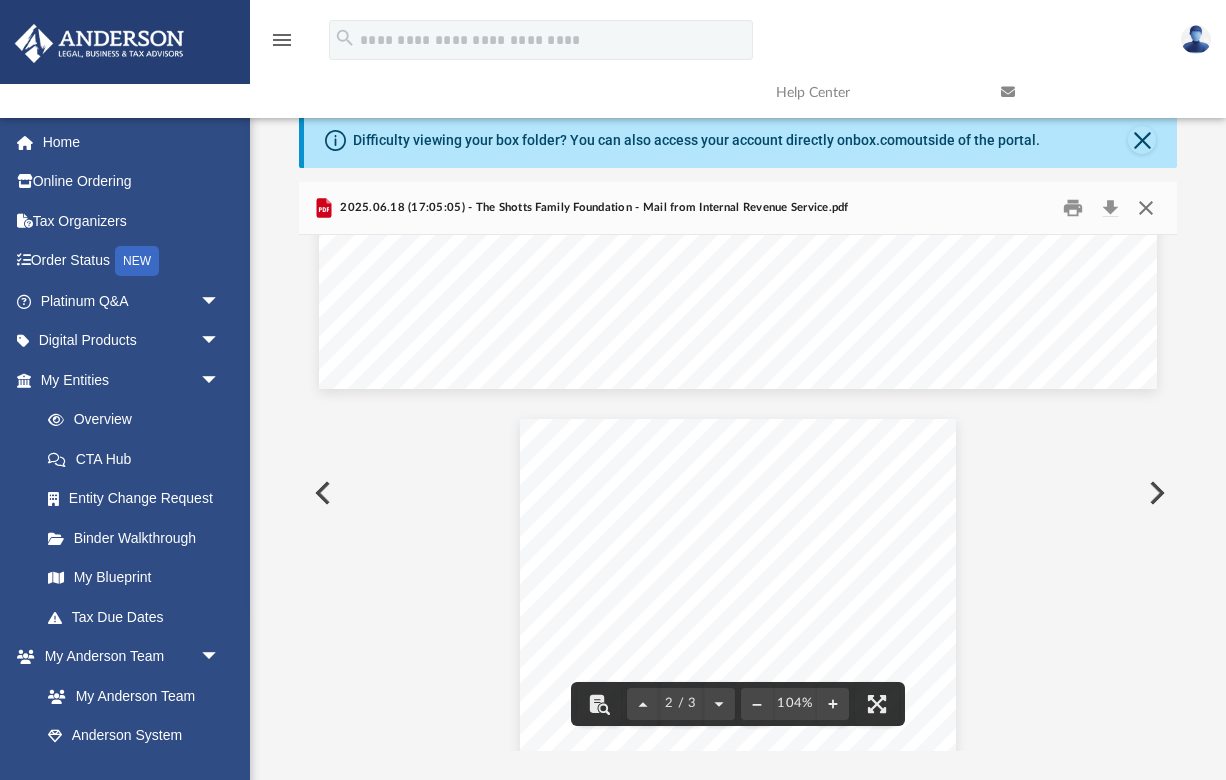 click at bounding box center (1146, 207) 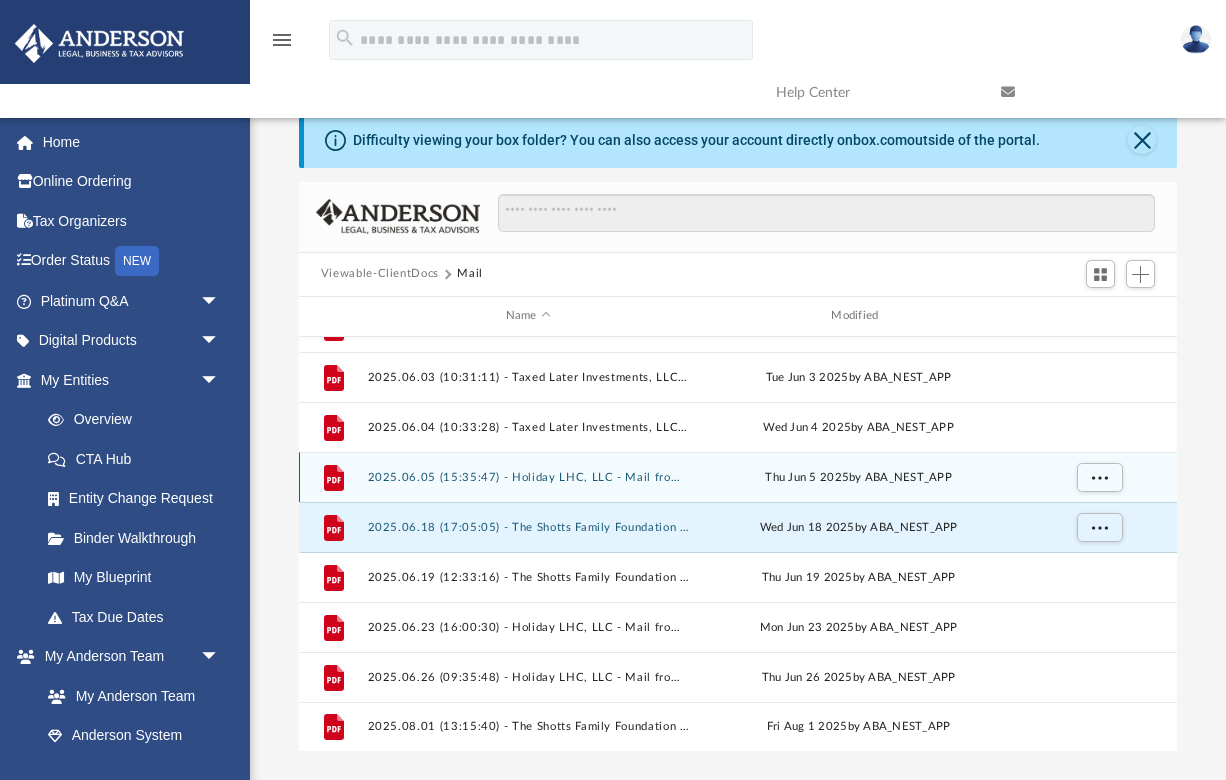 click on "2025.06.05 (15:35:47) - Holiday LHC, LLC - Mail from [PERSON].pdf" at bounding box center [528, 476] 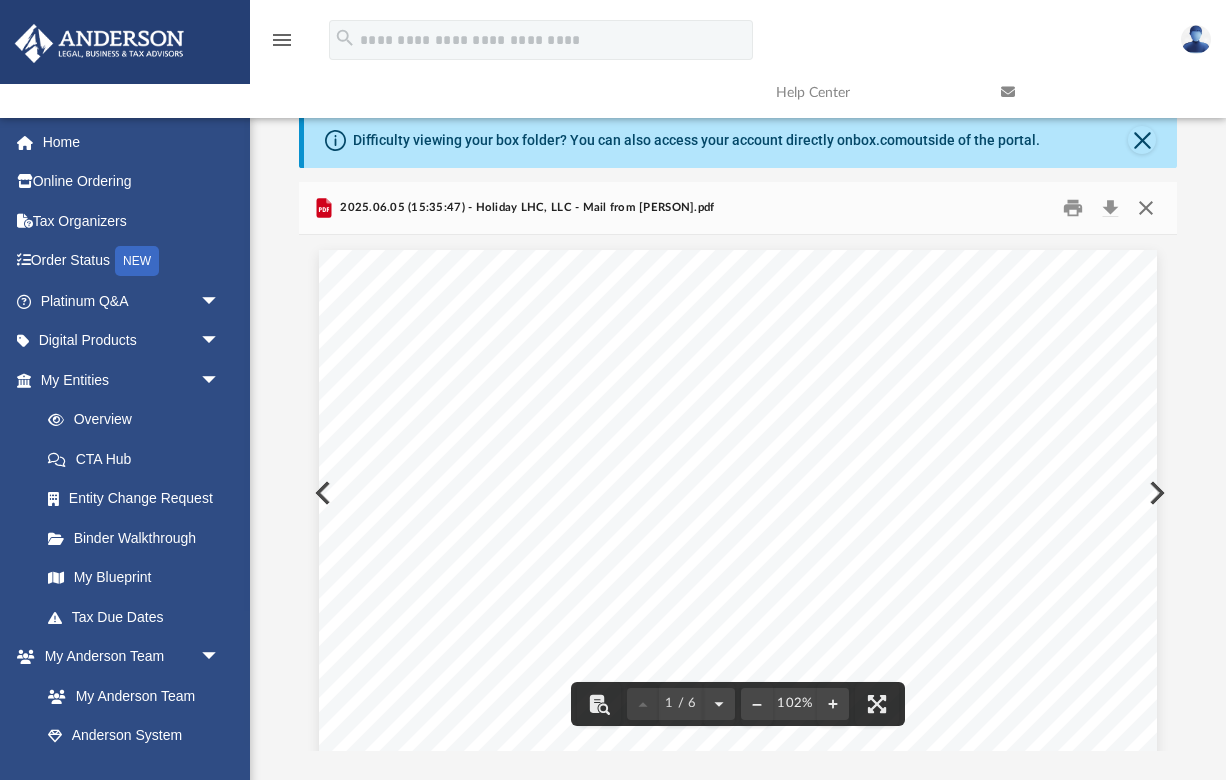 click at bounding box center [1146, 207] 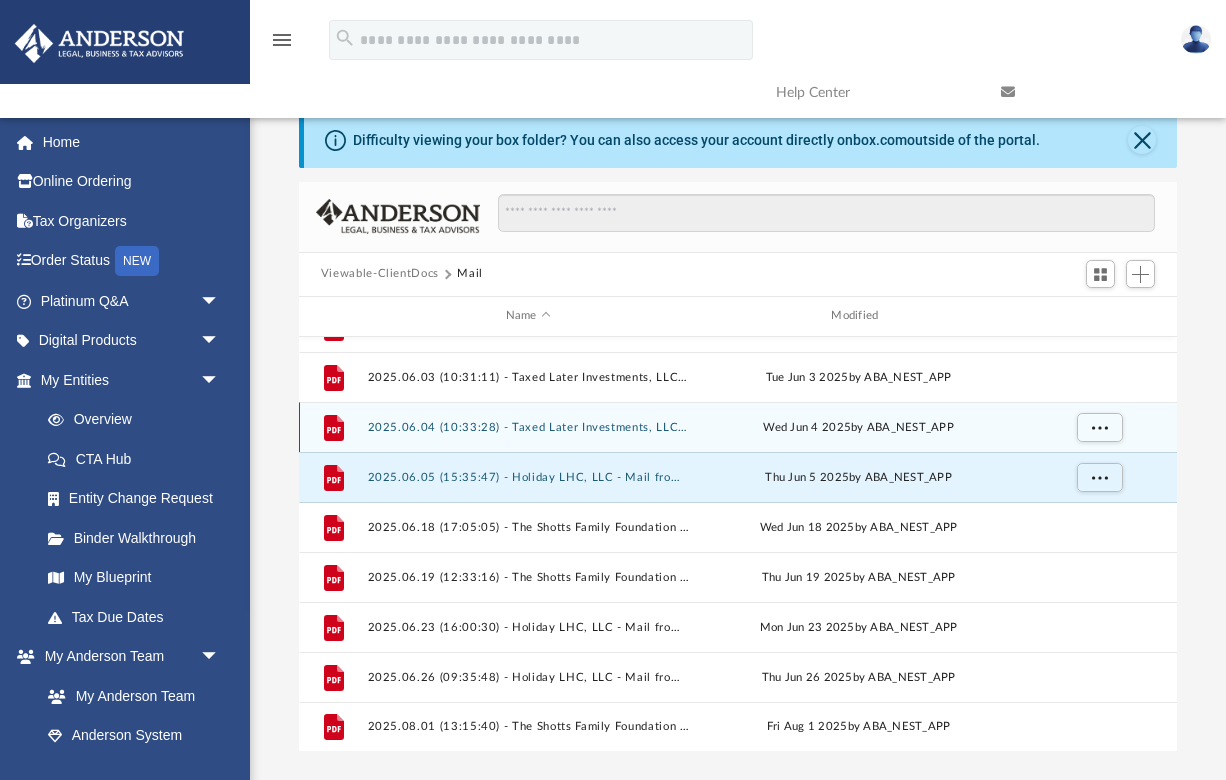 click on "2025.06.04 (10:33:28) - Taxed Later Investments, LLC - Mail from Don d'Adesky.pdf" at bounding box center [528, 426] 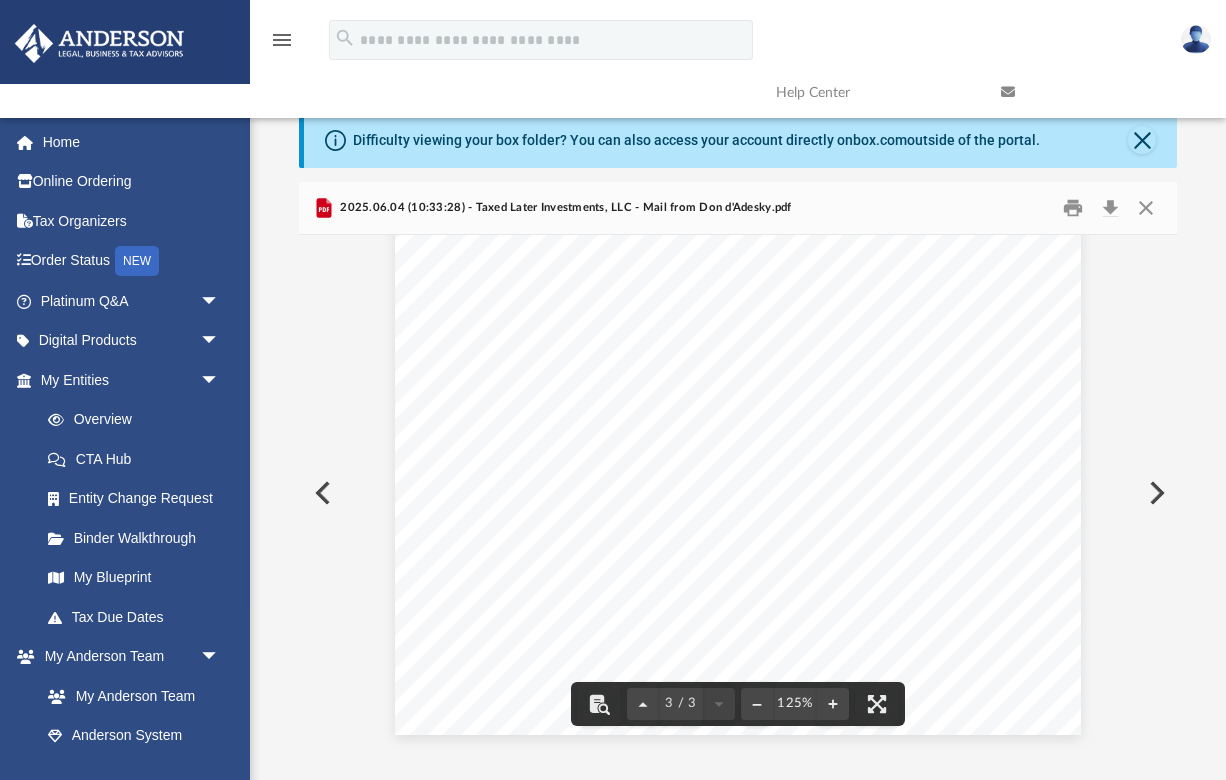 scroll, scrollTop: 2208, scrollLeft: 0, axis: vertical 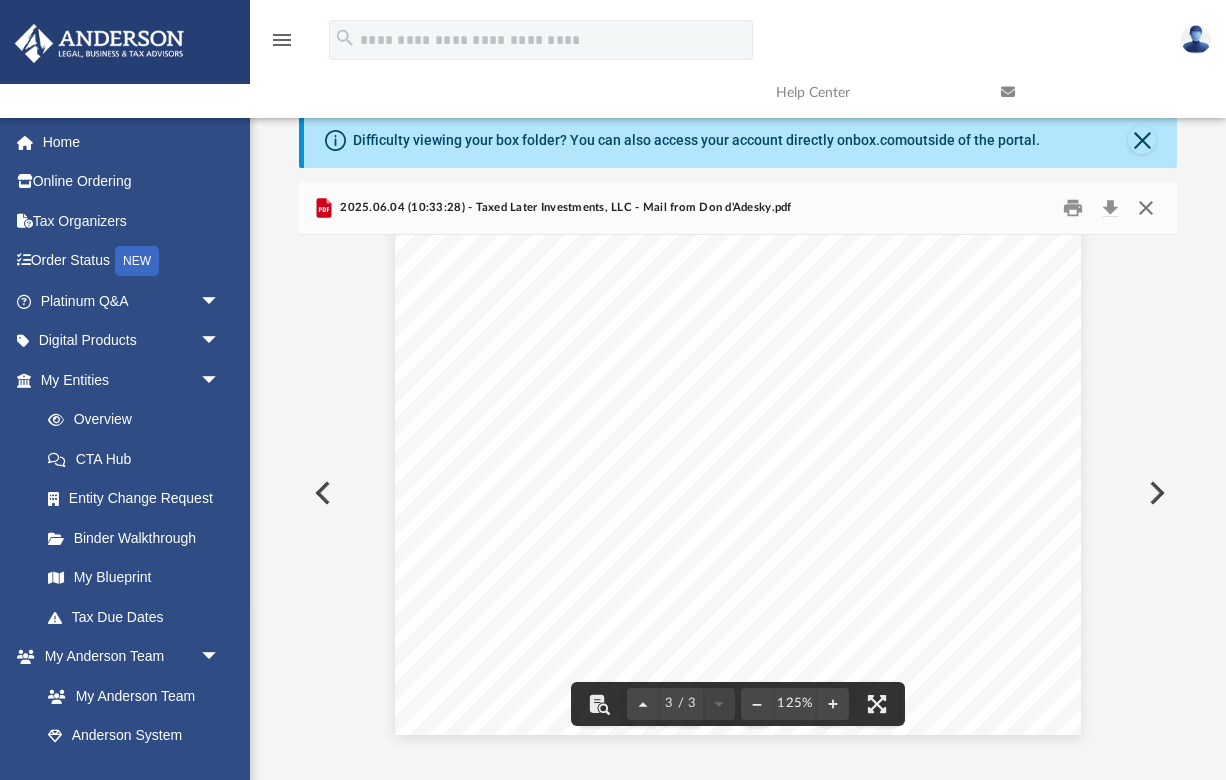 click at bounding box center [1146, 207] 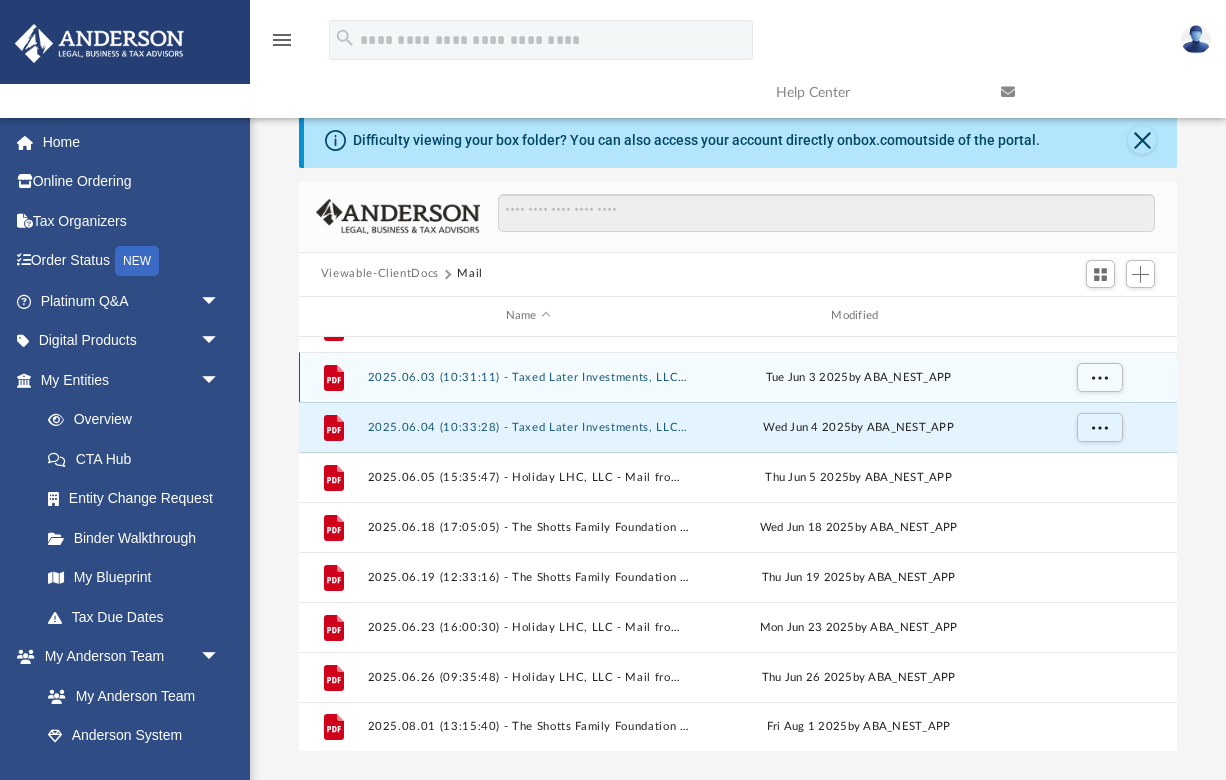 click on "2025.06.03 (10:31:11) - Taxed Later Investments, LLC - Mail from Don d'Adesky.pdf" at bounding box center [528, 376] 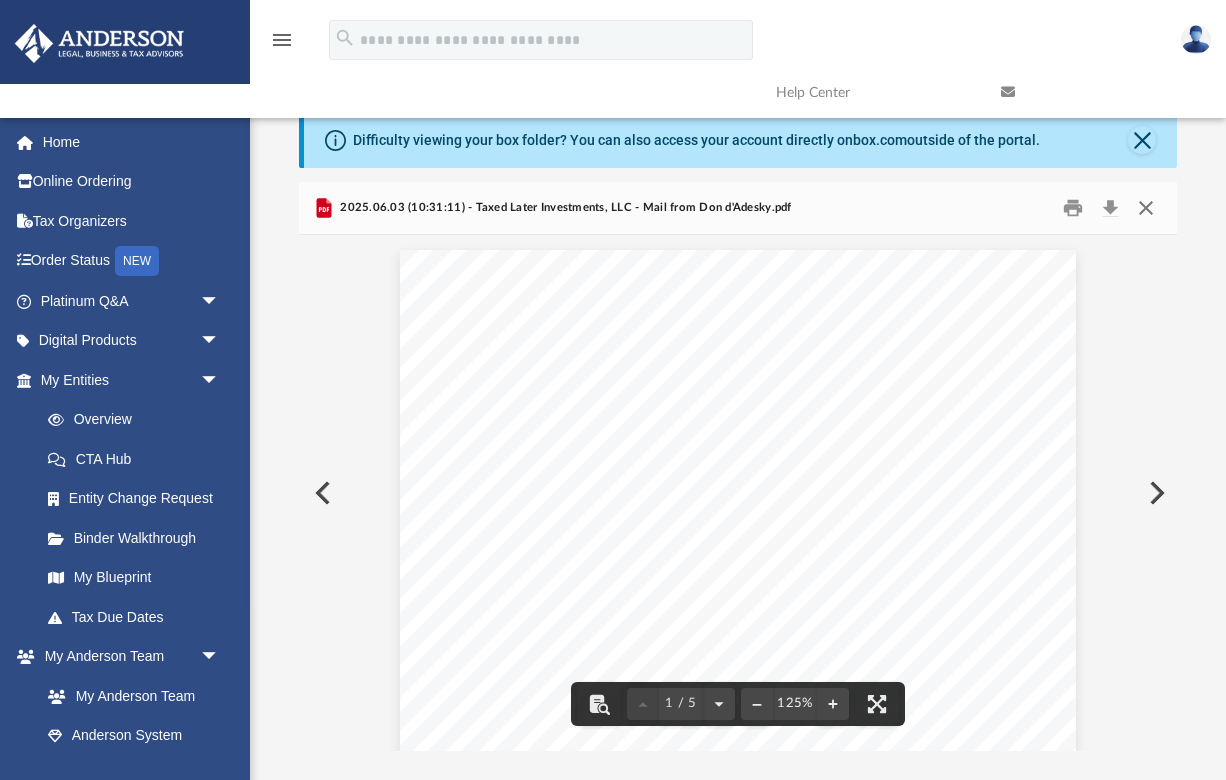 click at bounding box center [1146, 207] 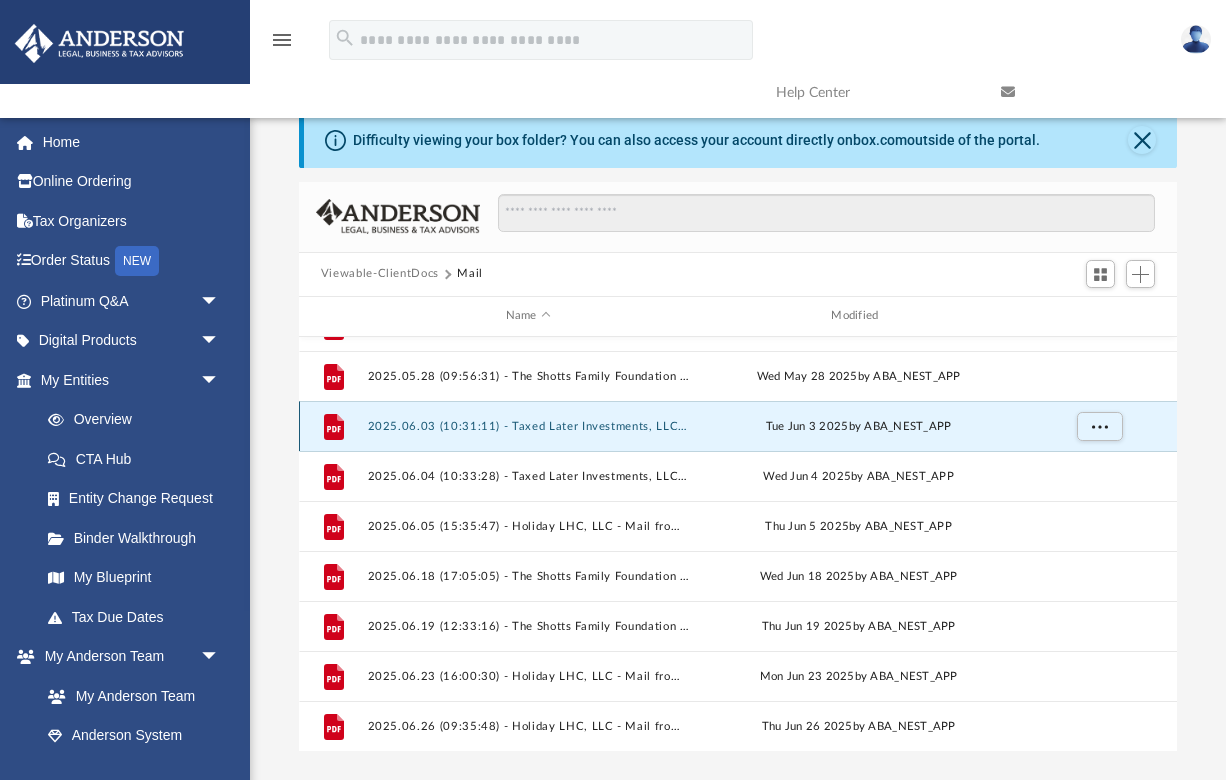 scroll, scrollTop: 1784, scrollLeft: 0, axis: vertical 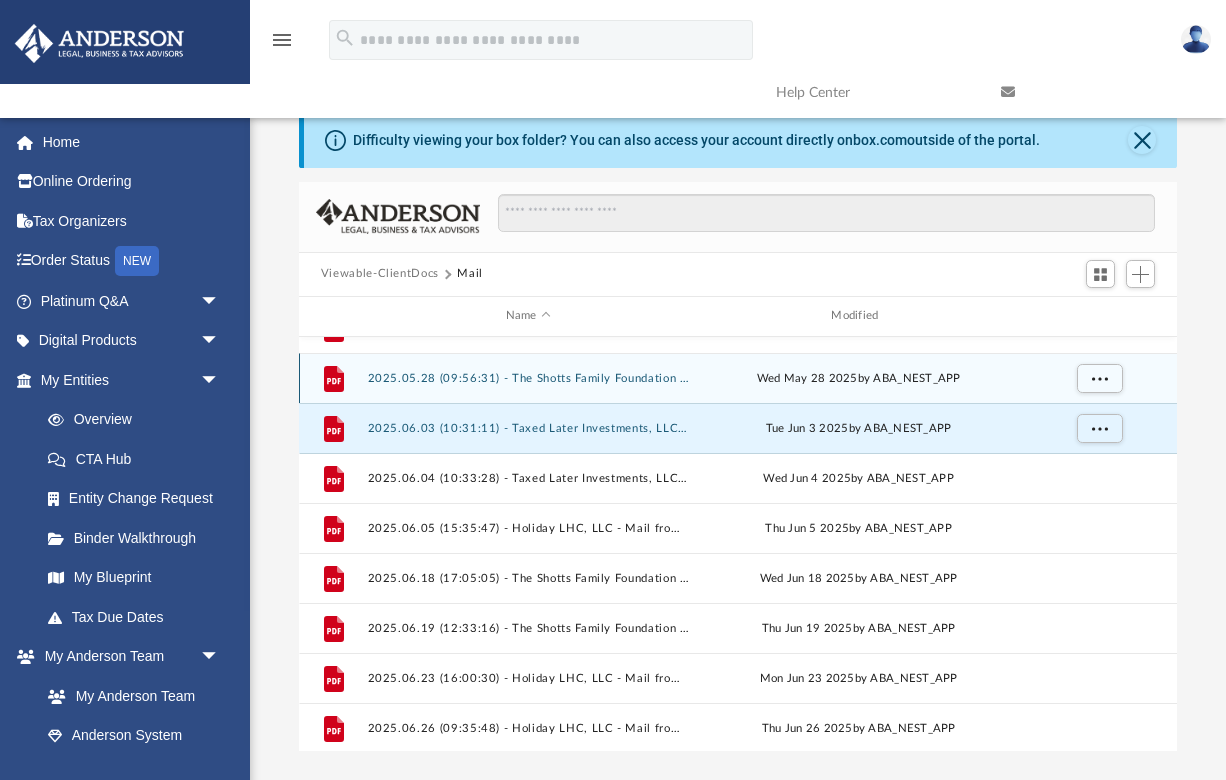 click on "2025.05.28 (09:56:31) - The Shotts Family Foundation - Mail from [PERSON].pdf" at bounding box center (528, 377) 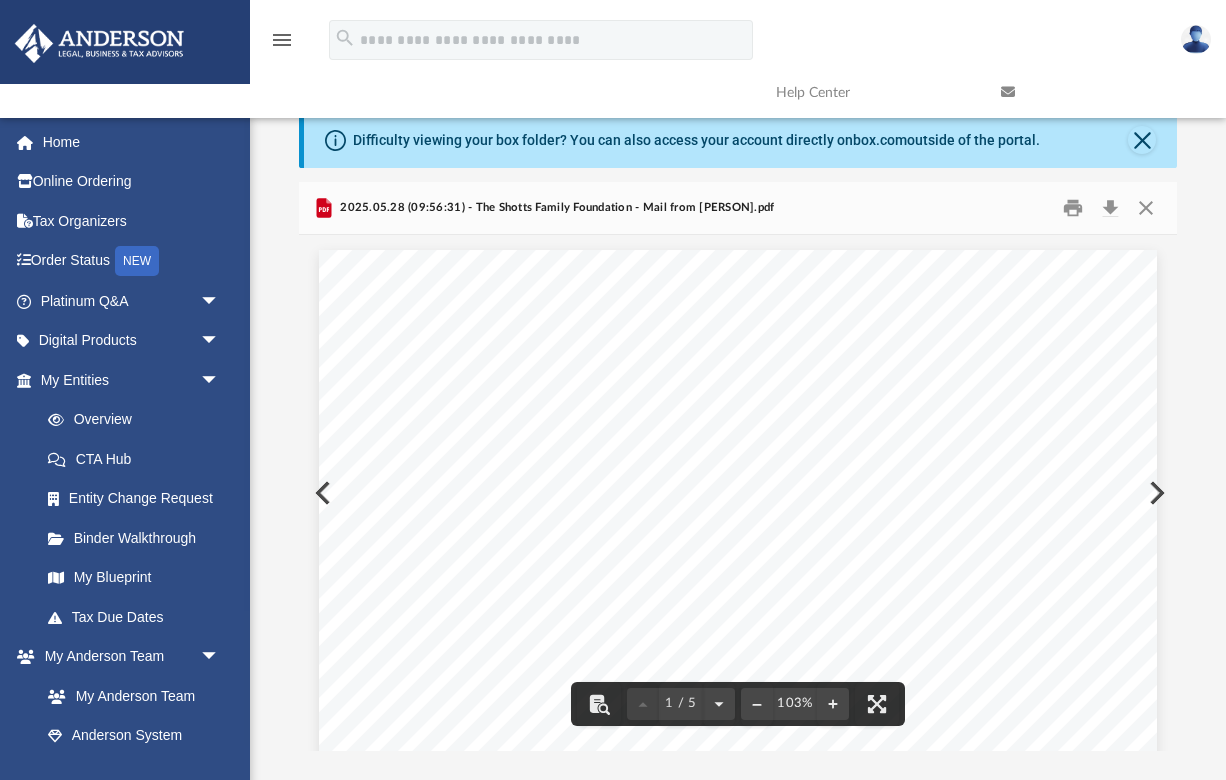 scroll, scrollTop: 0, scrollLeft: 0, axis: both 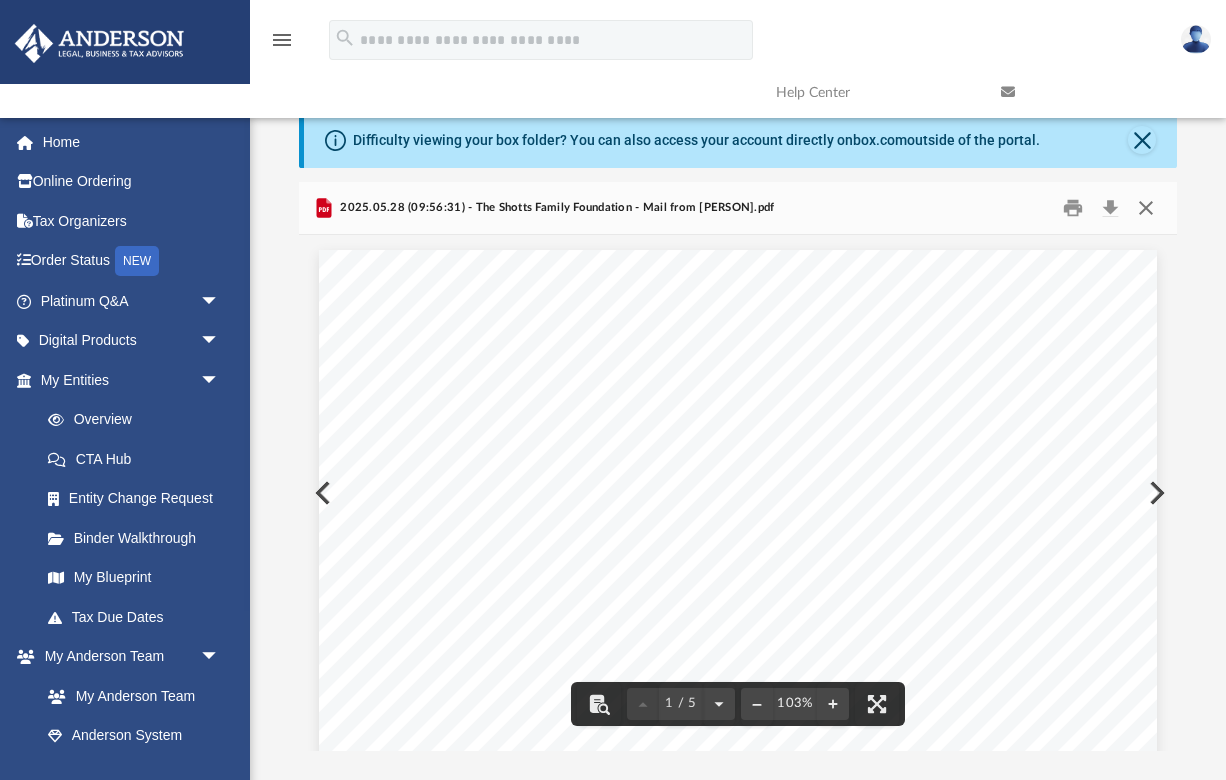 click at bounding box center [1146, 207] 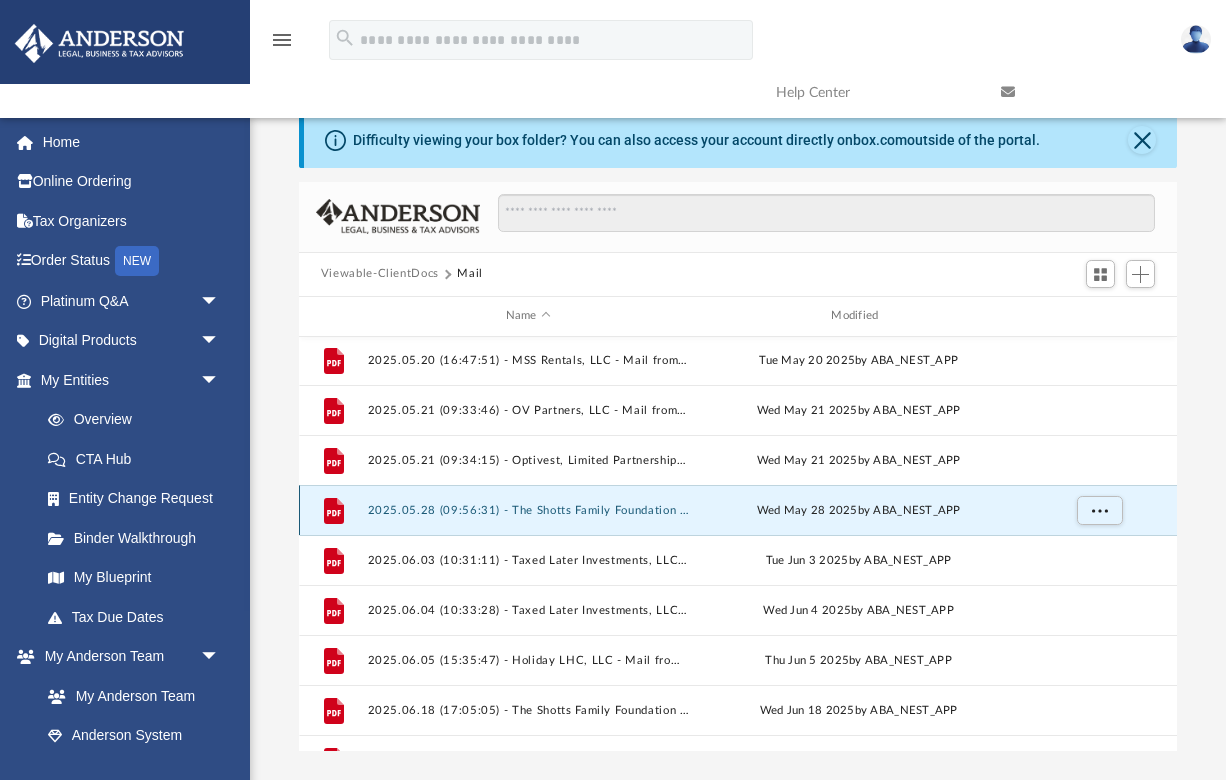 scroll, scrollTop: 1650, scrollLeft: 0, axis: vertical 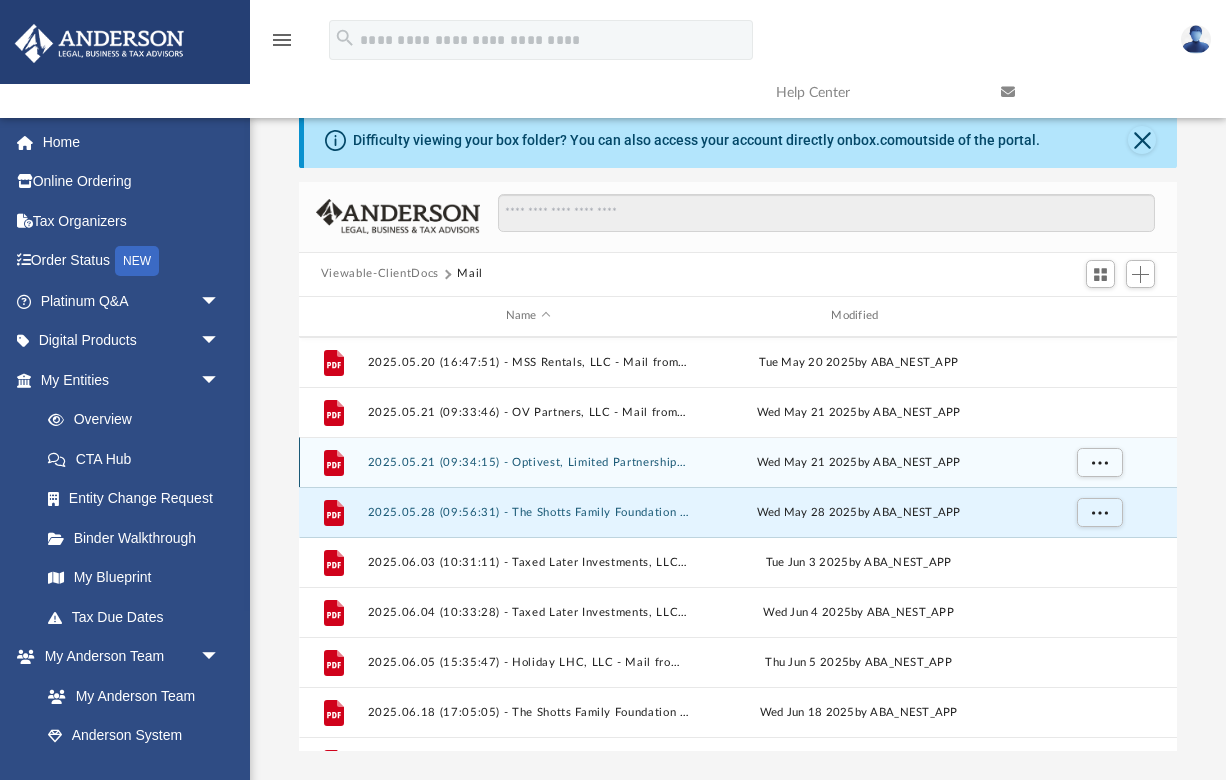 click on "2025.05.21 (09:34:15) - Optivest, Limited Partnership - Mail from [PERSON].pdf" at bounding box center (528, 461) 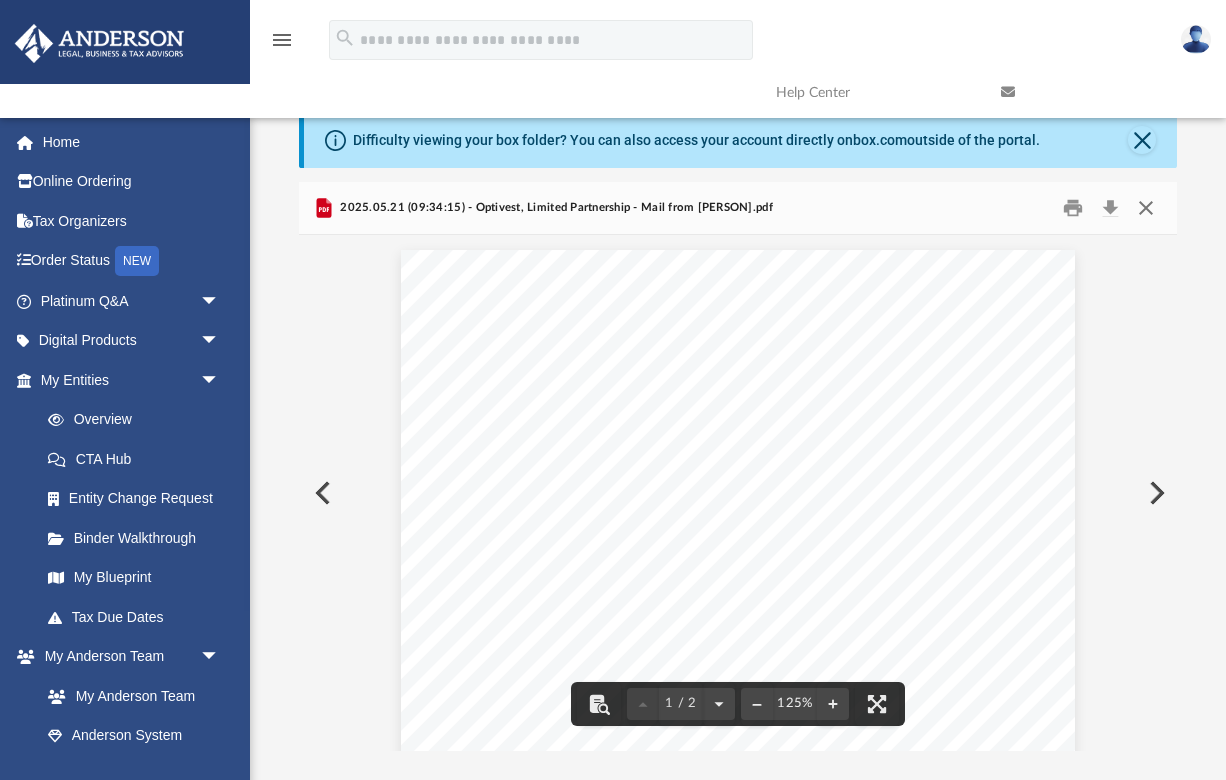 click at bounding box center [1146, 207] 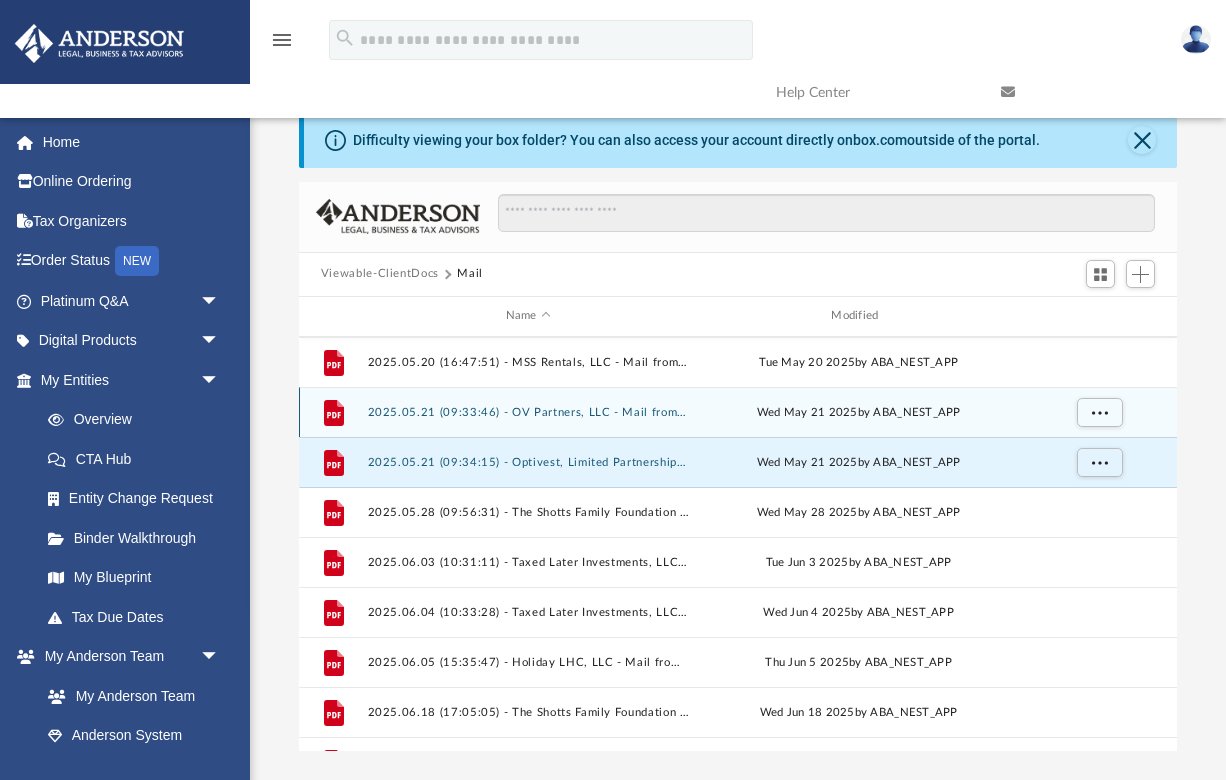 click on "File 2025.05.21 (09:33:46) - OV Partners, LLC - Mail from [PERSON].pdf Wed May 21 2025  by ABA_NEST_APP" at bounding box center [738, 412] 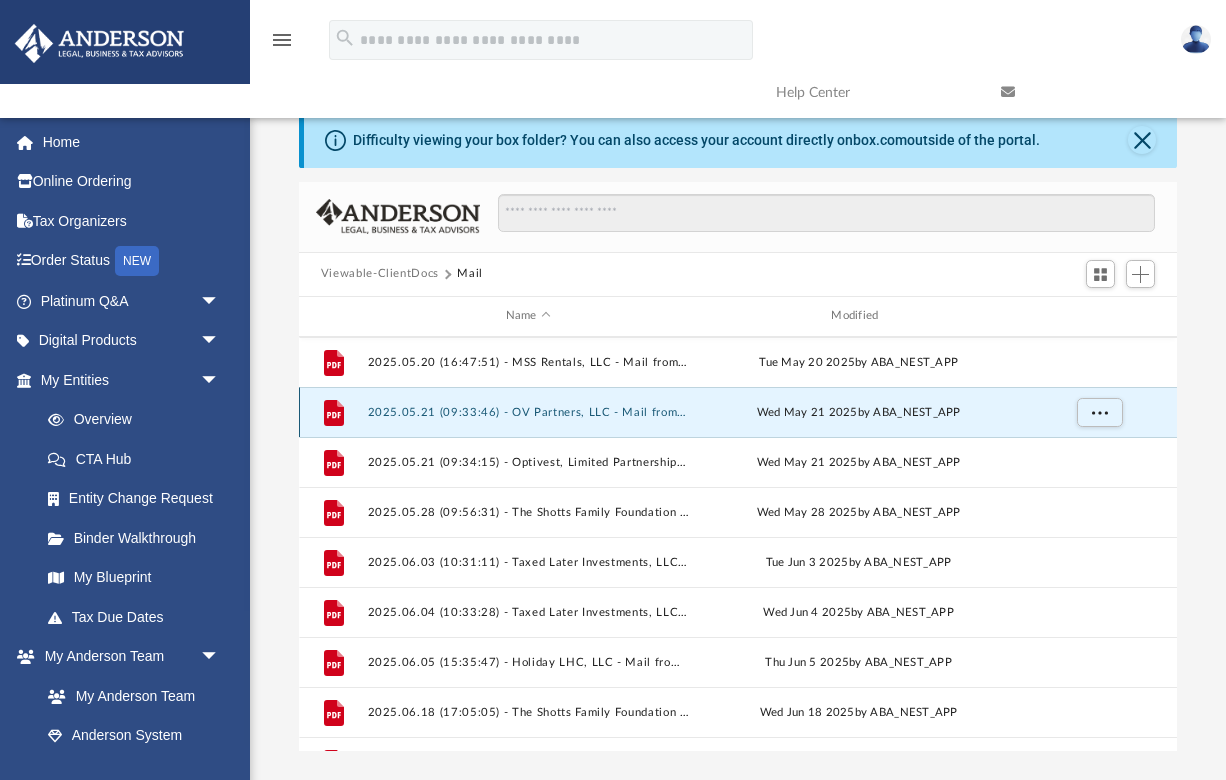 click on "2025.05.21 (09:33:46) - OV Partners, LLC - Mail from [PERSON].pdf" at bounding box center [528, 411] 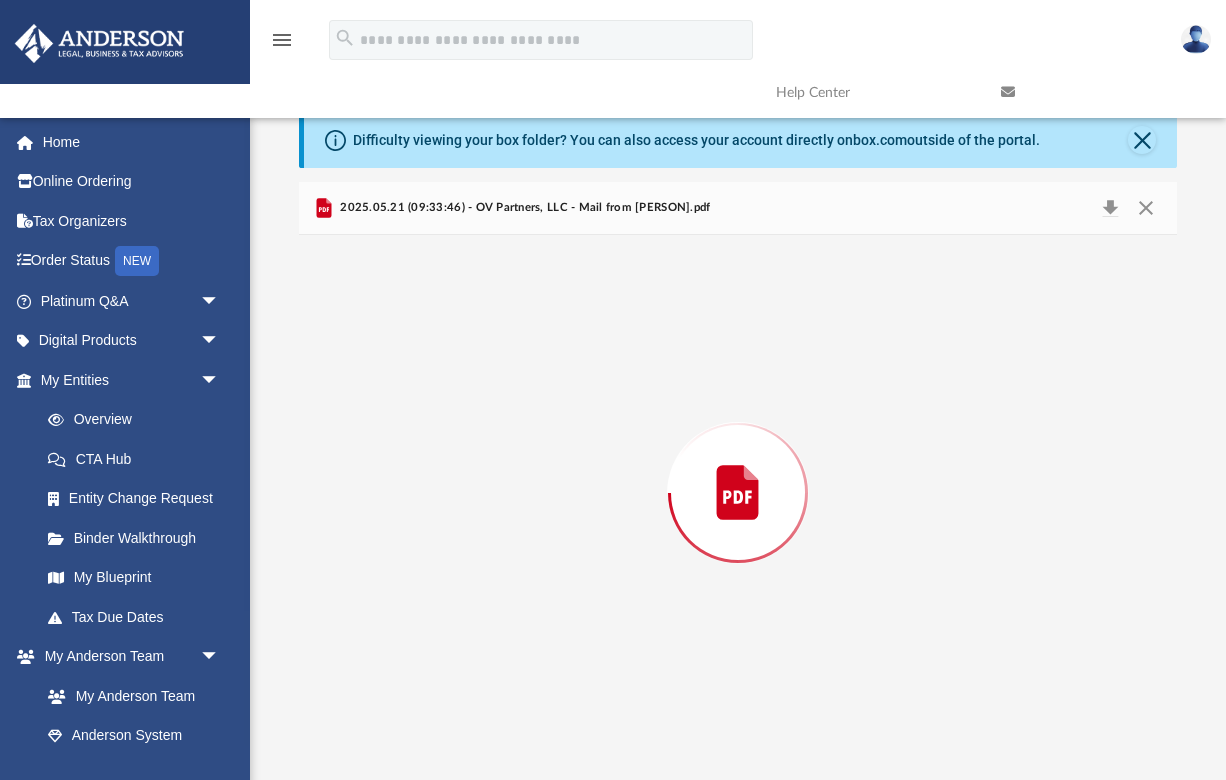 click at bounding box center [738, 493] 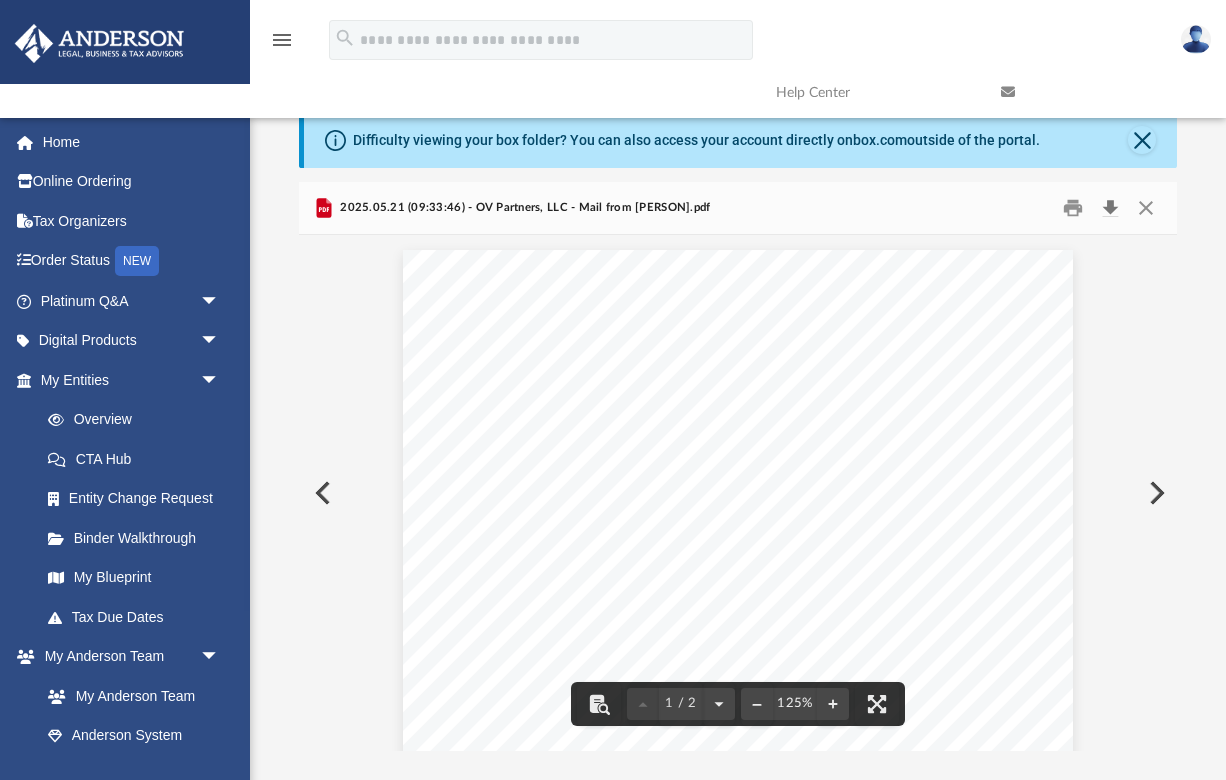 scroll, scrollTop: 0, scrollLeft: 0, axis: both 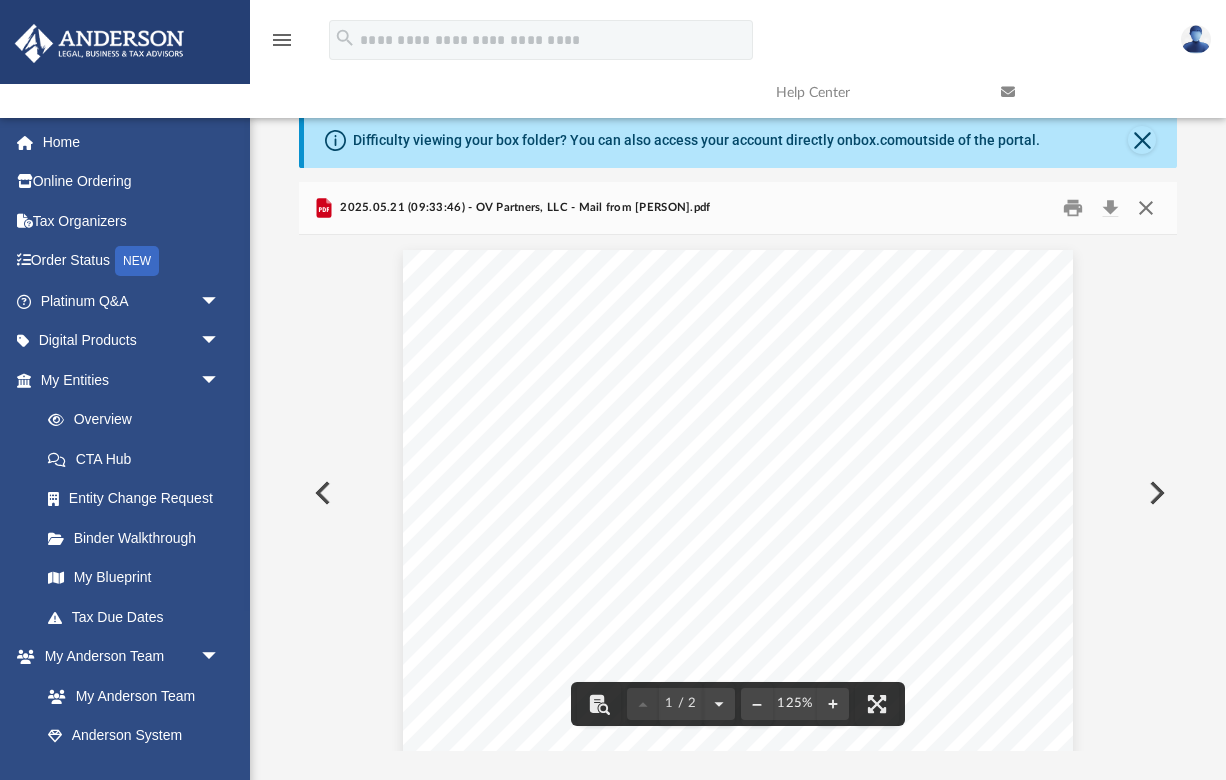 click at bounding box center [1146, 207] 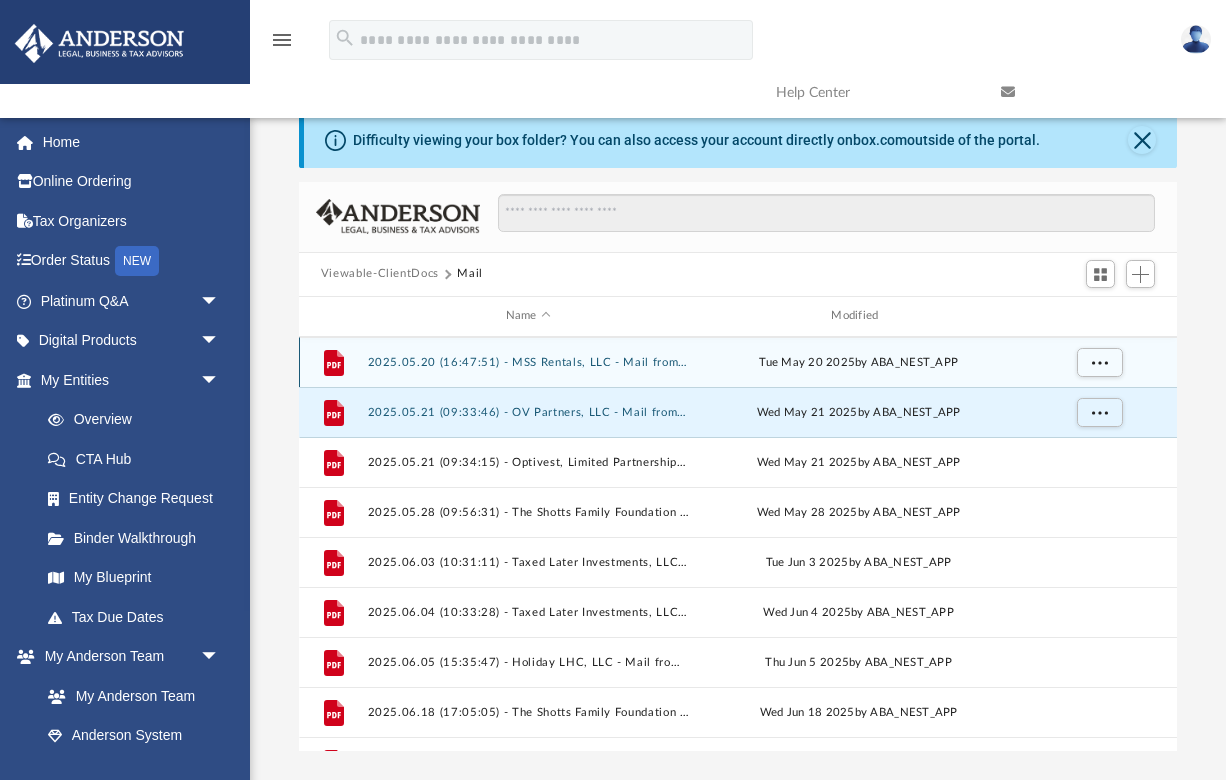 click on "2025.05.20 (16:47:51) - MSS Rentals, LLC - Mail from [PERSON].pdf" at bounding box center [528, 361] 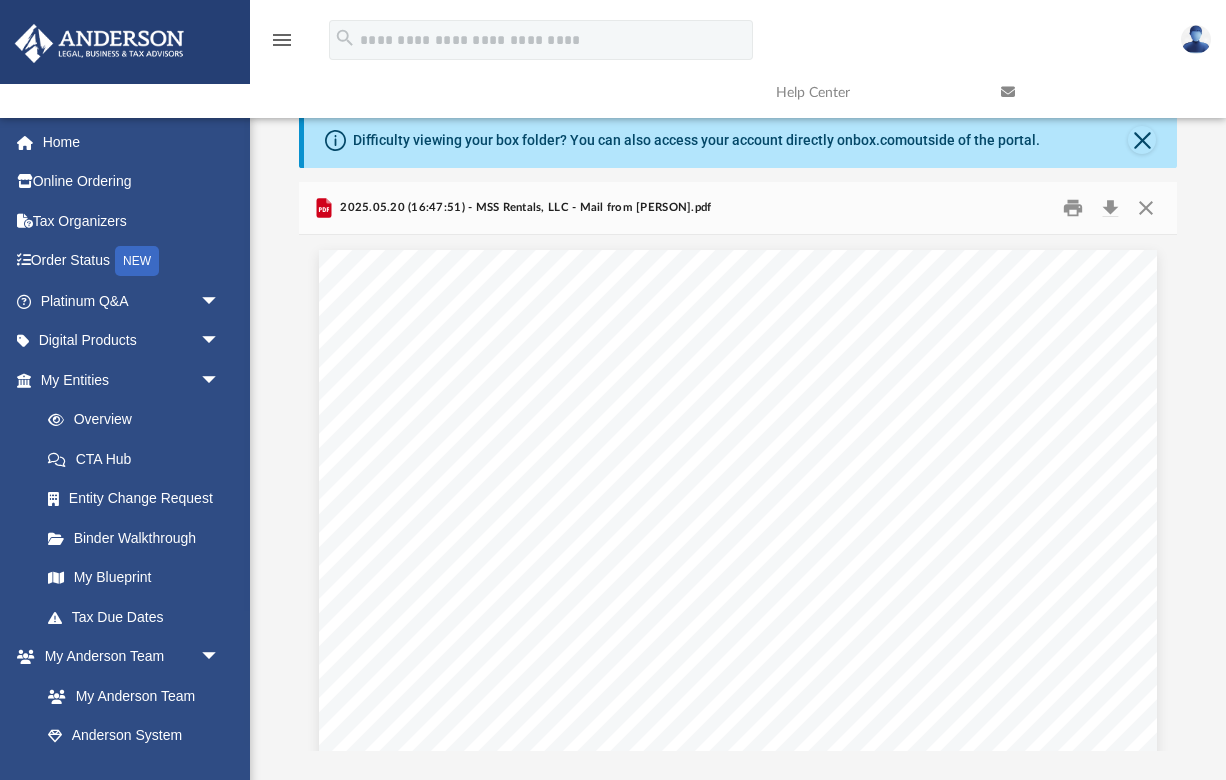 scroll, scrollTop: 0, scrollLeft: 0, axis: both 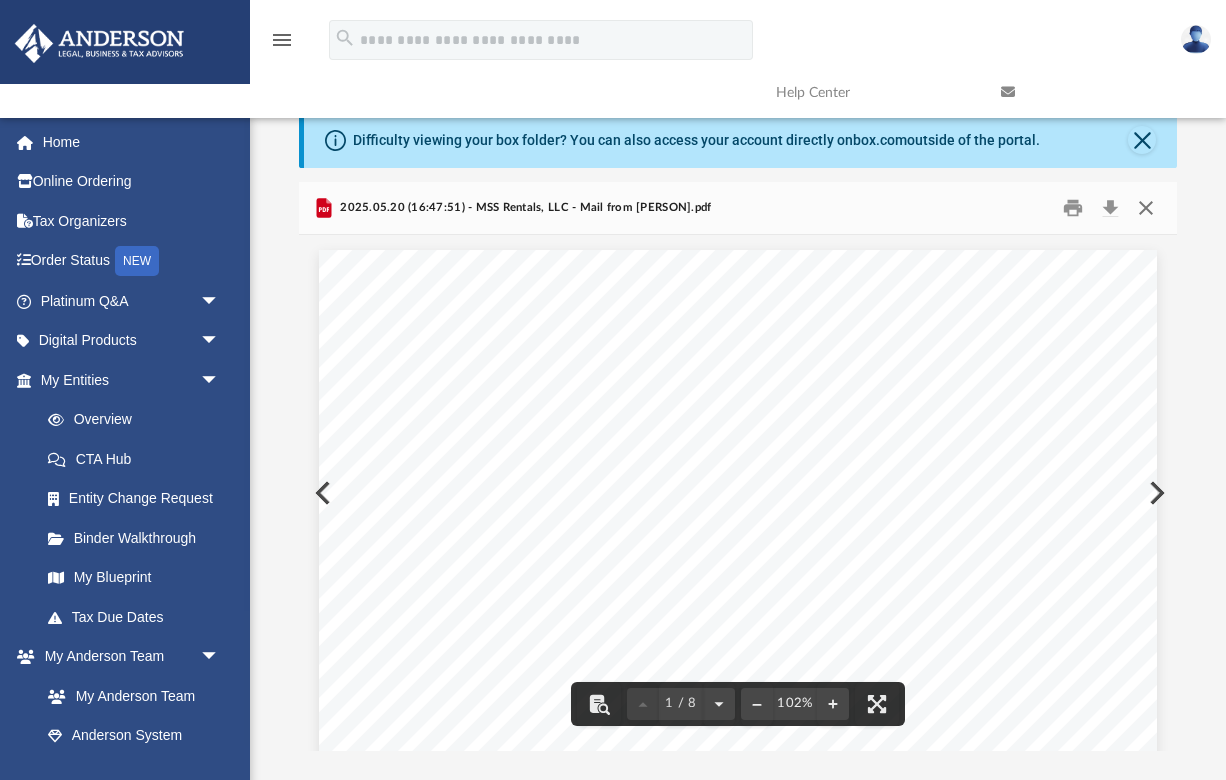 click at bounding box center [1146, 207] 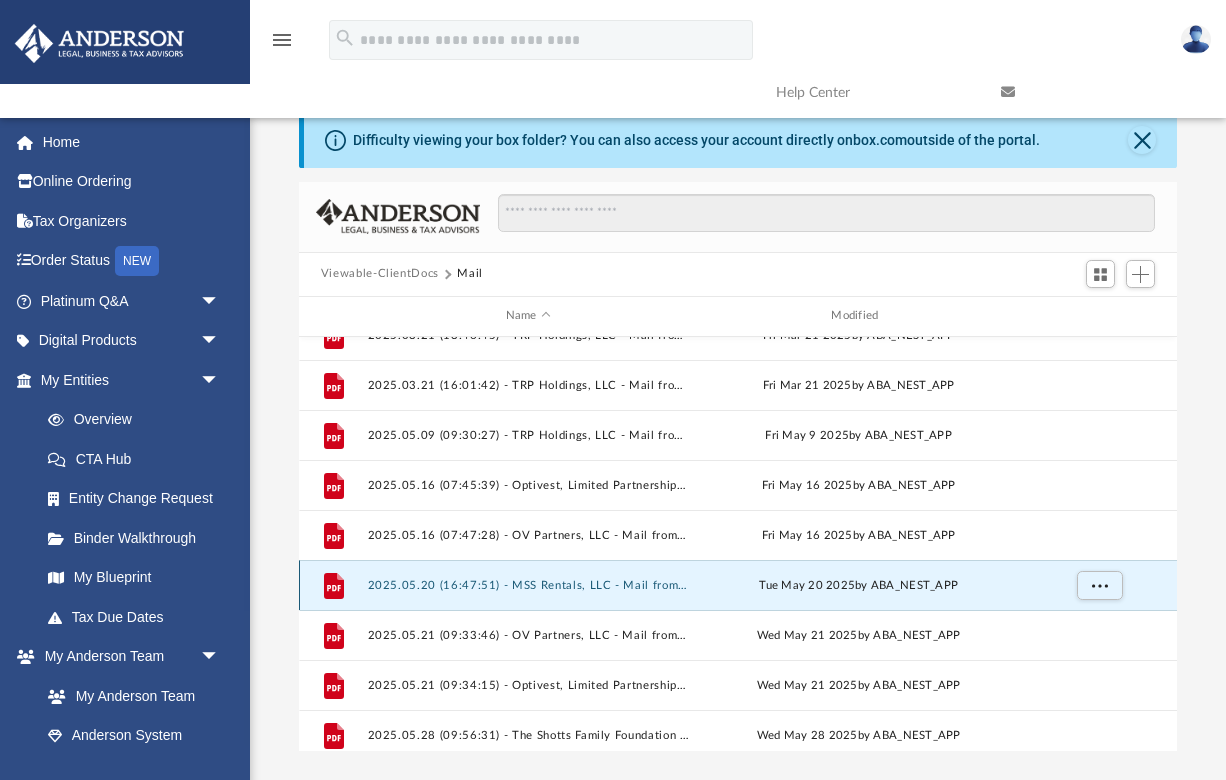 scroll, scrollTop: 1423, scrollLeft: 0, axis: vertical 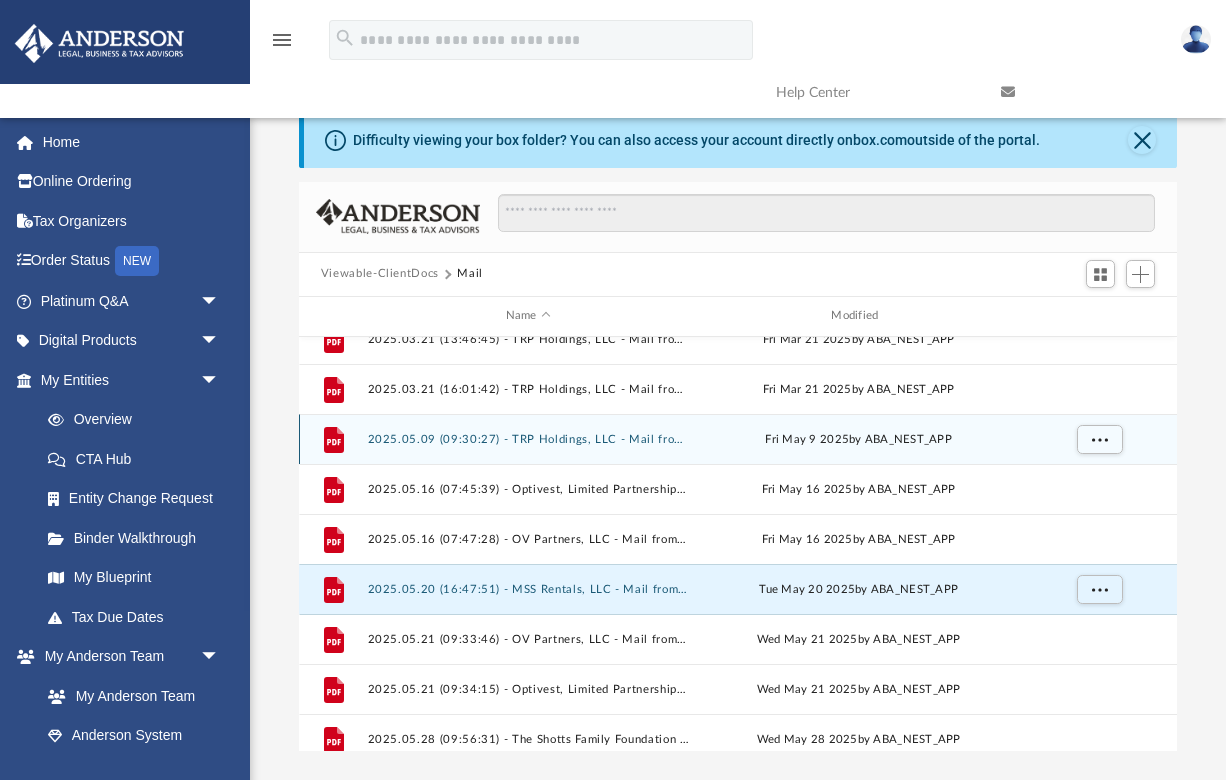 click on "2025.05.09 (09:30:27) - TRP Holdings, LLC - Mail from [PERSON].pdf" at bounding box center (528, 438) 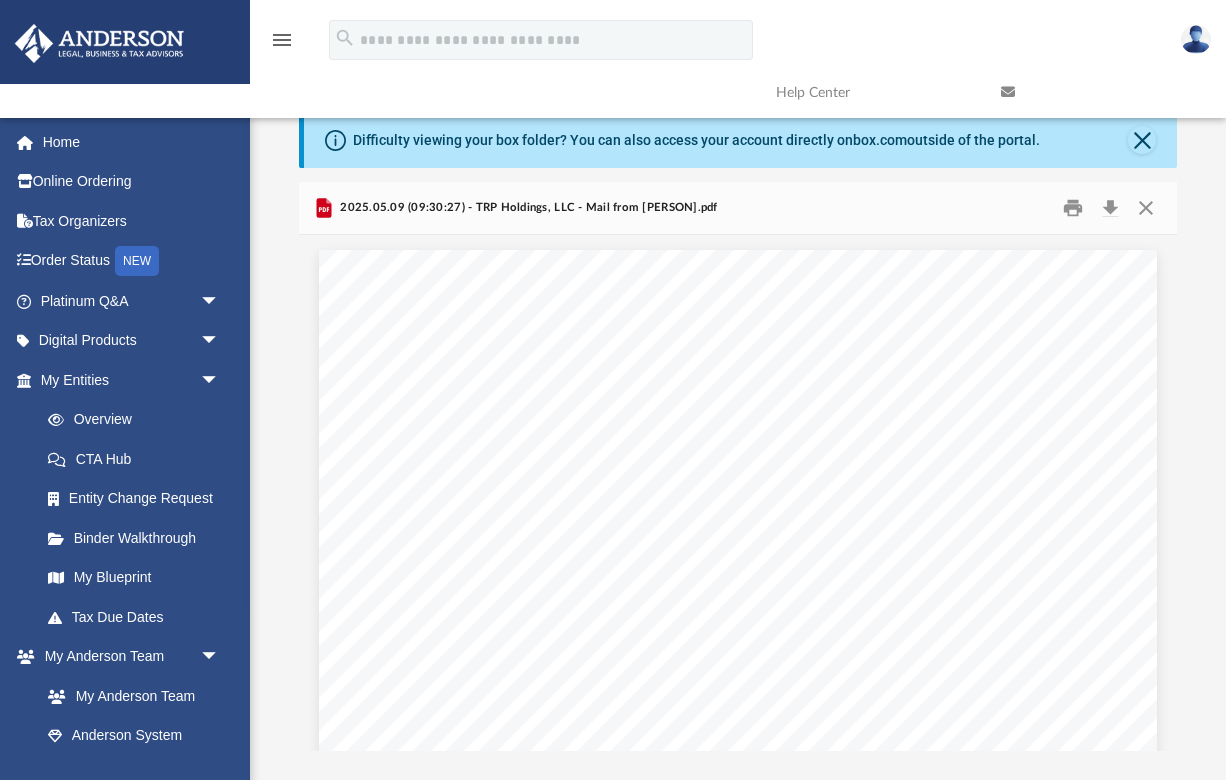 scroll, scrollTop: 30, scrollLeft: 0, axis: vertical 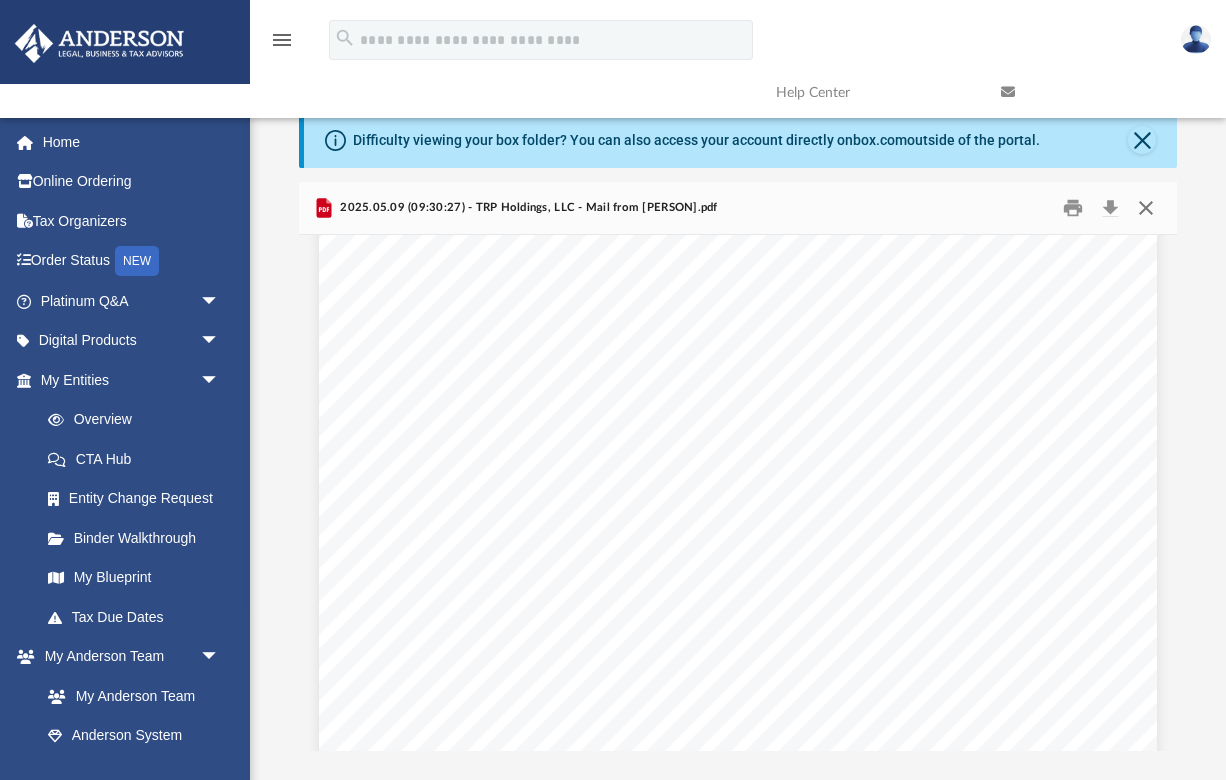 click at bounding box center [1146, 207] 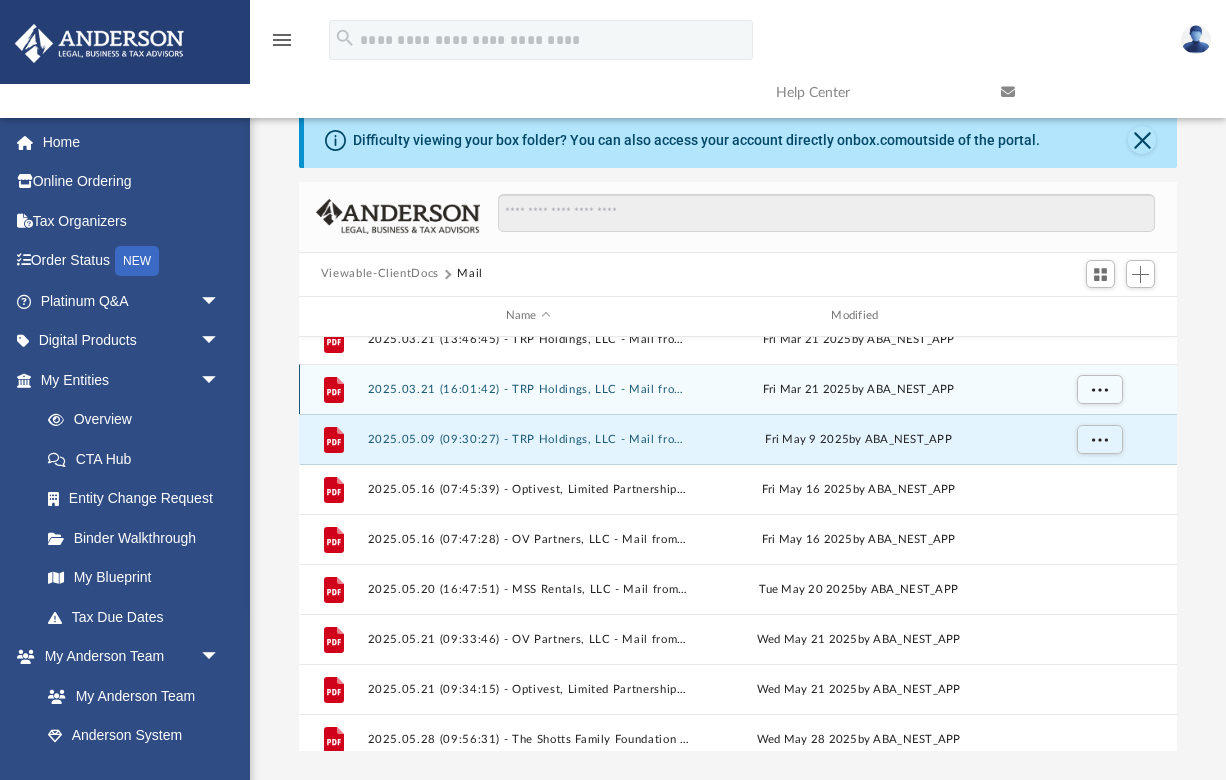 click on "2025.03.21 (16:01:42) - TRP Holdings, LLC - Mail from [PERSON].pdf" at bounding box center (528, 388) 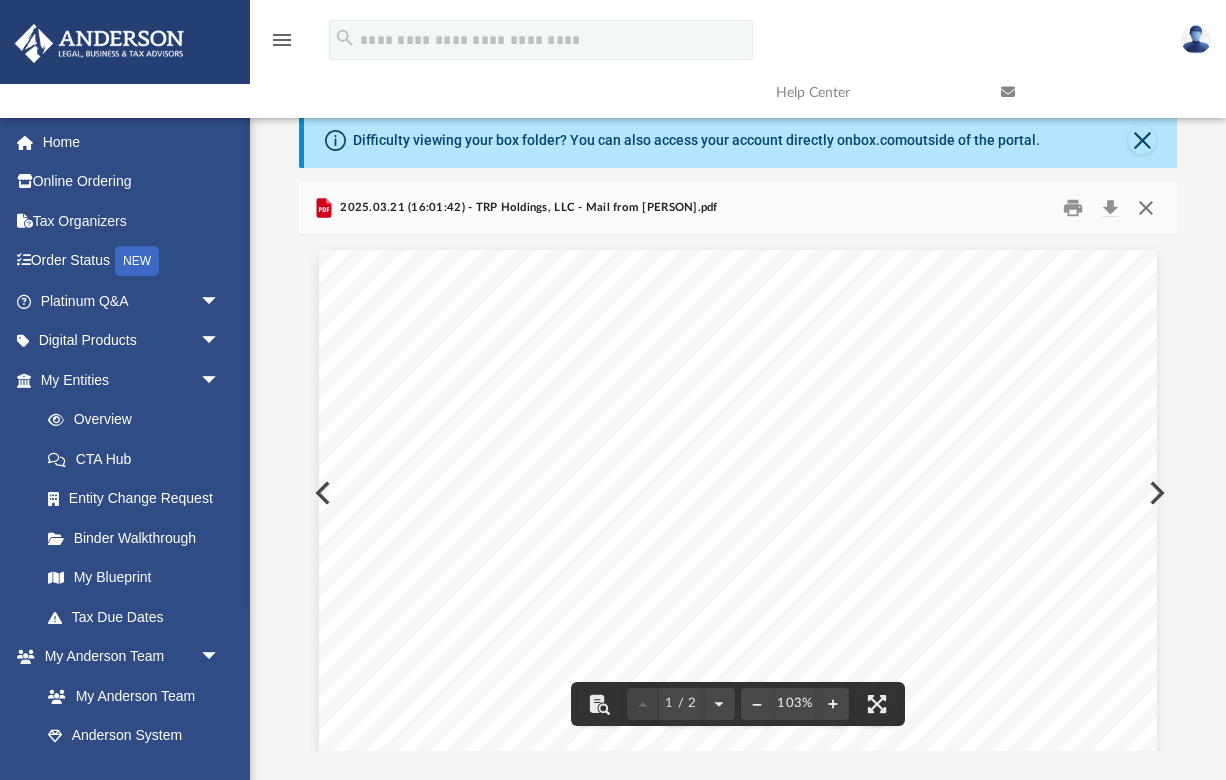 click at bounding box center (1146, 207) 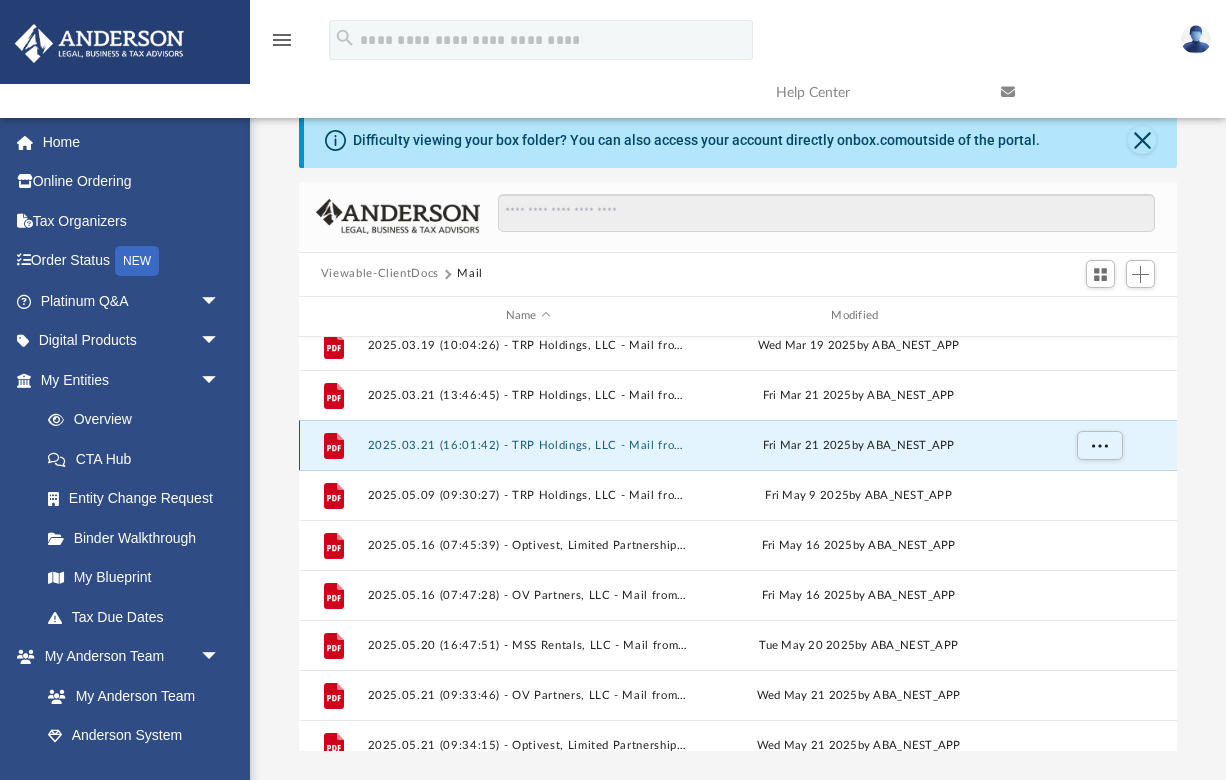 scroll, scrollTop: 1366, scrollLeft: 0, axis: vertical 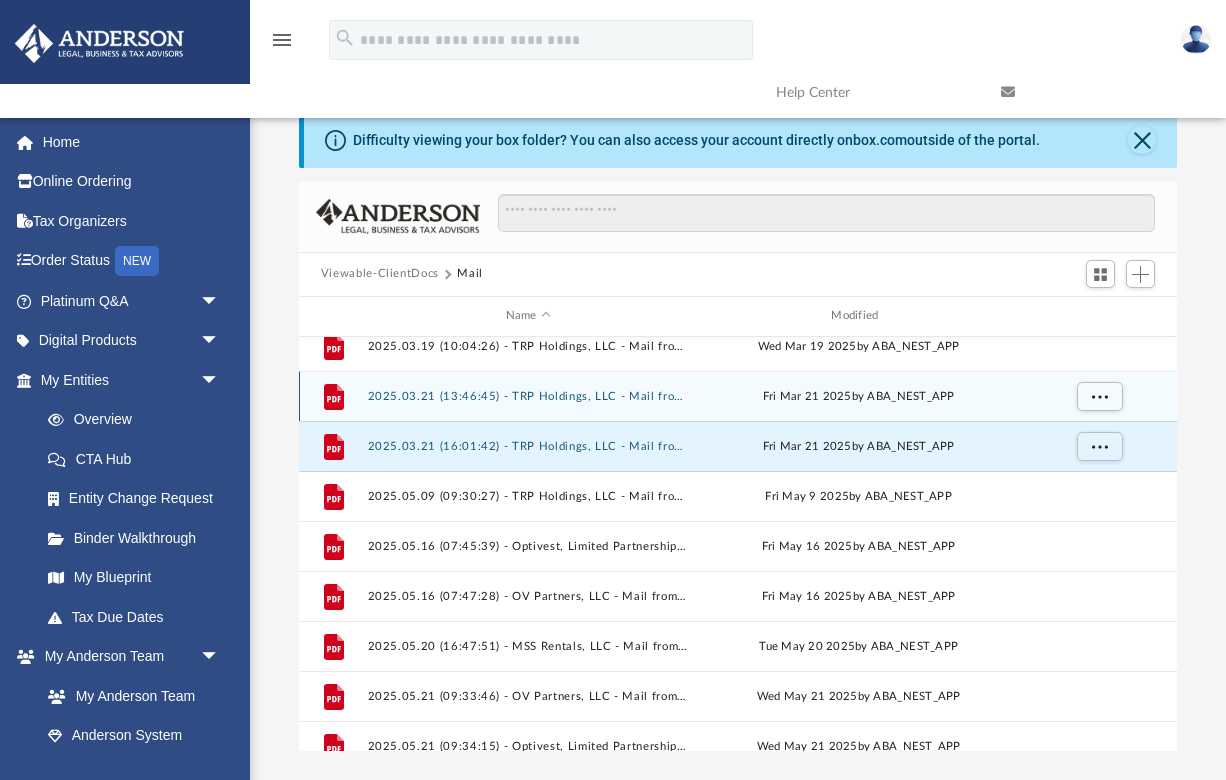 click on "2025.03.21 (13:46:45) - TRP Holdings, LLC - Mail from Don Dadesky.pdf" at bounding box center [528, 395] 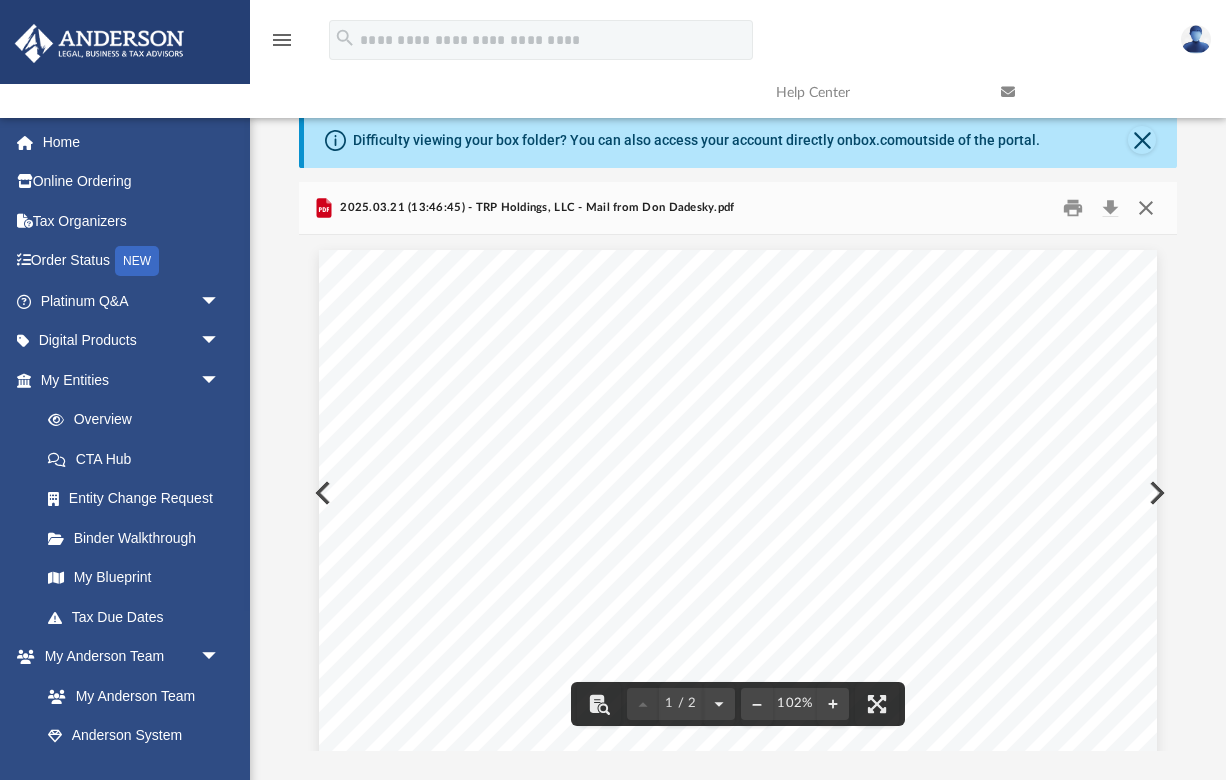 click at bounding box center [1146, 207] 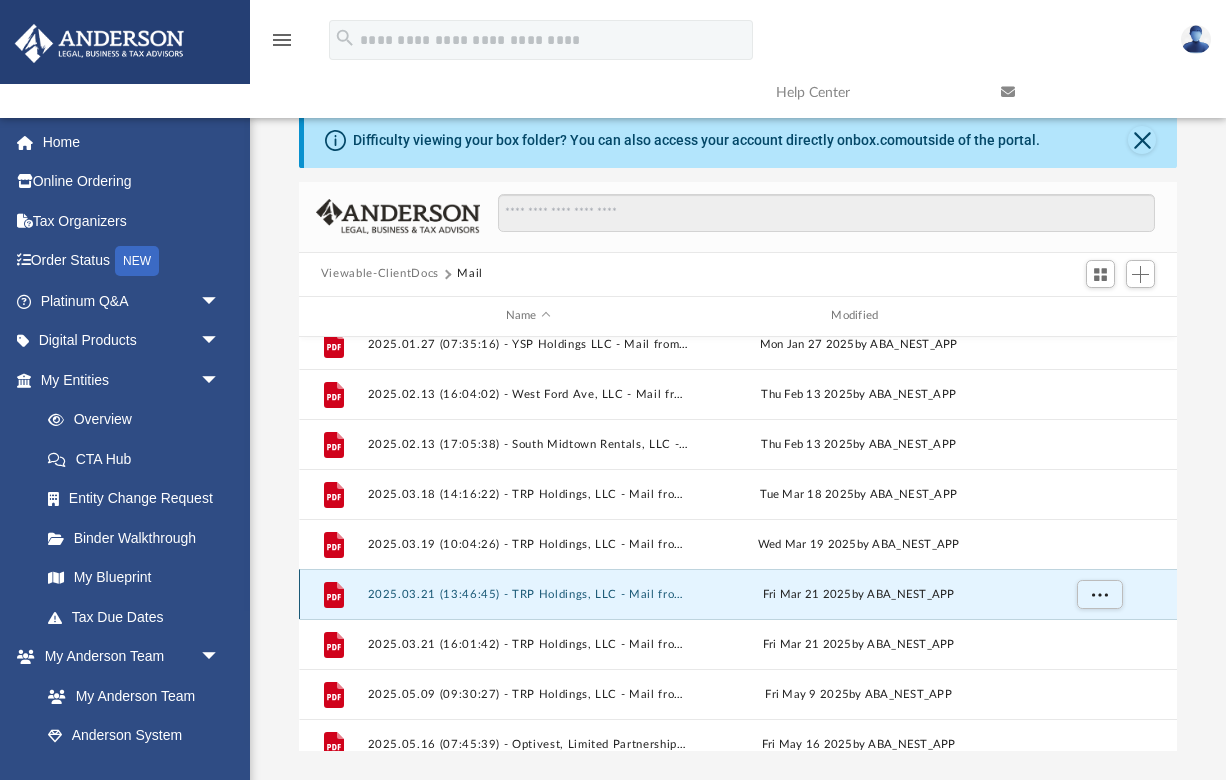scroll, scrollTop: 1165, scrollLeft: 0, axis: vertical 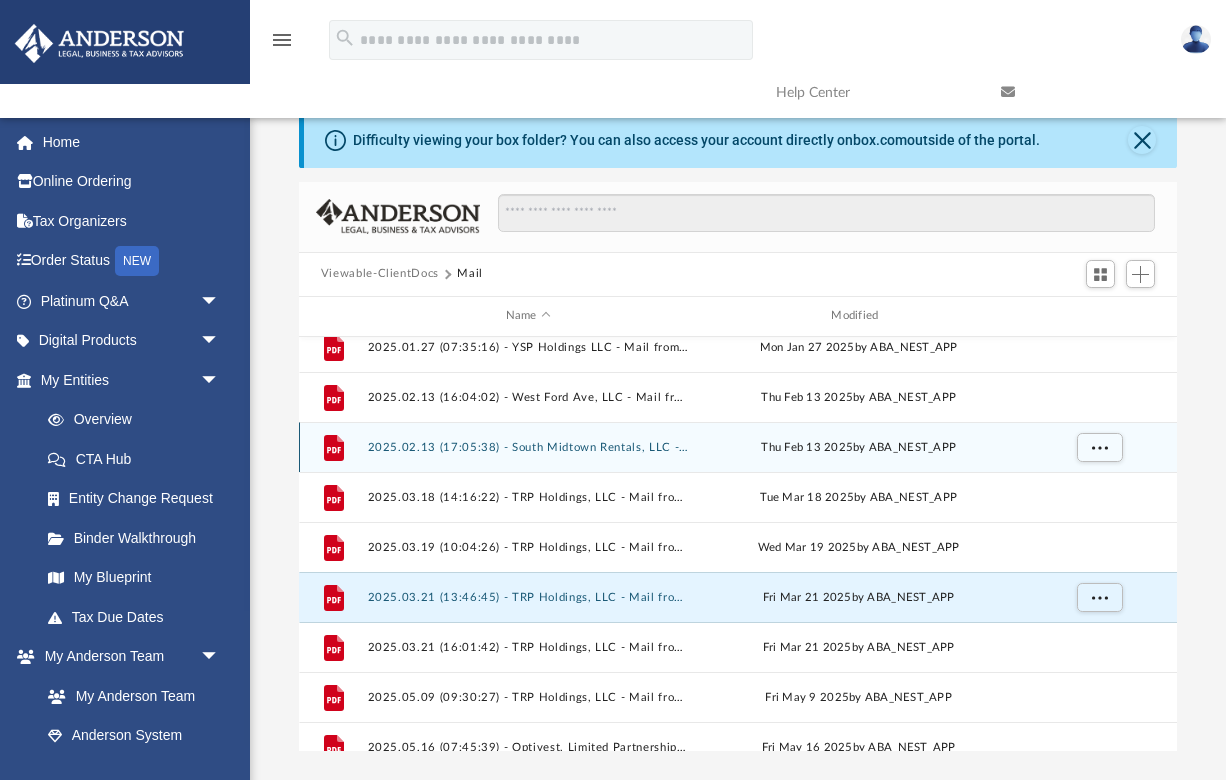 click on "File 2025.02.13 (17:05:38) - South Midtown Rentals, LLC - Mail from Taxpayer Services Division.pdf Thu Feb 13 2025  by [PERSON]" at bounding box center (738, 447) 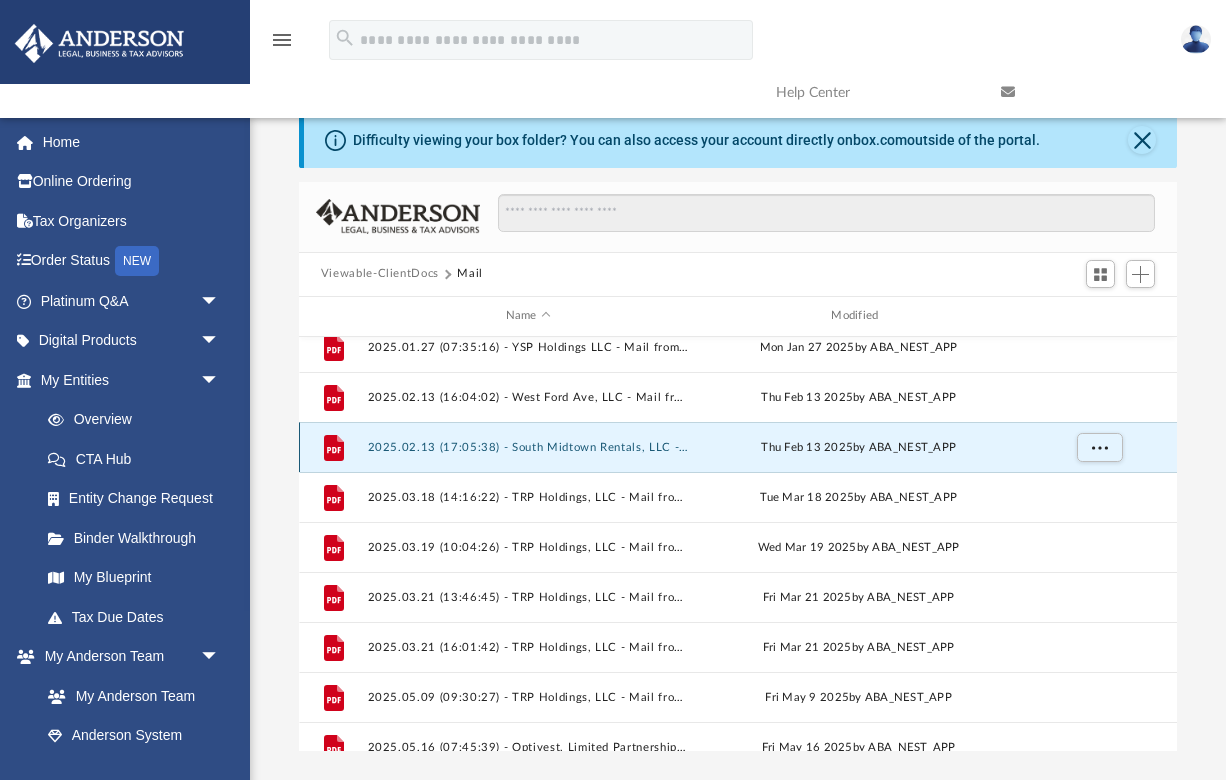click on "File 2025.02.13 (17:05:38) - South Midtown Rentals, LLC - Mail from Taxpayer Services Division.pdf Thu Feb 13 2025  by [PERSON]" at bounding box center [738, 447] 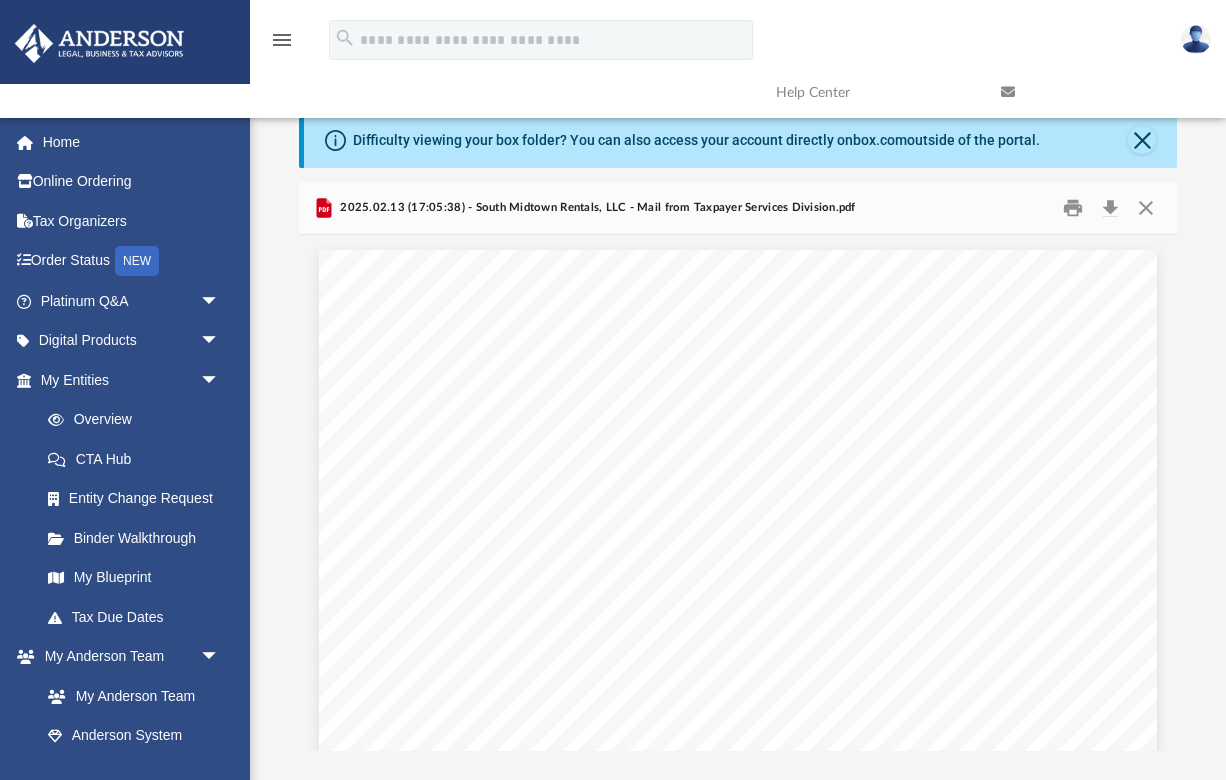 scroll, scrollTop: 0, scrollLeft: 0, axis: both 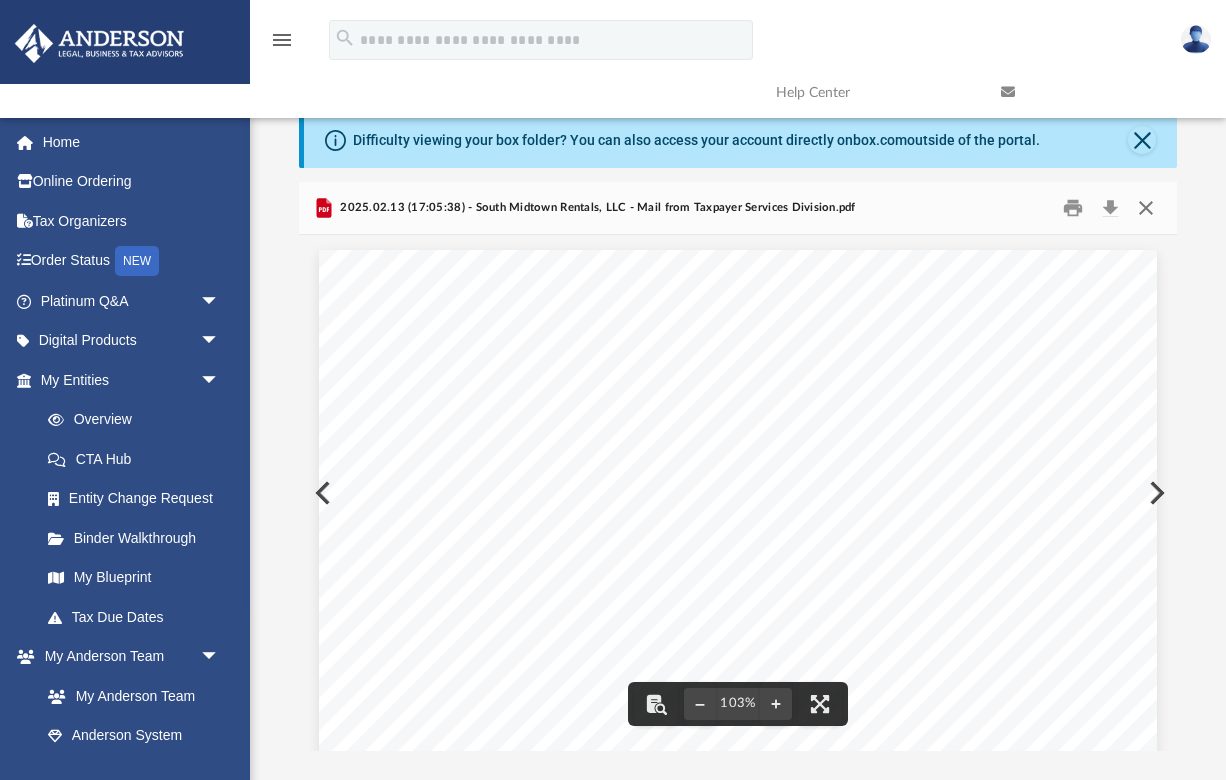 click at bounding box center (1146, 207) 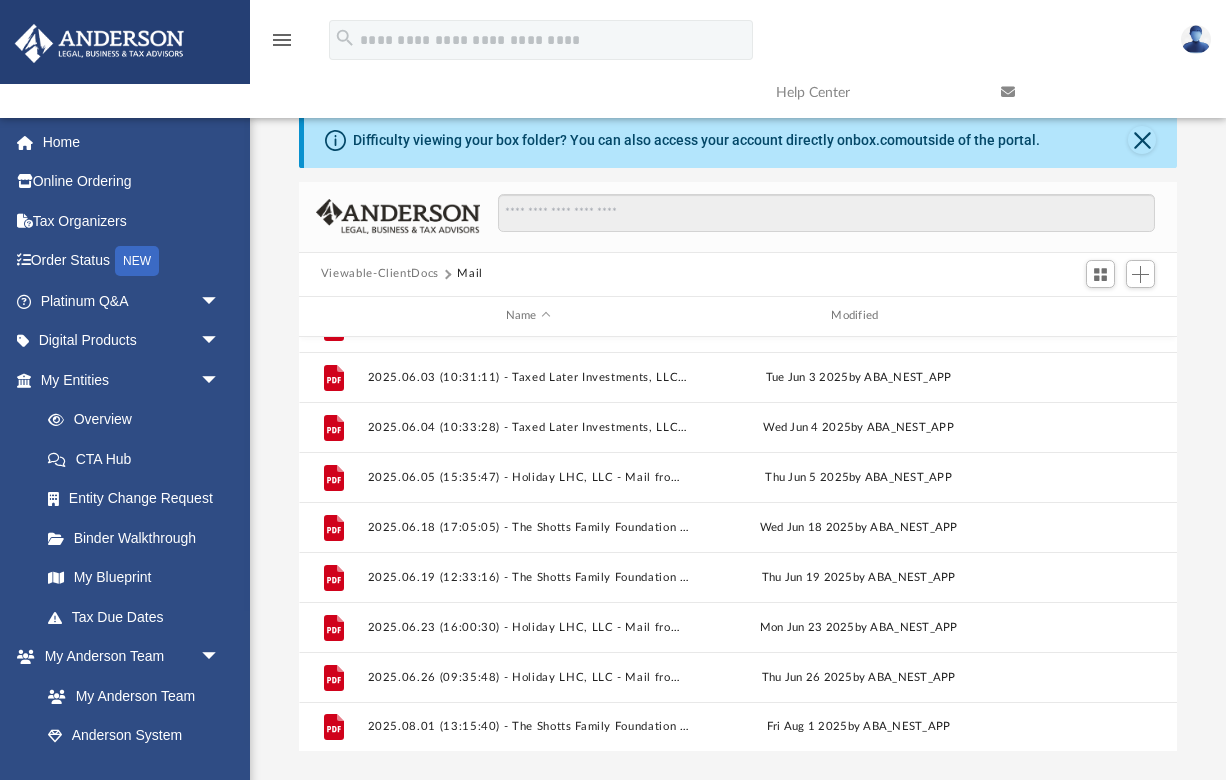 scroll, scrollTop: 1835, scrollLeft: 0, axis: vertical 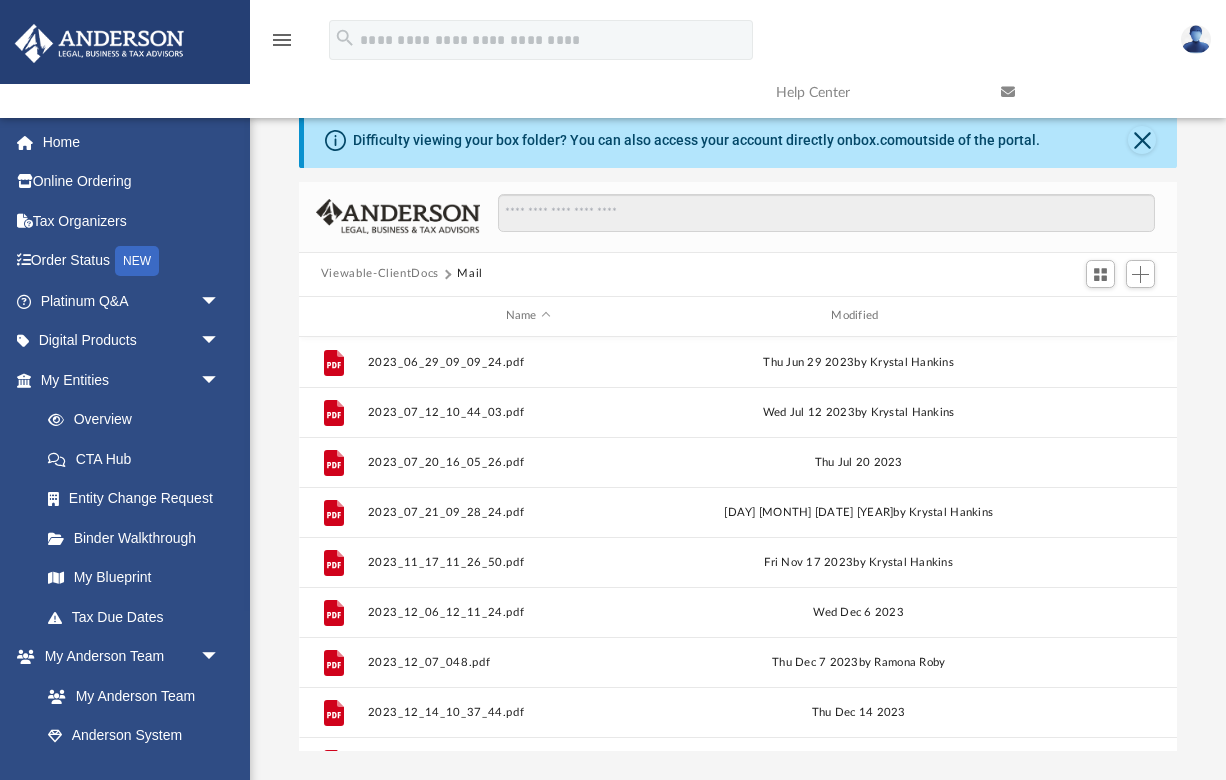 click on "Viewable-ClientDocs Mail" at bounding box center [738, 275] 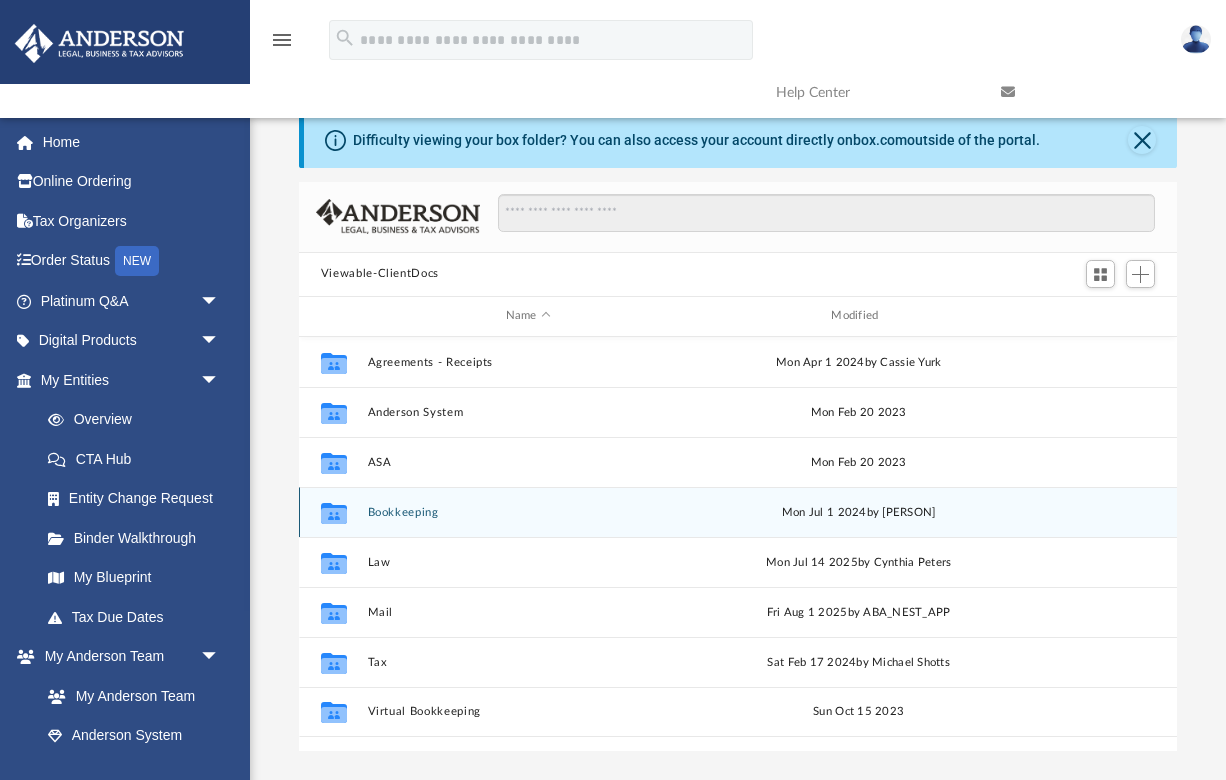 click on "Bookkeeping" at bounding box center (528, 511) 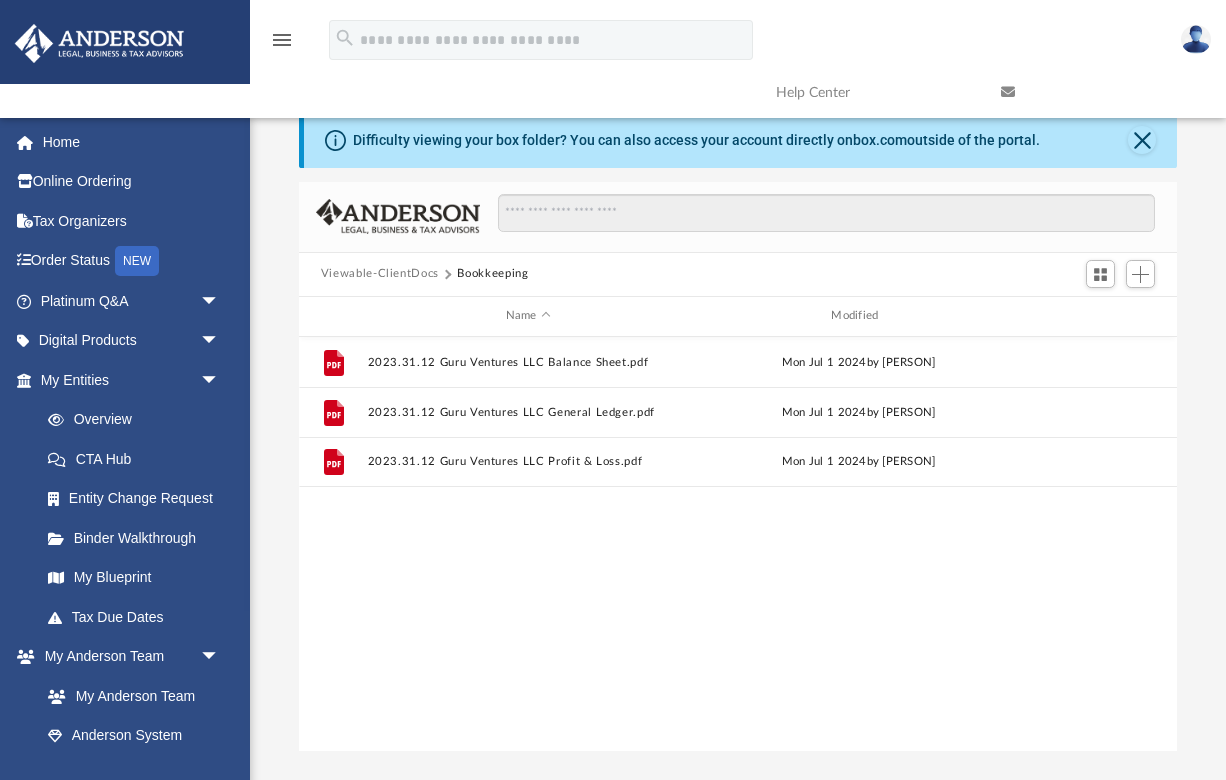 click on "Viewable-ClientDocs" at bounding box center [380, 274] 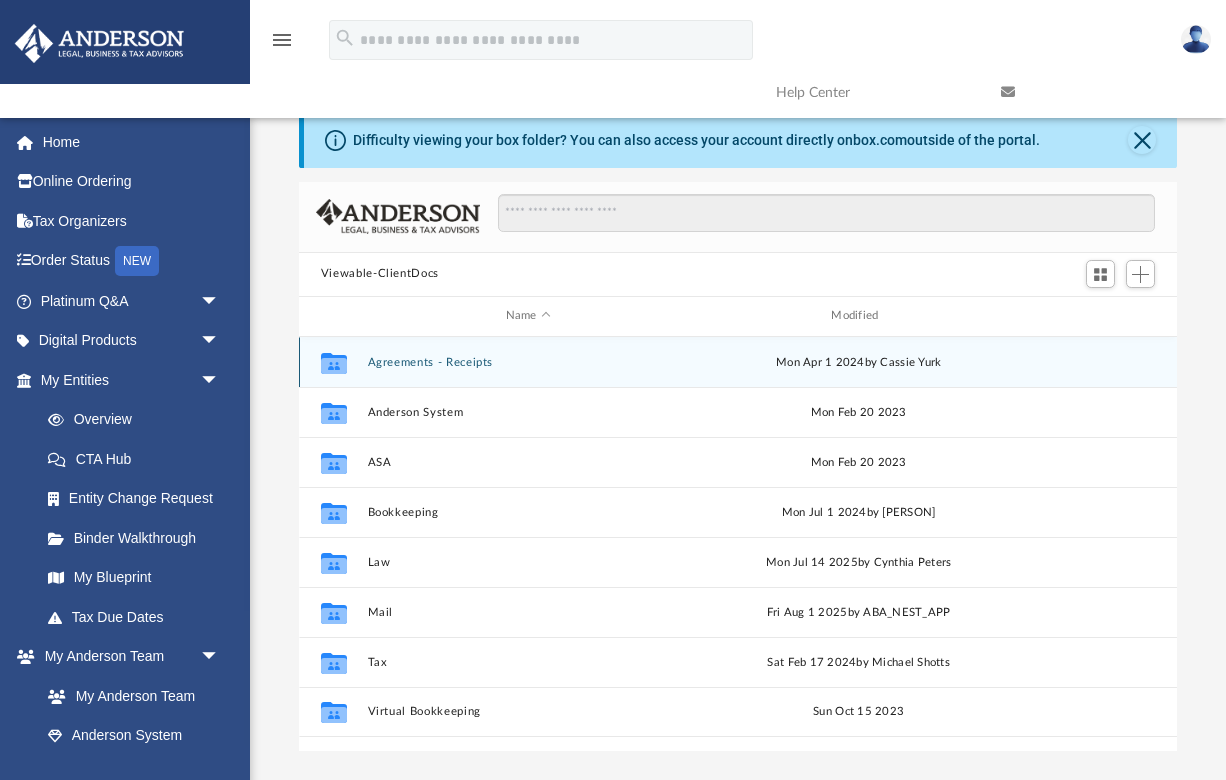 click on "Collaborated Folder" at bounding box center (334, 362) 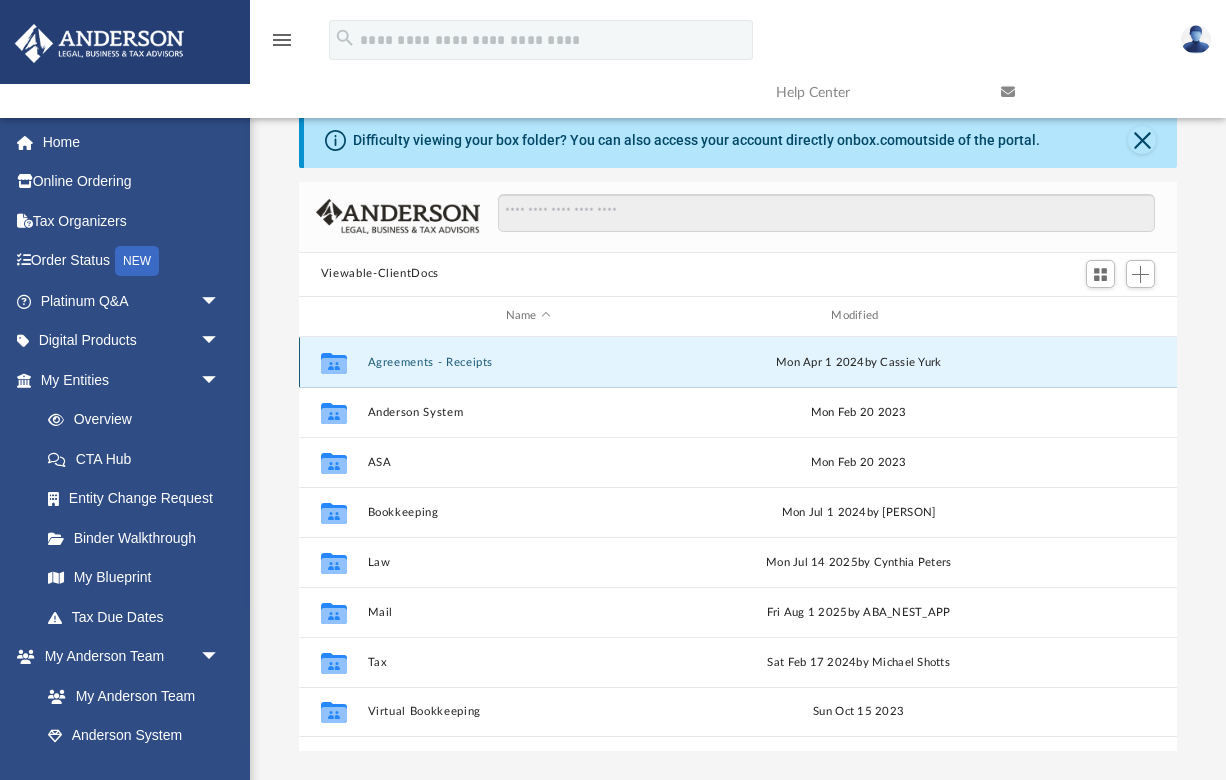 click on "Agreements - Receipts" at bounding box center (528, 361) 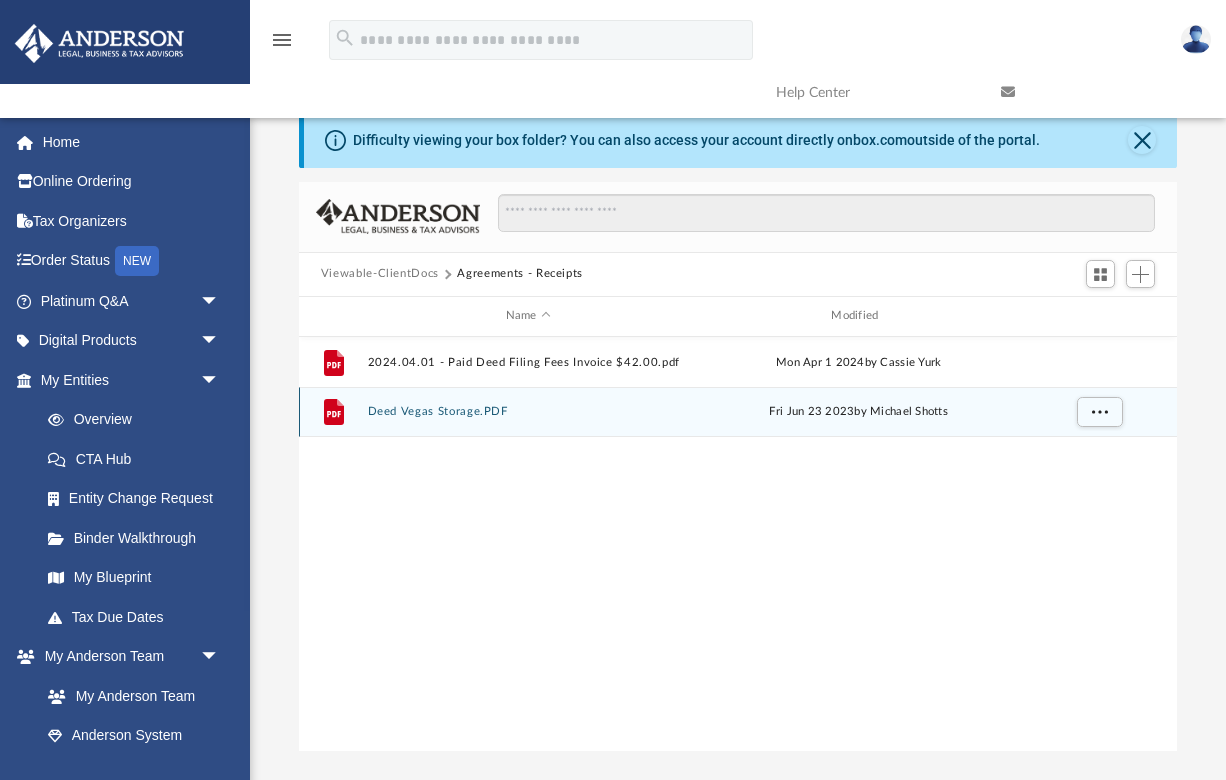 click on "Deed Vegas Storage.PDF" at bounding box center [528, 411] 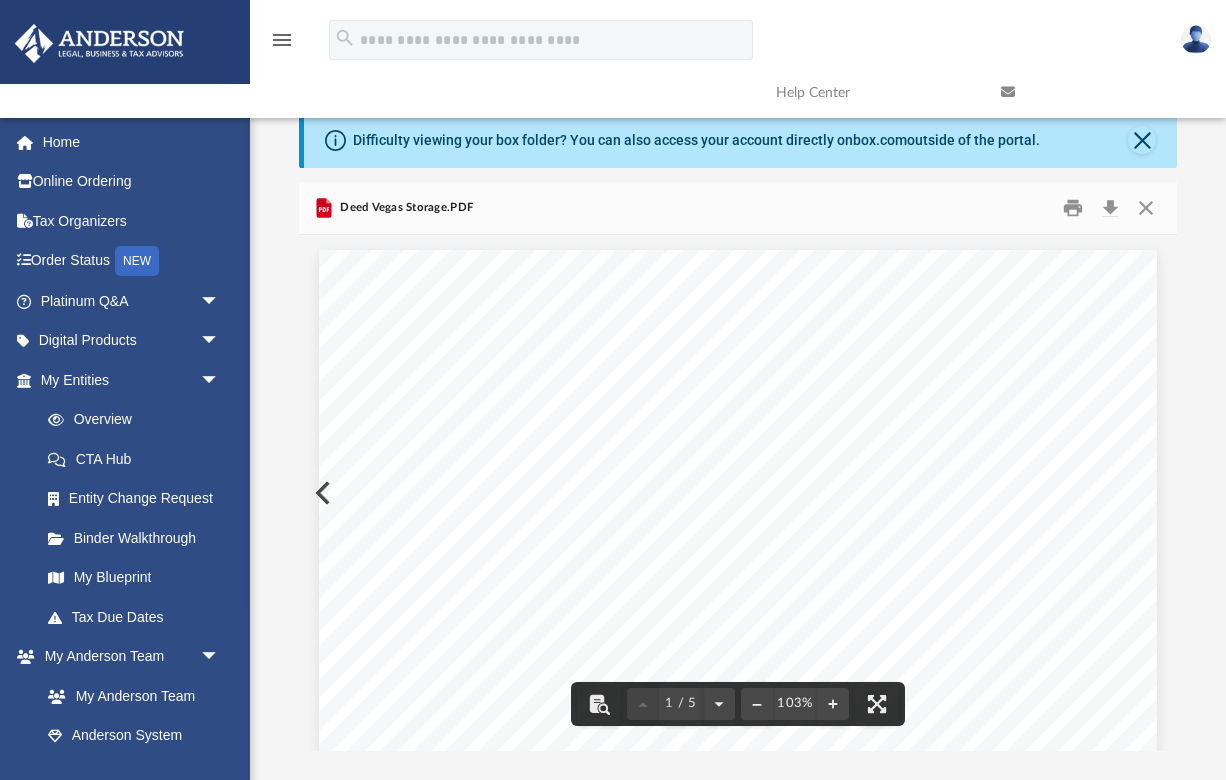 scroll, scrollTop: 0, scrollLeft: 0, axis: both 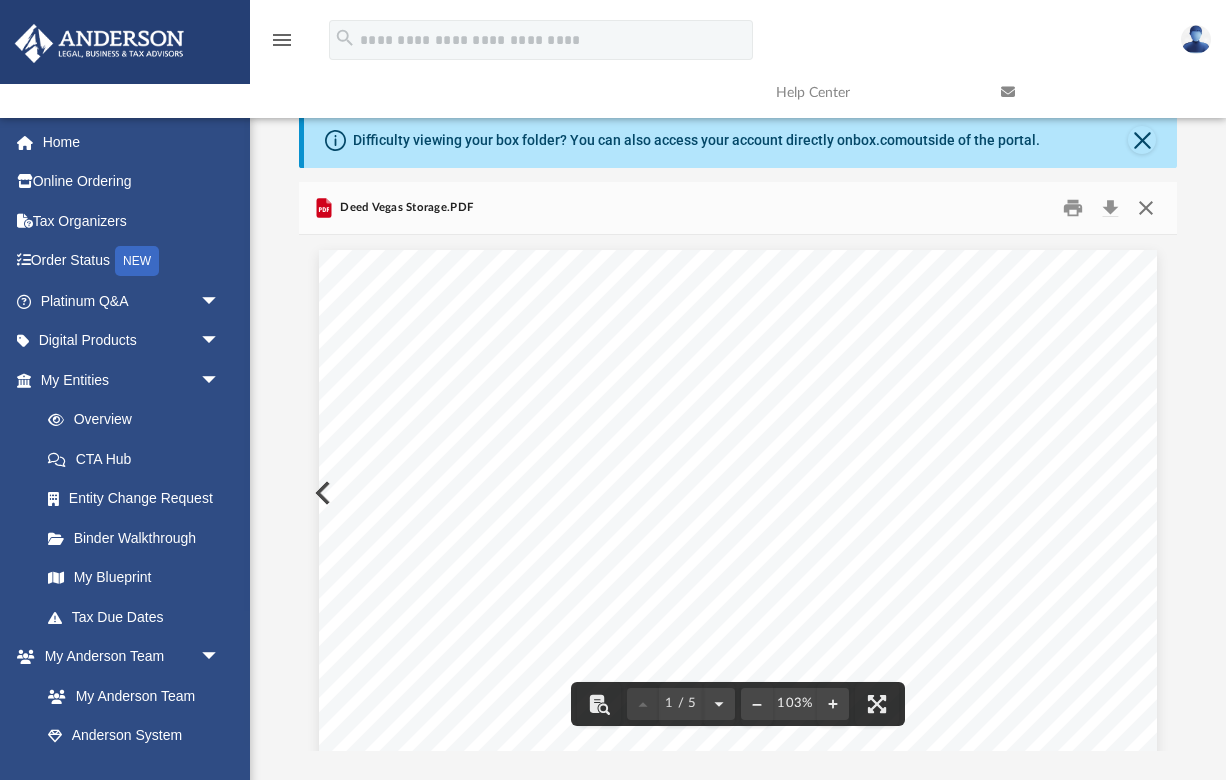 click at bounding box center (1146, 207) 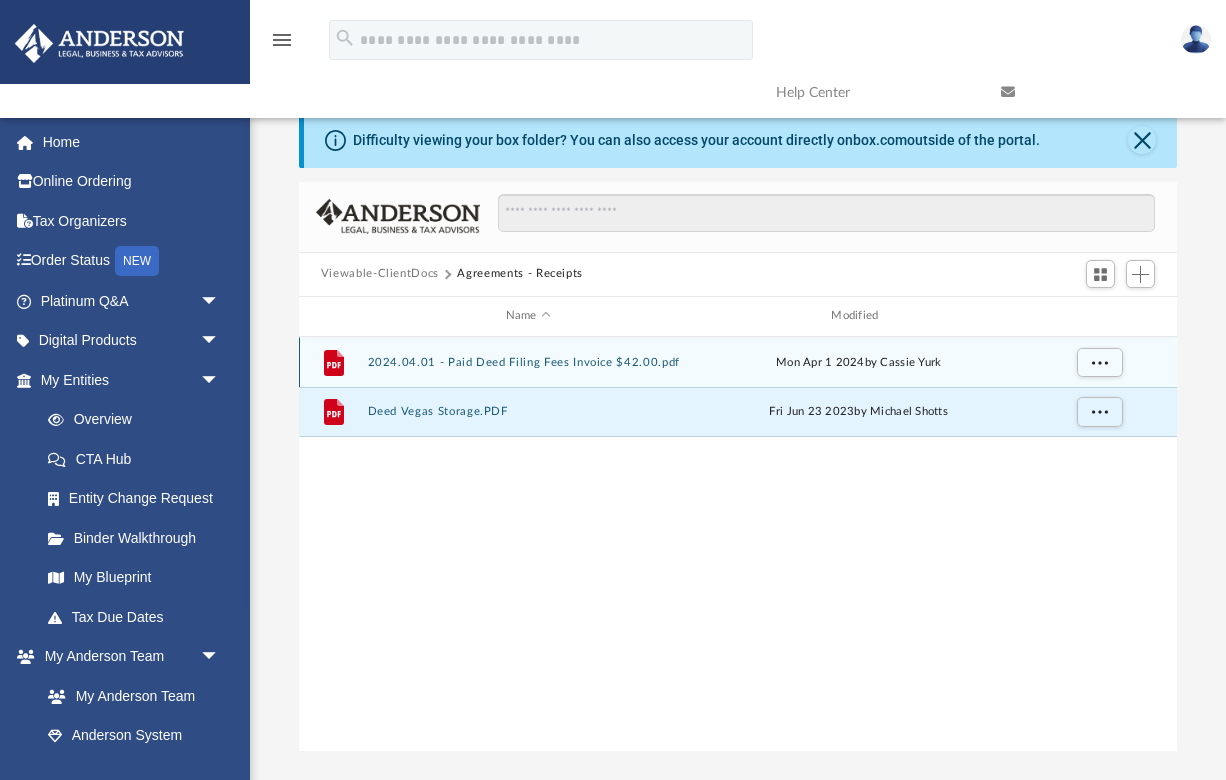 click on "2024.04.01 - Paid Deed Filing Fees Invoice $42.00.pdf" at bounding box center (528, 361) 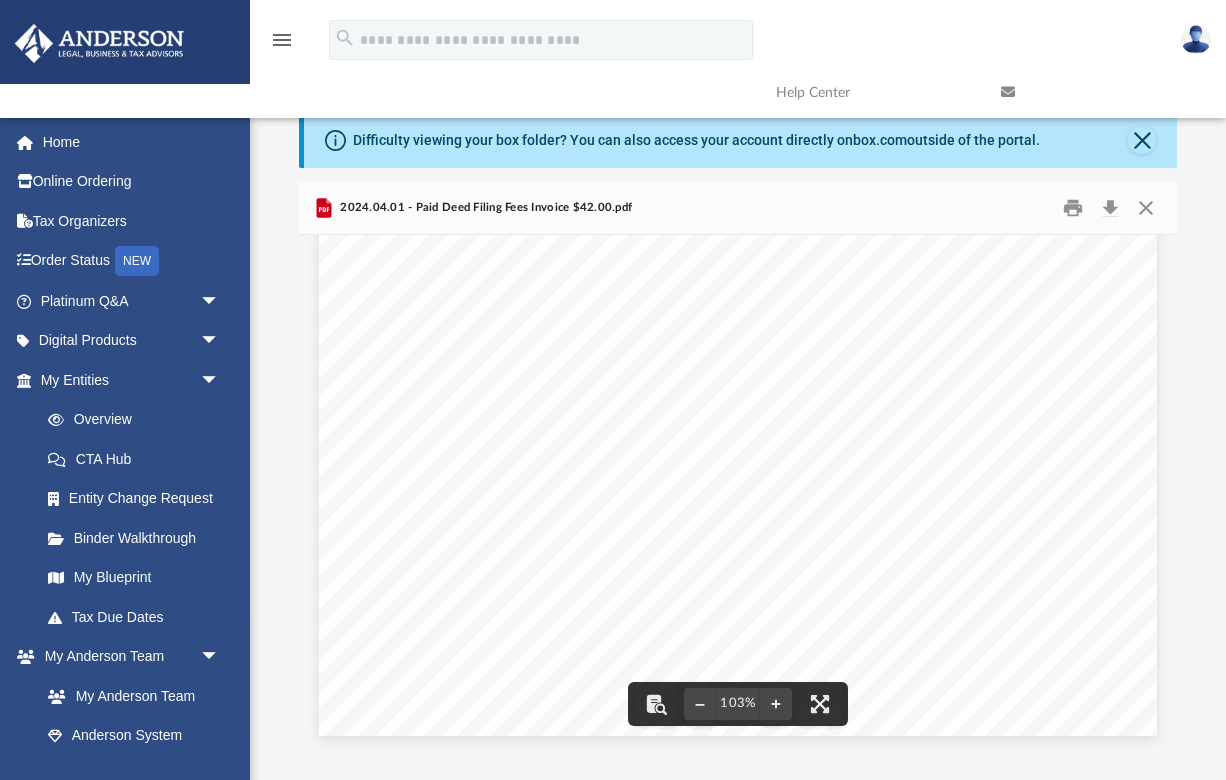 scroll, scrollTop: 599, scrollLeft: 0, axis: vertical 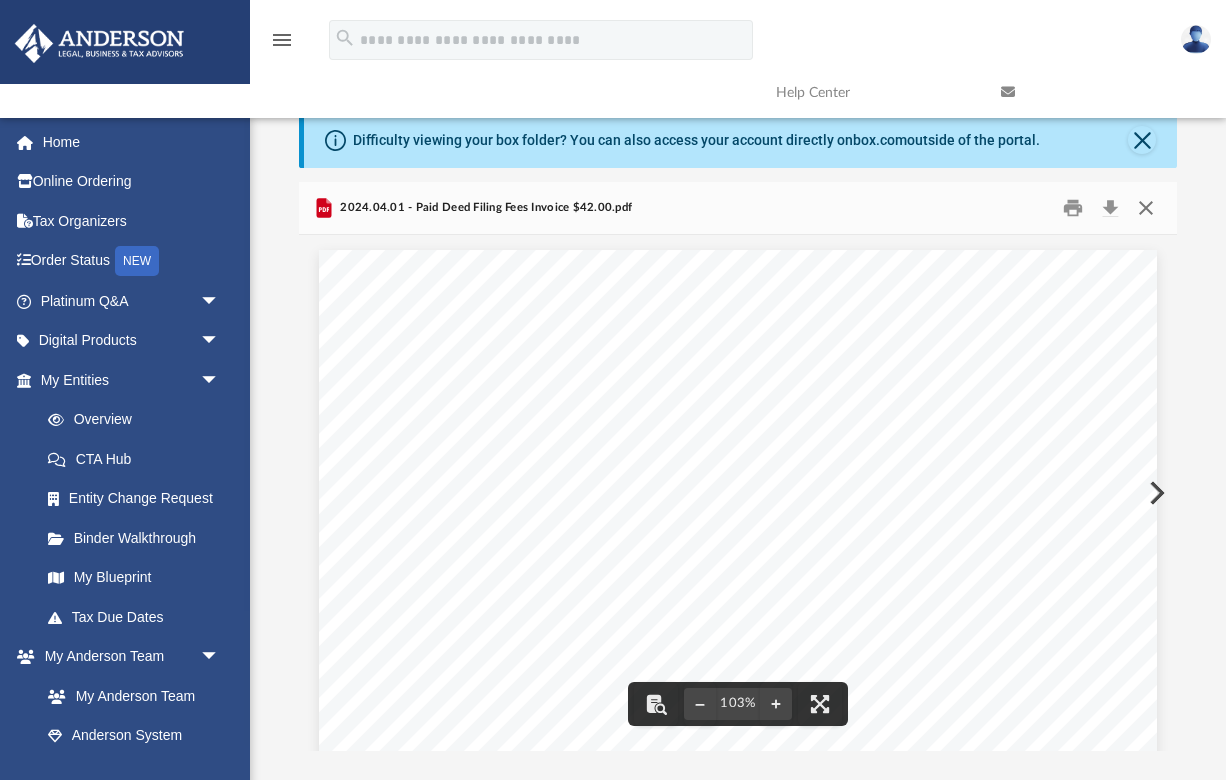 click at bounding box center [1146, 207] 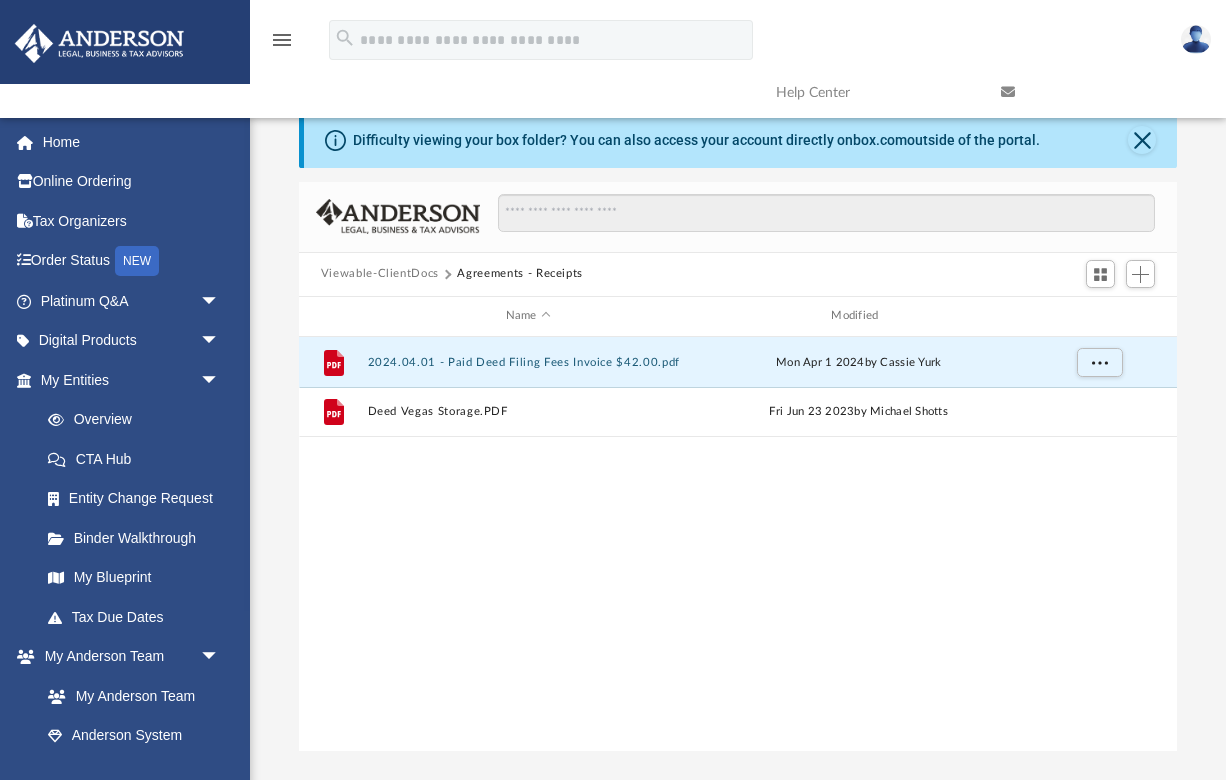 click on "Viewable-ClientDocs" at bounding box center (380, 274) 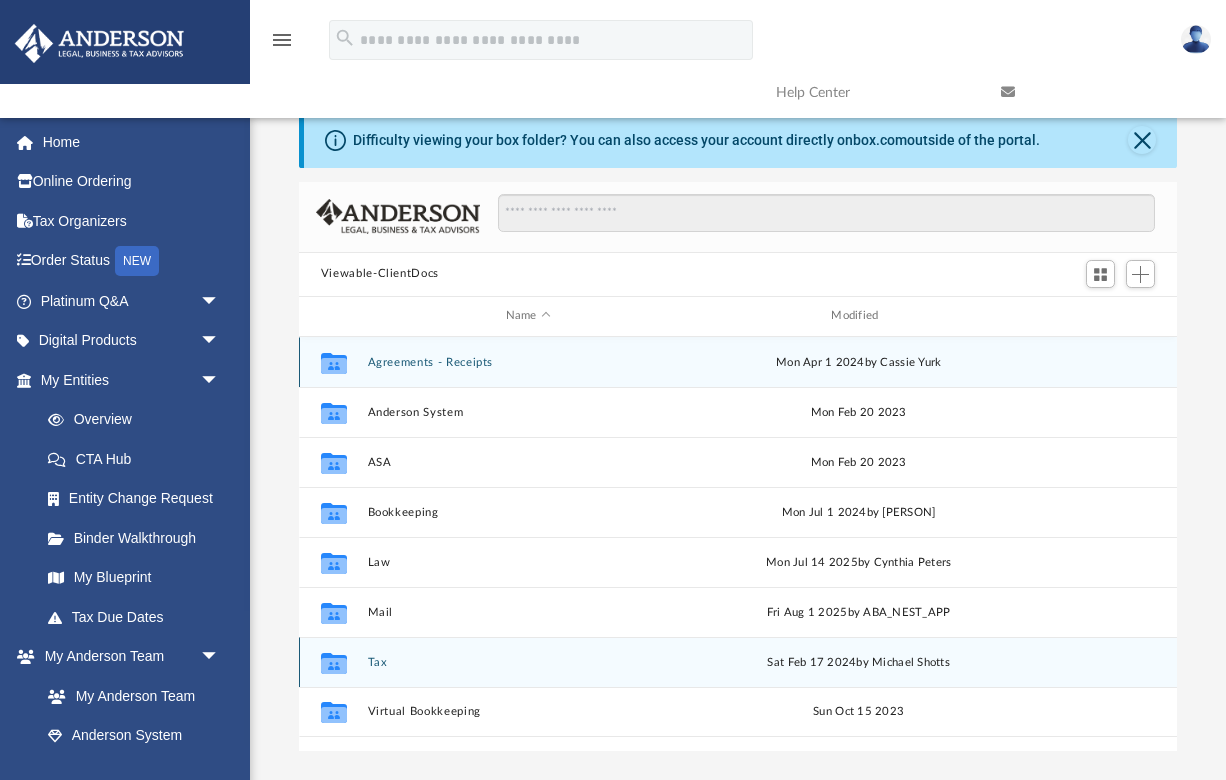 scroll, scrollTop: 0, scrollLeft: 0, axis: both 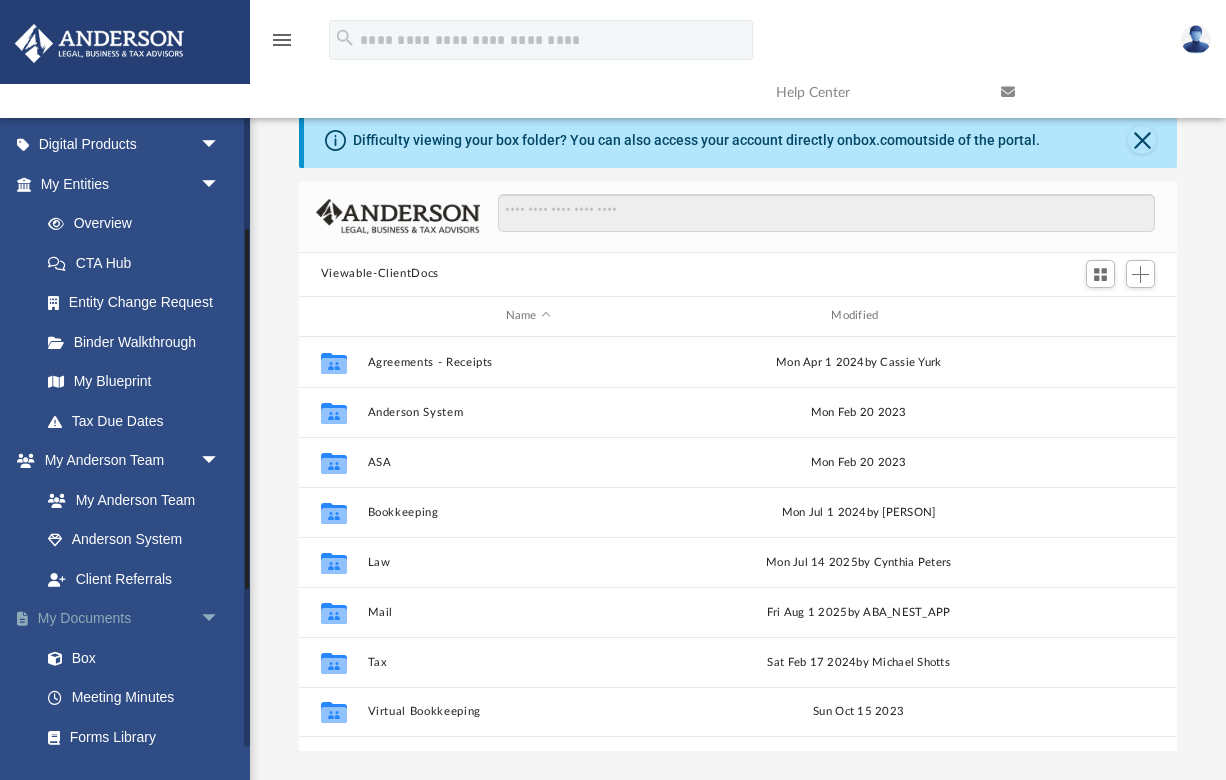 click on "arrow_drop_down" at bounding box center [220, 619] 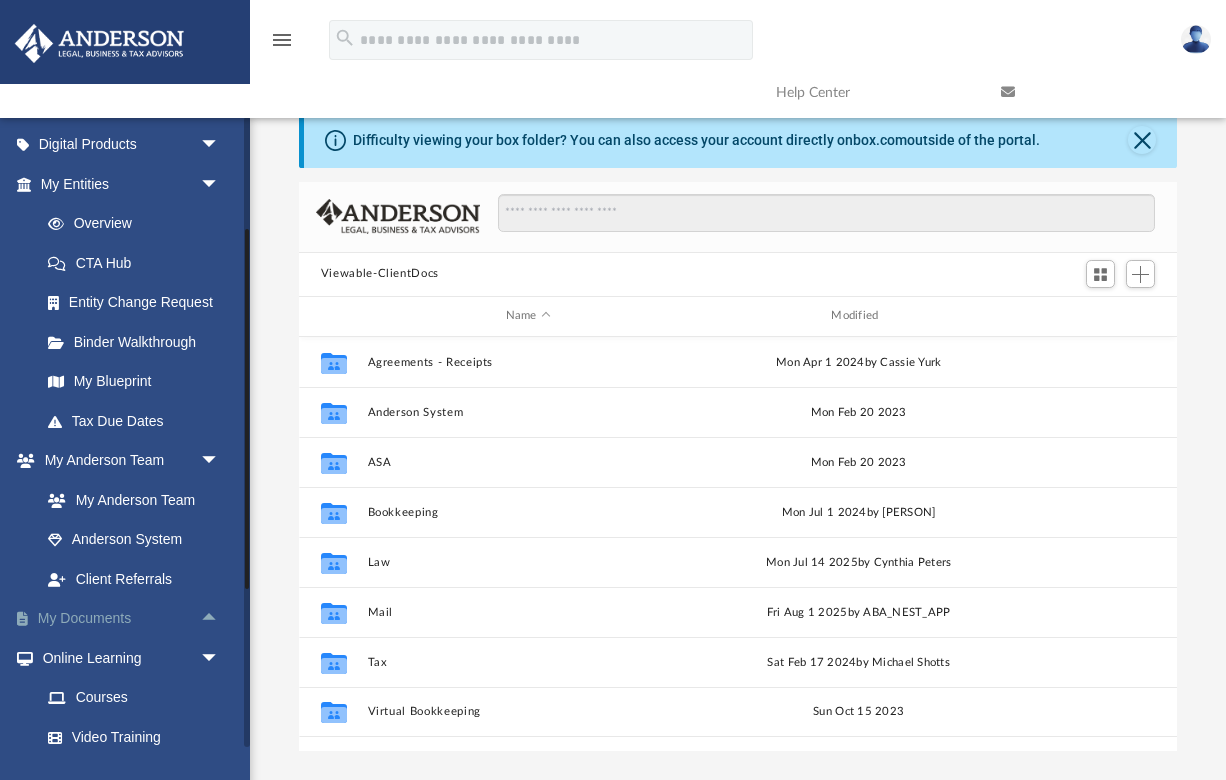 click on "arrow_drop_up" at bounding box center (220, 619) 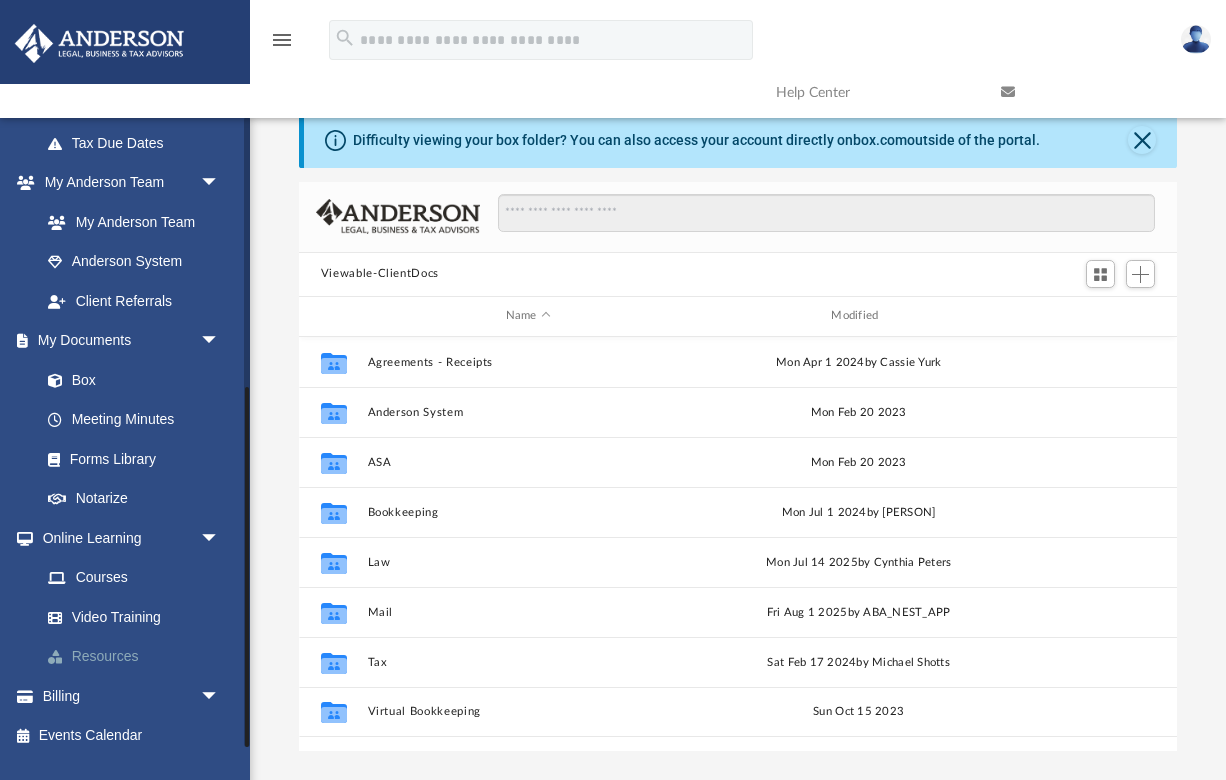 scroll, scrollTop: 473, scrollLeft: 0, axis: vertical 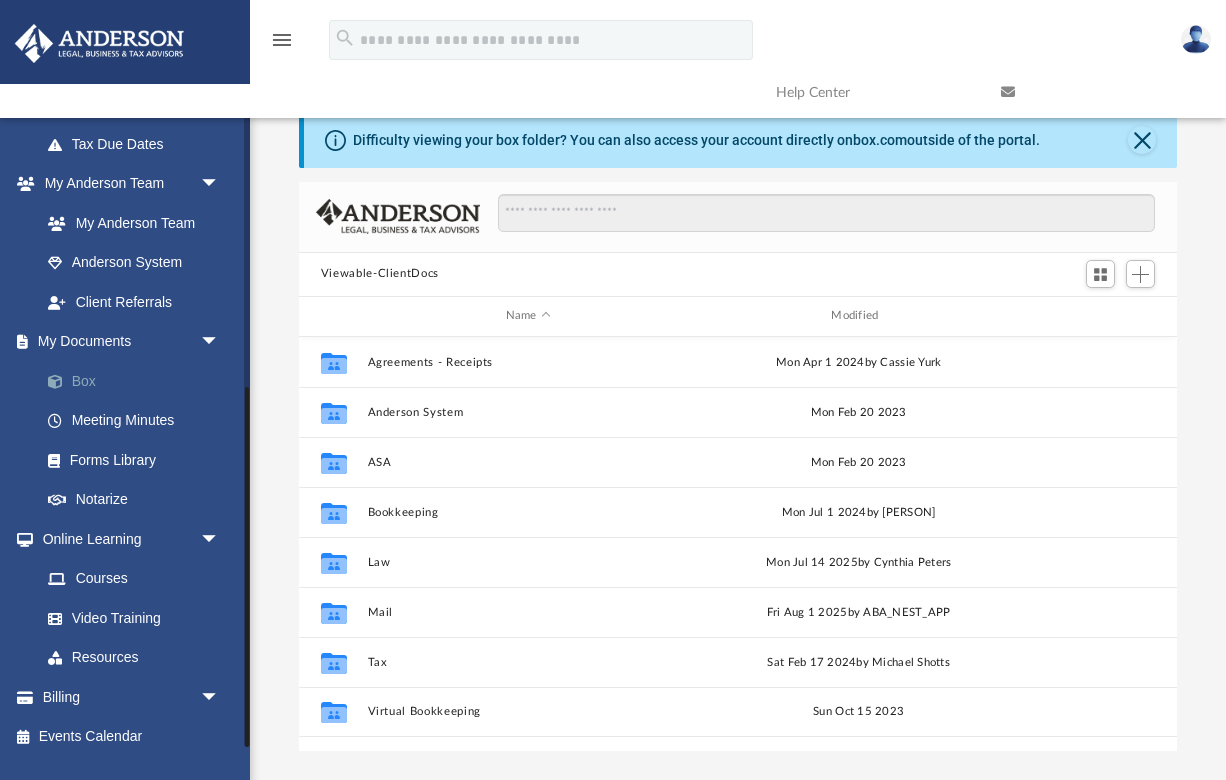 click on "Box" at bounding box center (139, 381) 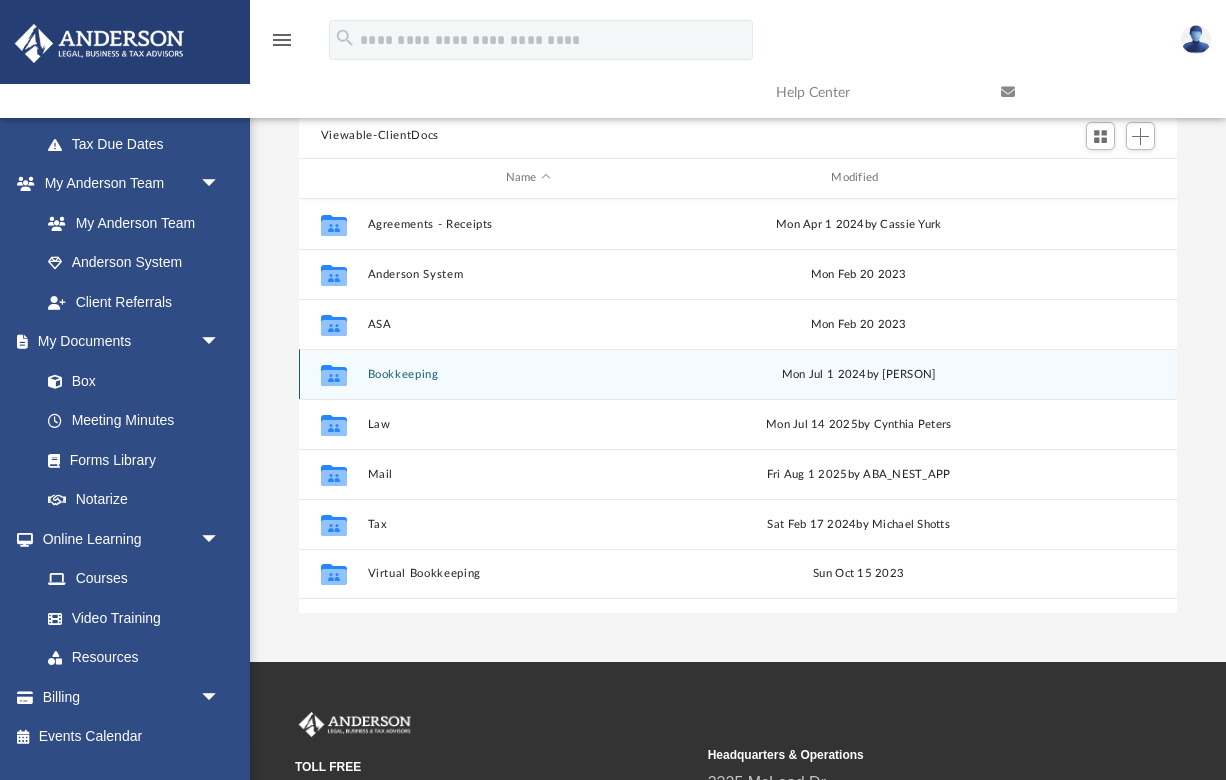 scroll, scrollTop: 144, scrollLeft: 0, axis: vertical 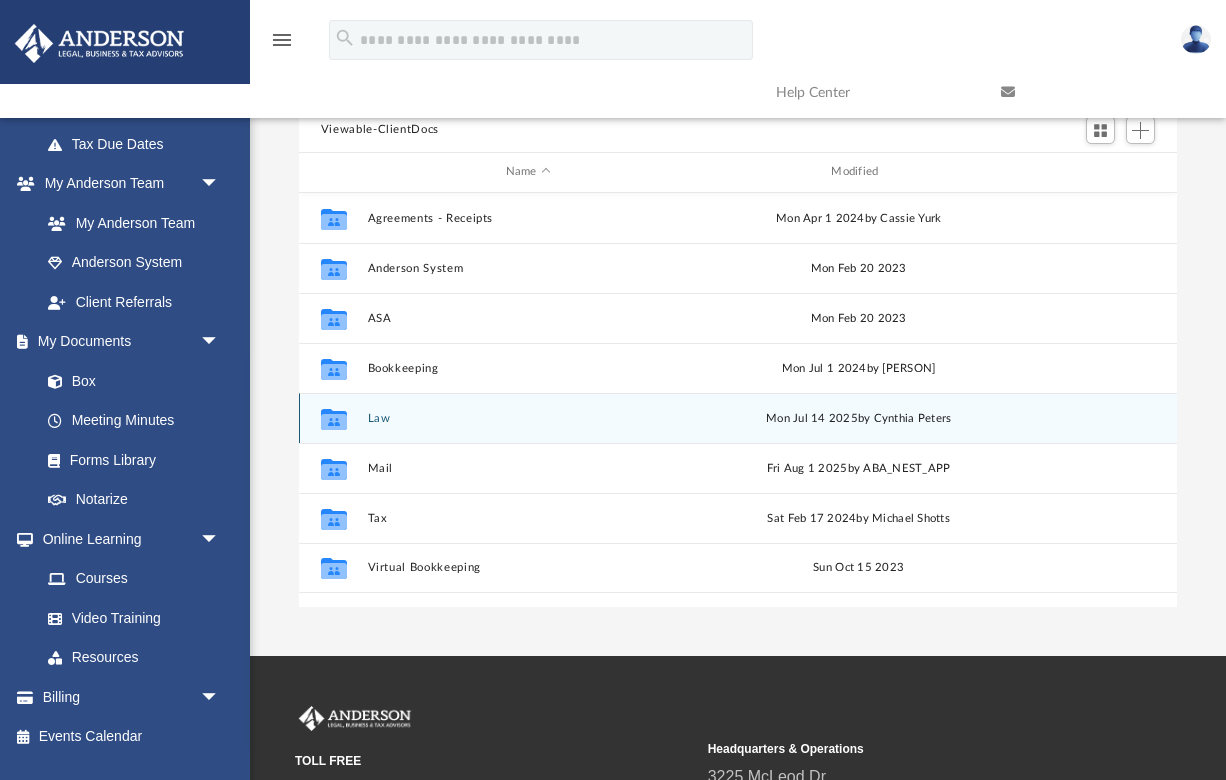 click on "Law" at bounding box center (528, 417) 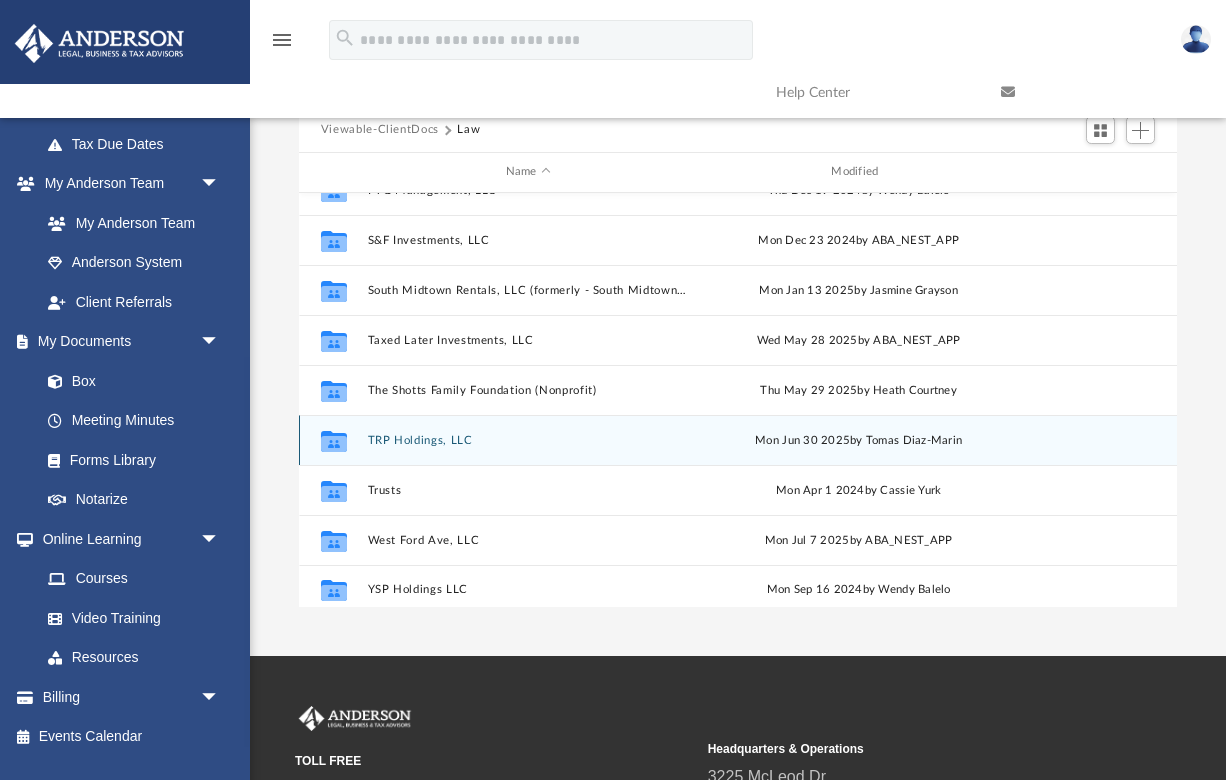 scroll, scrollTop: 384, scrollLeft: 0, axis: vertical 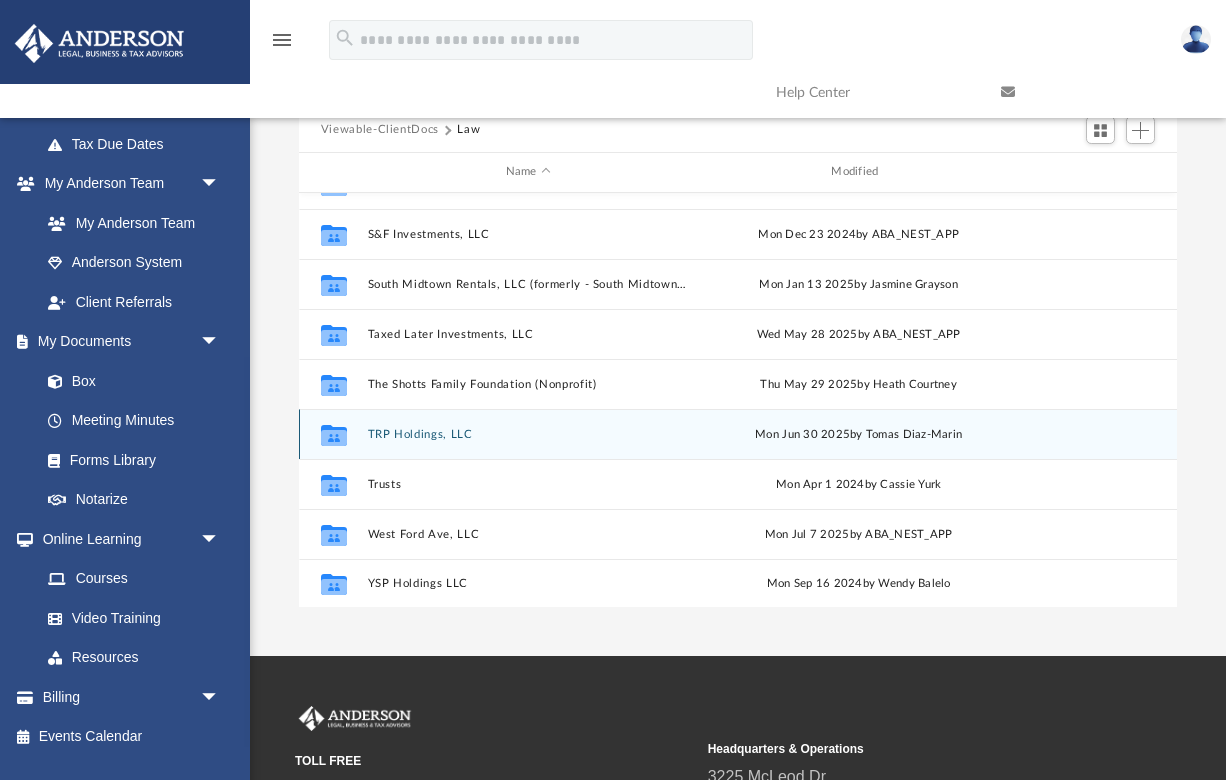 click on "TRP Holdings, LLC" at bounding box center [528, 433] 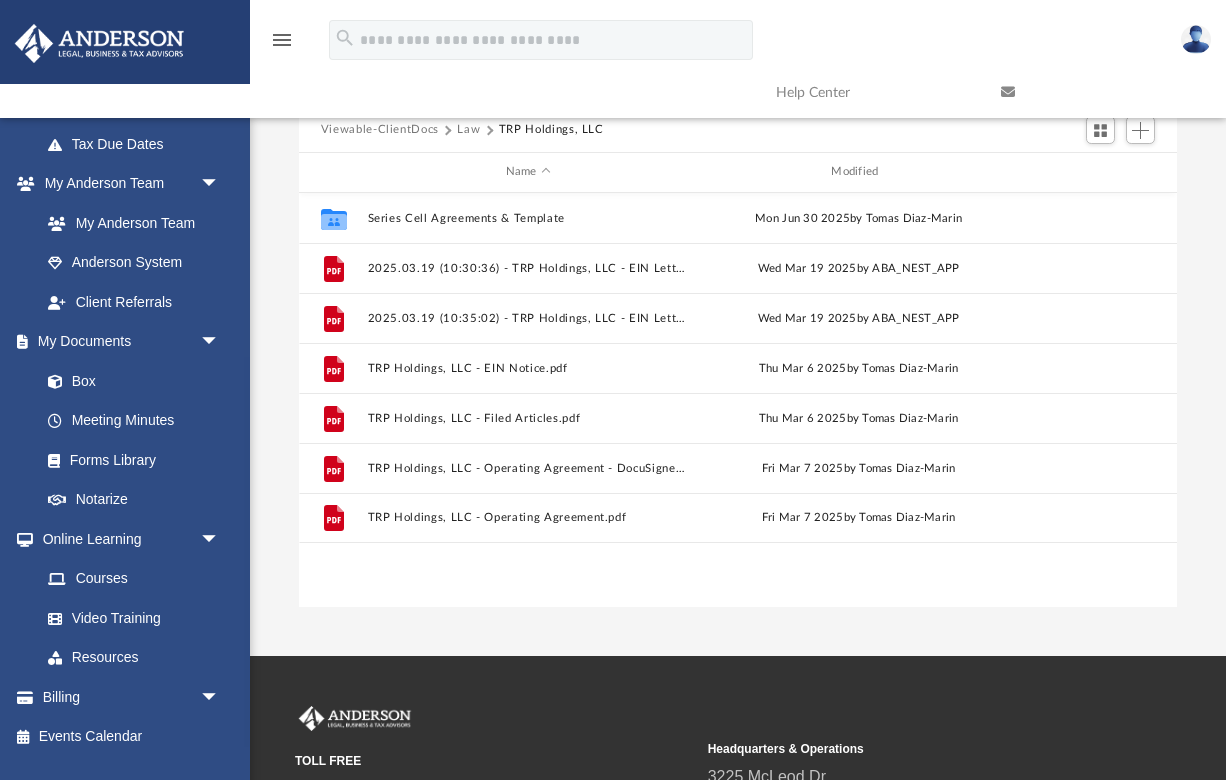 scroll, scrollTop: 0, scrollLeft: 0, axis: both 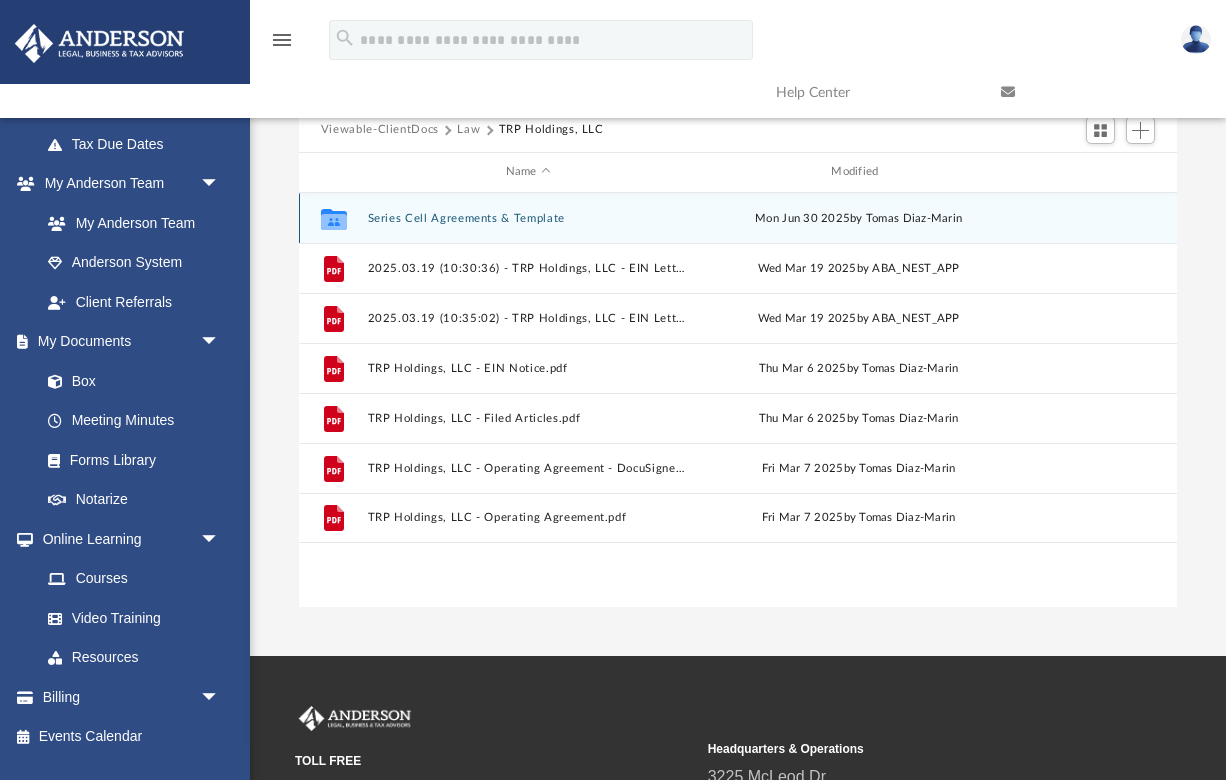 click on "Series Cell Agreements & Template" at bounding box center (528, 217) 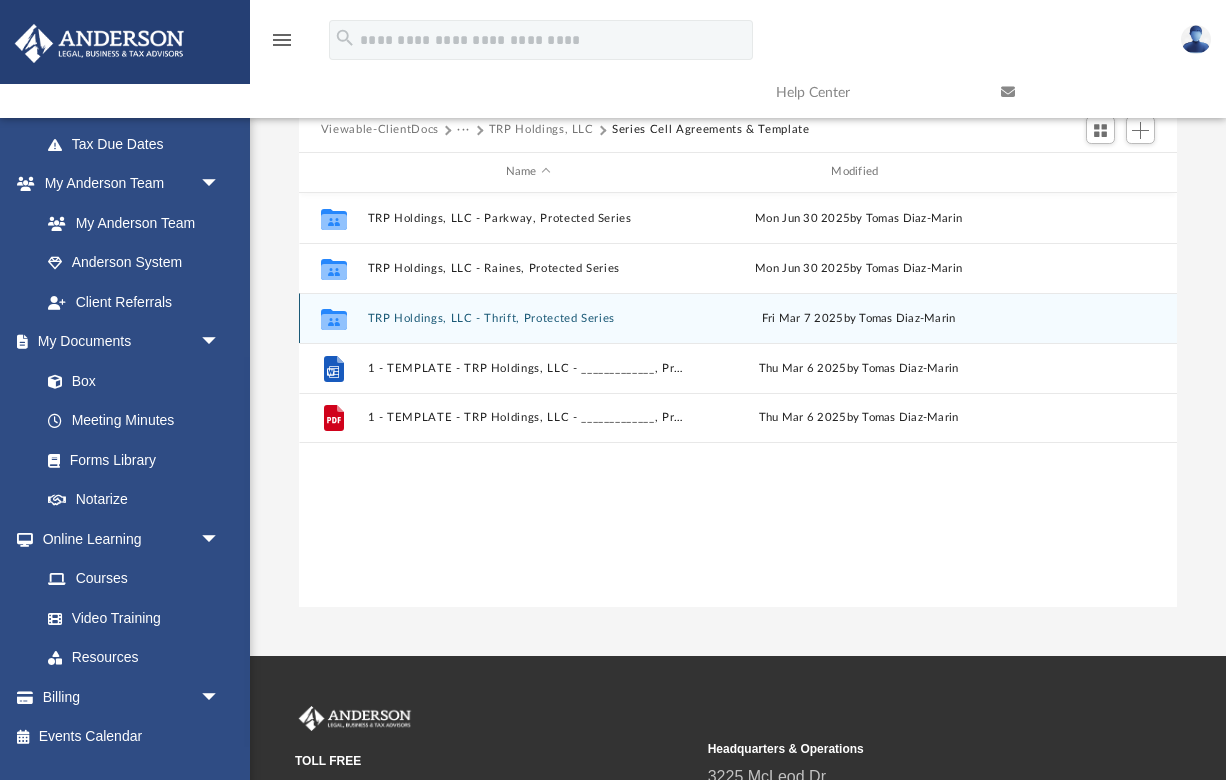 click on "TRP Holdings, LLC - Thrift, Protected Series" at bounding box center [528, 317] 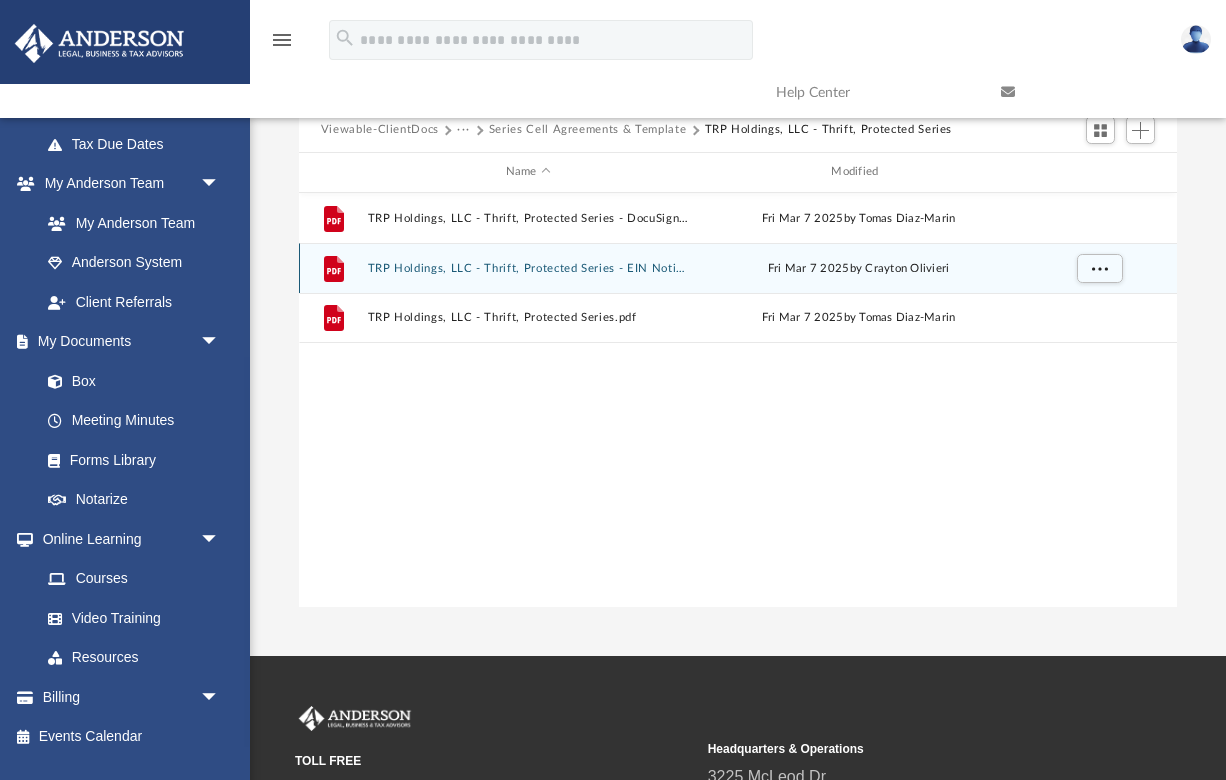 click on "TRP Holdings, LLC - Thrift, Protected Series - EIN Notice.pdf" at bounding box center (528, 267) 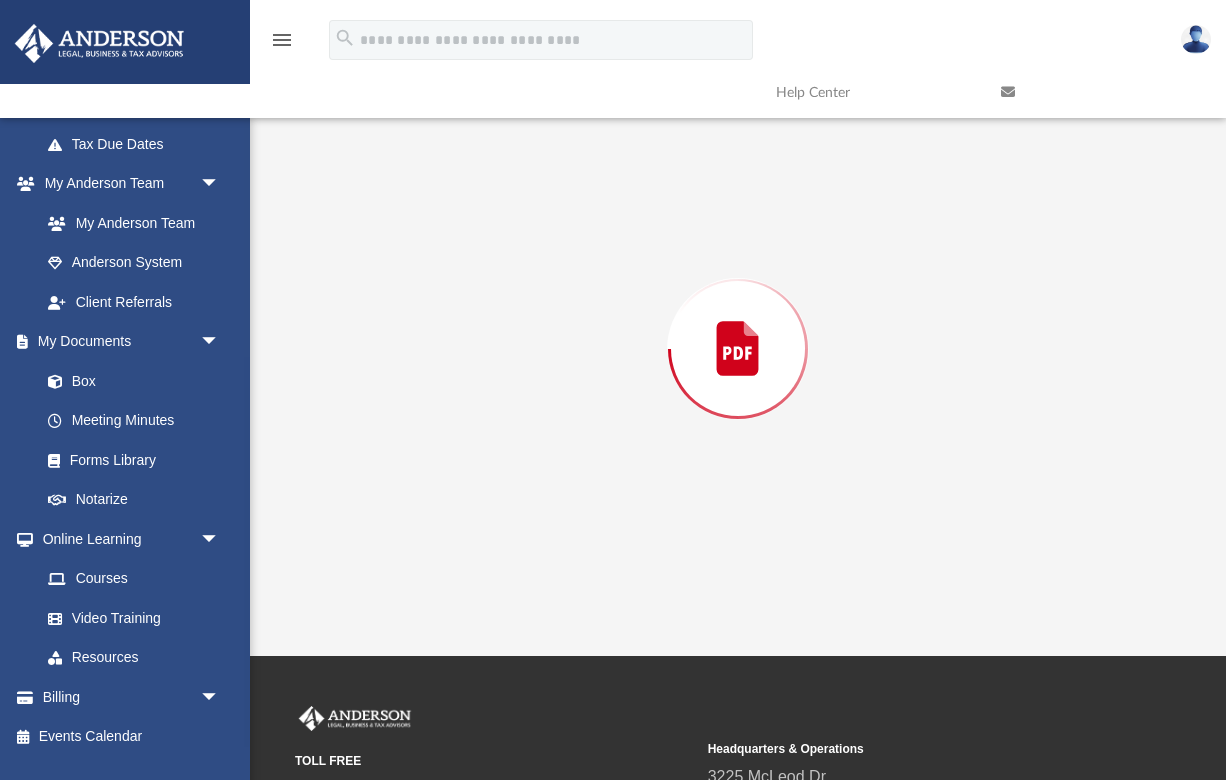 click at bounding box center [738, 349] 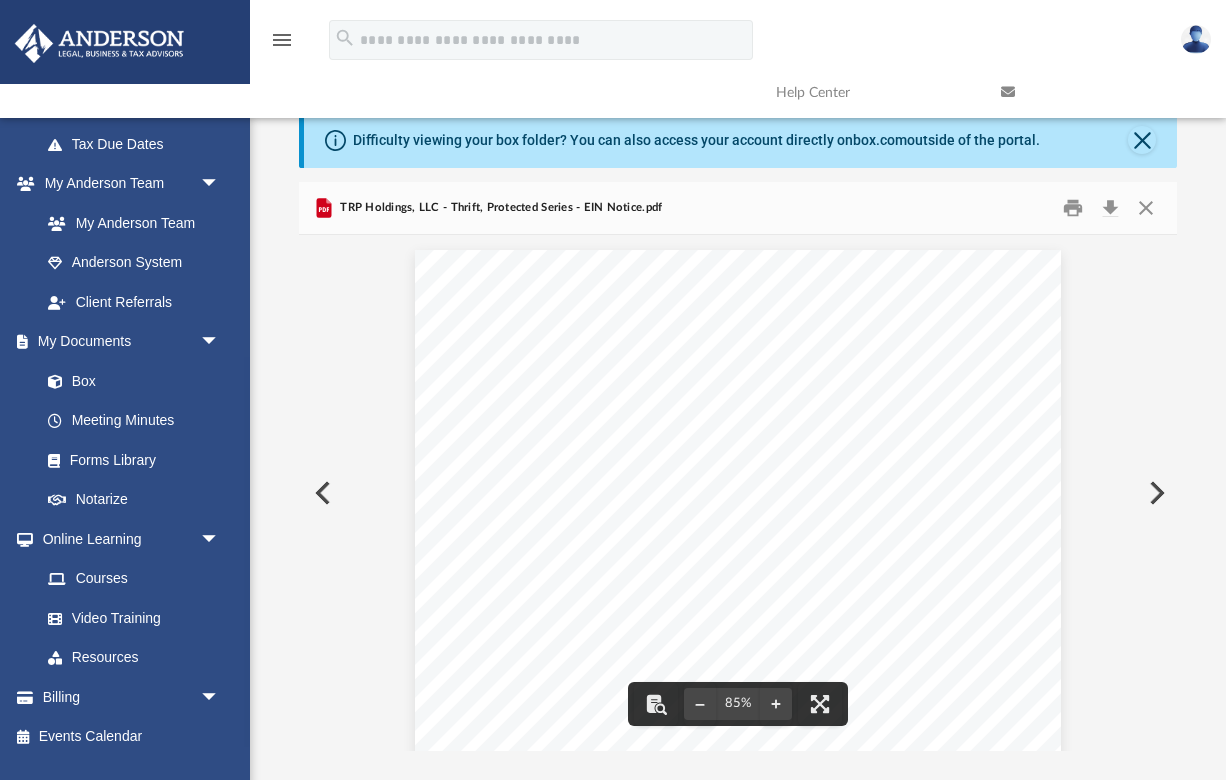 scroll, scrollTop: 0, scrollLeft: 0, axis: both 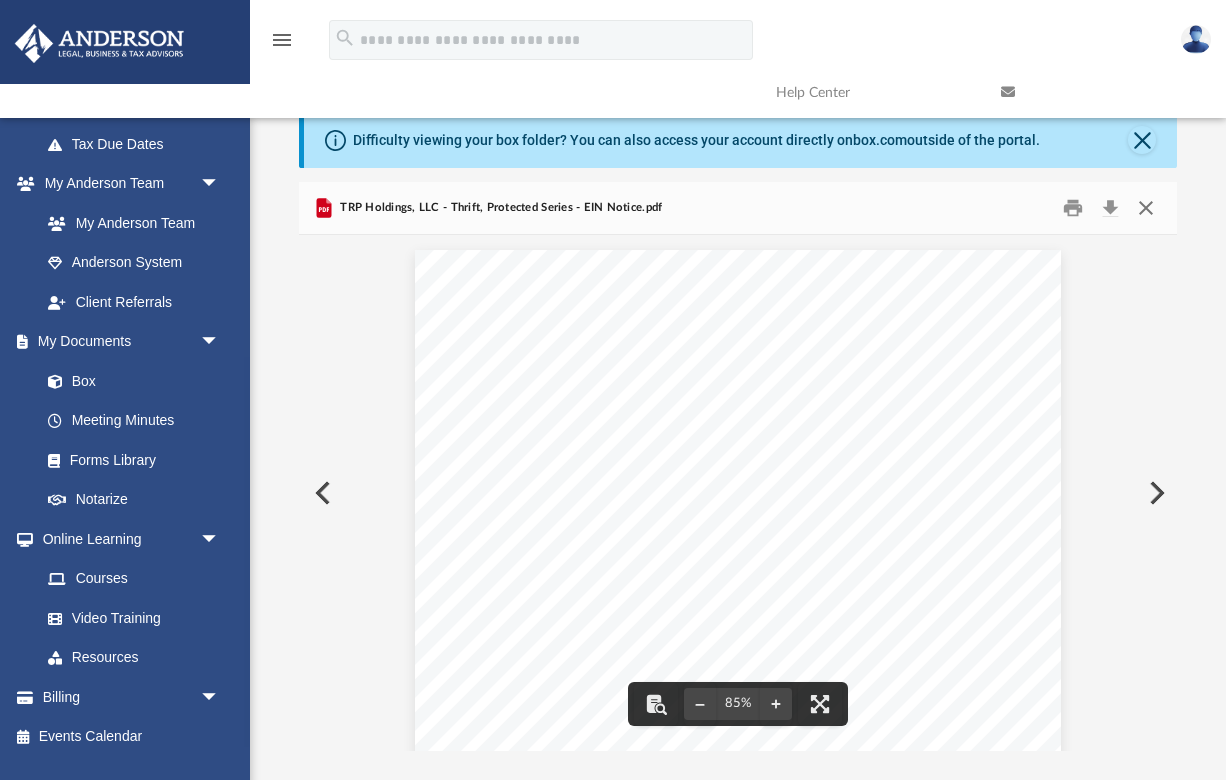 click at bounding box center [1146, 207] 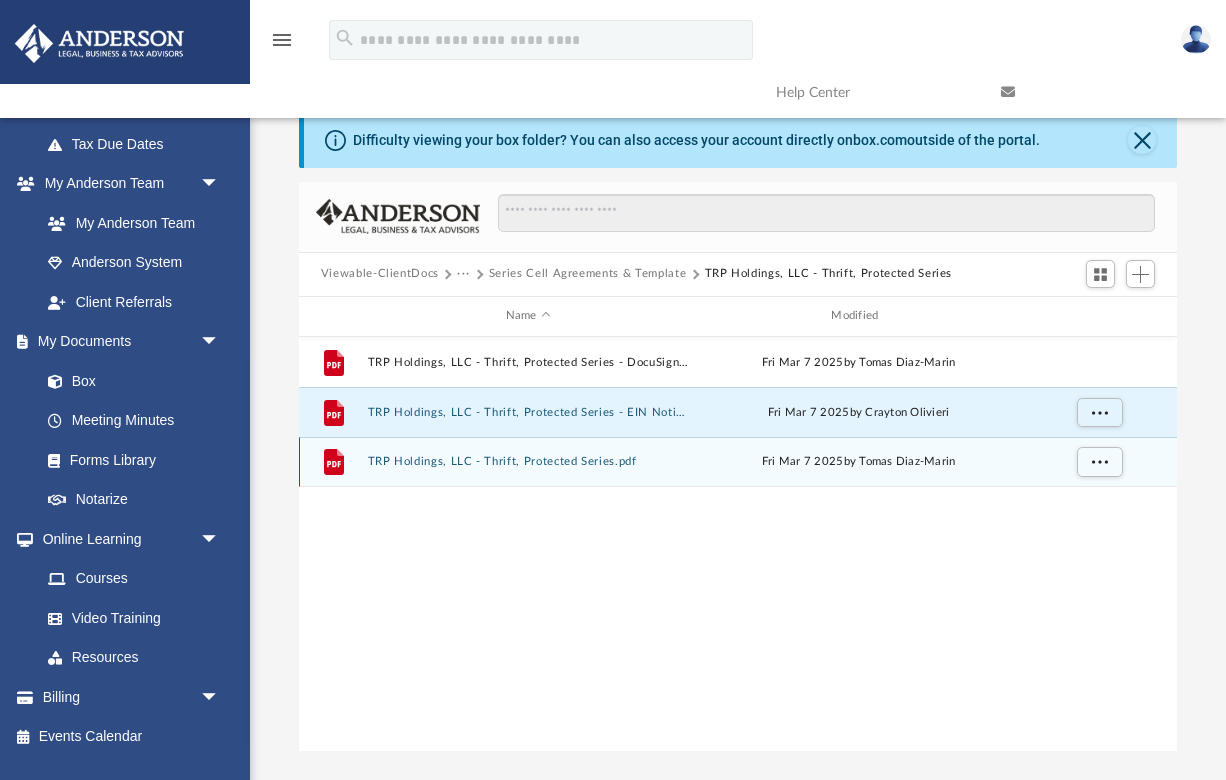 click on "TRP Holdings, LLC - Thrift, Protected Series.pdf" at bounding box center (528, 461) 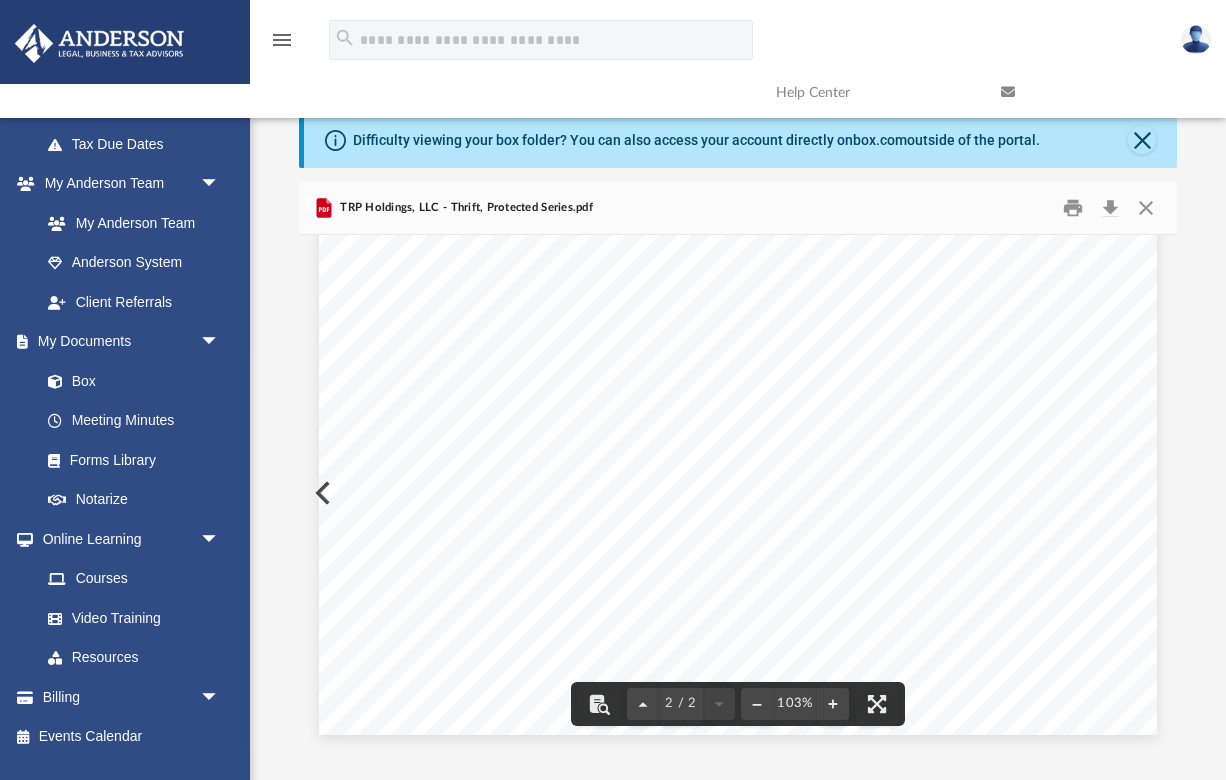 scroll, scrollTop: 1713, scrollLeft: 0, axis: vertical 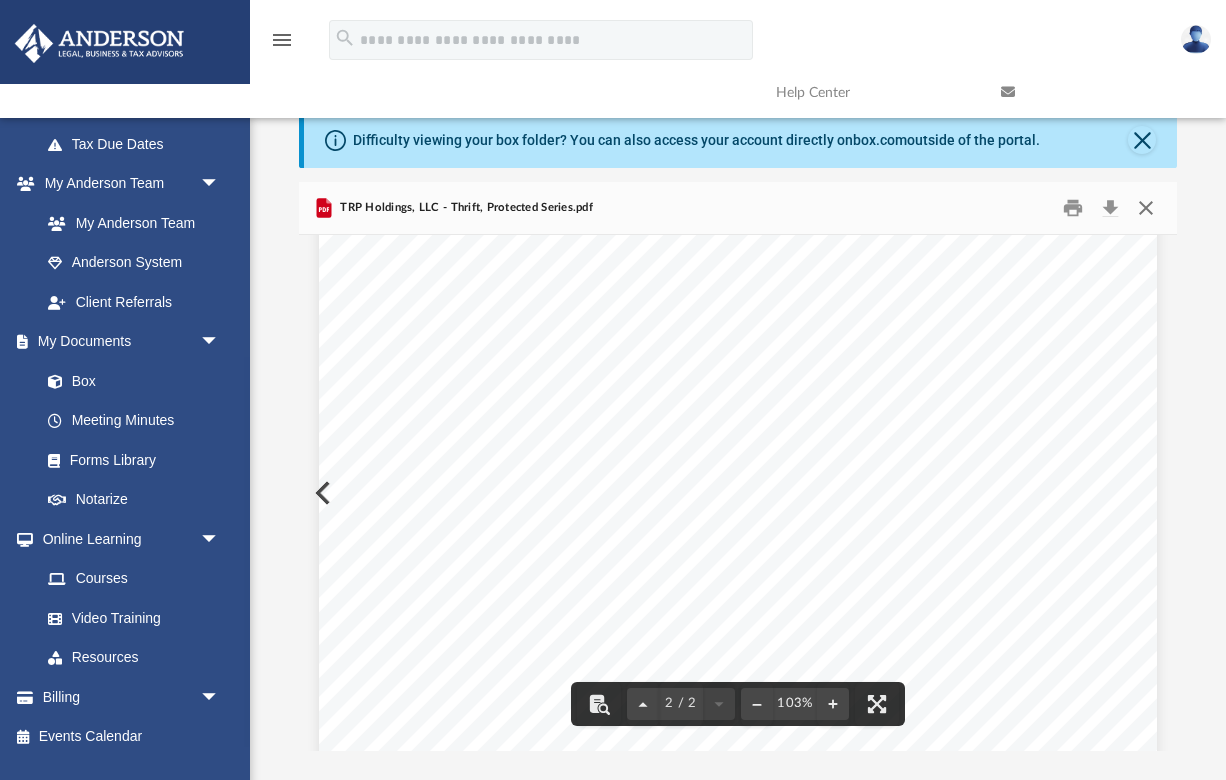 click at bounding box center (1146, 207) 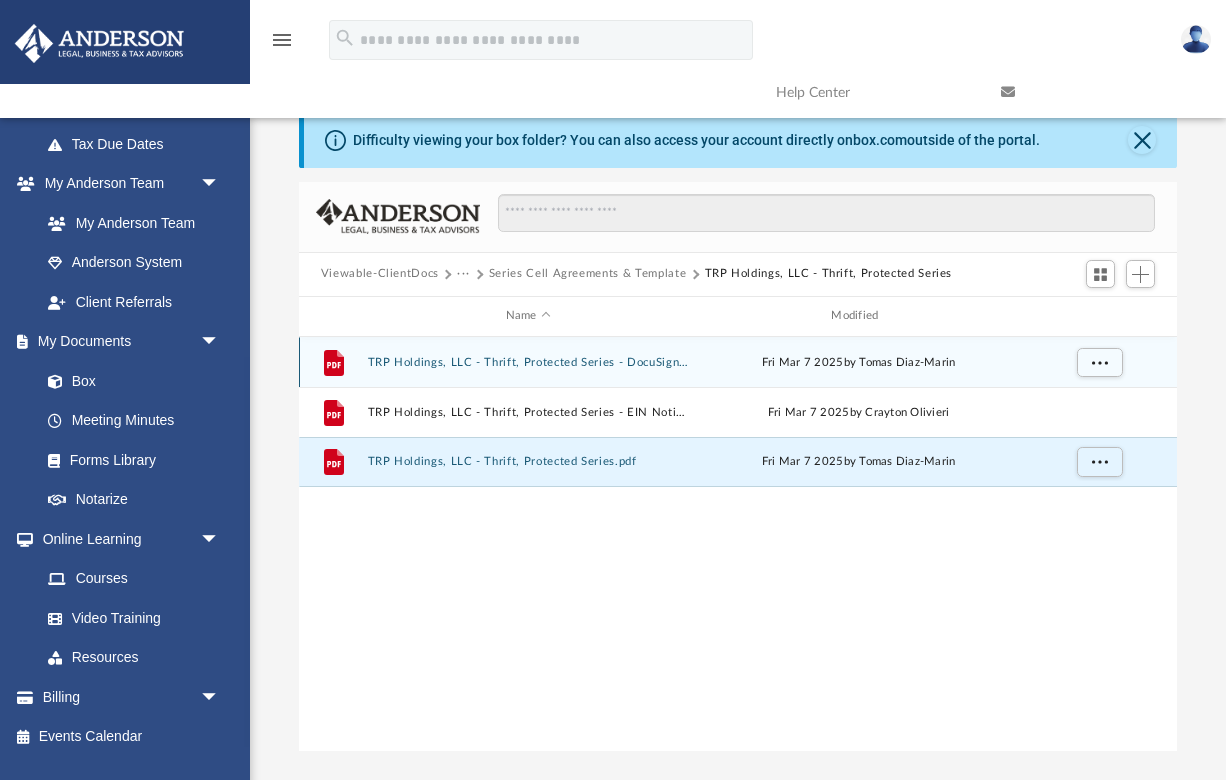 click on "TRP Holdings, LLC - Thrift, Protected Series - DocuSigned.pdf" at bounding box center (528, 361) 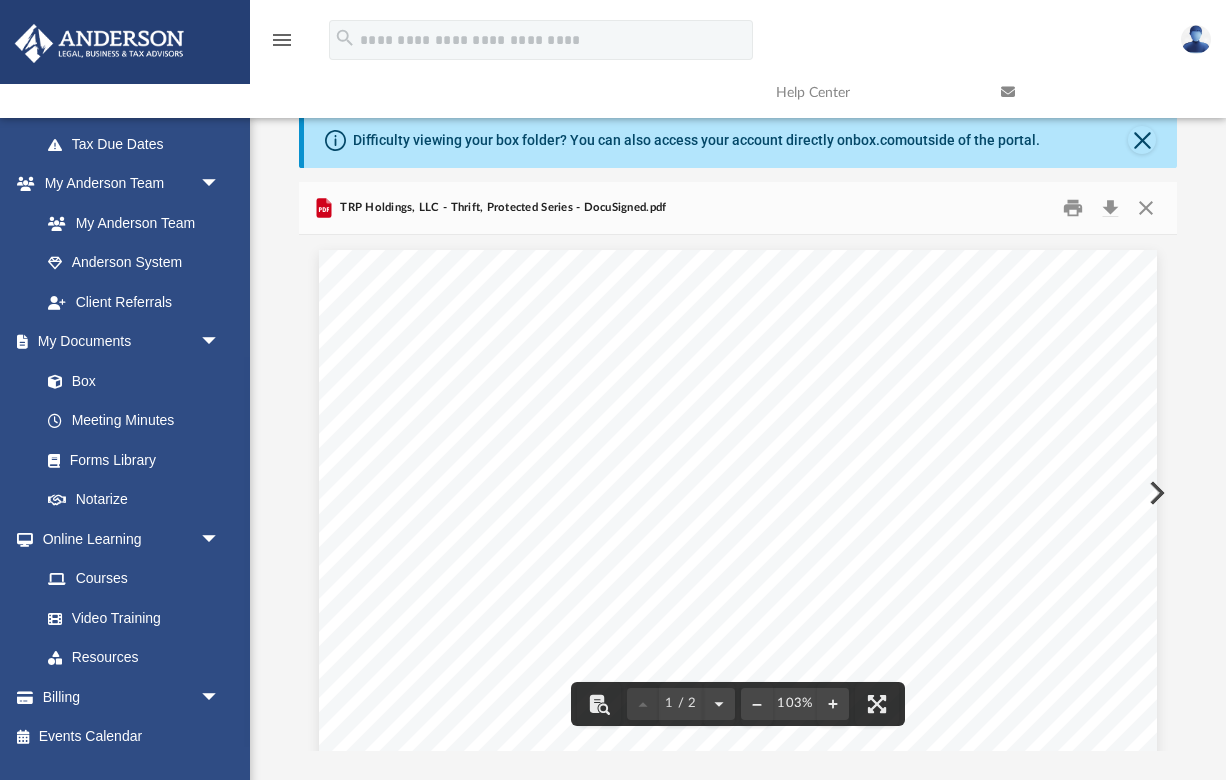 scroll, scrollTop: 0, scrollLeft: 0, axis: both 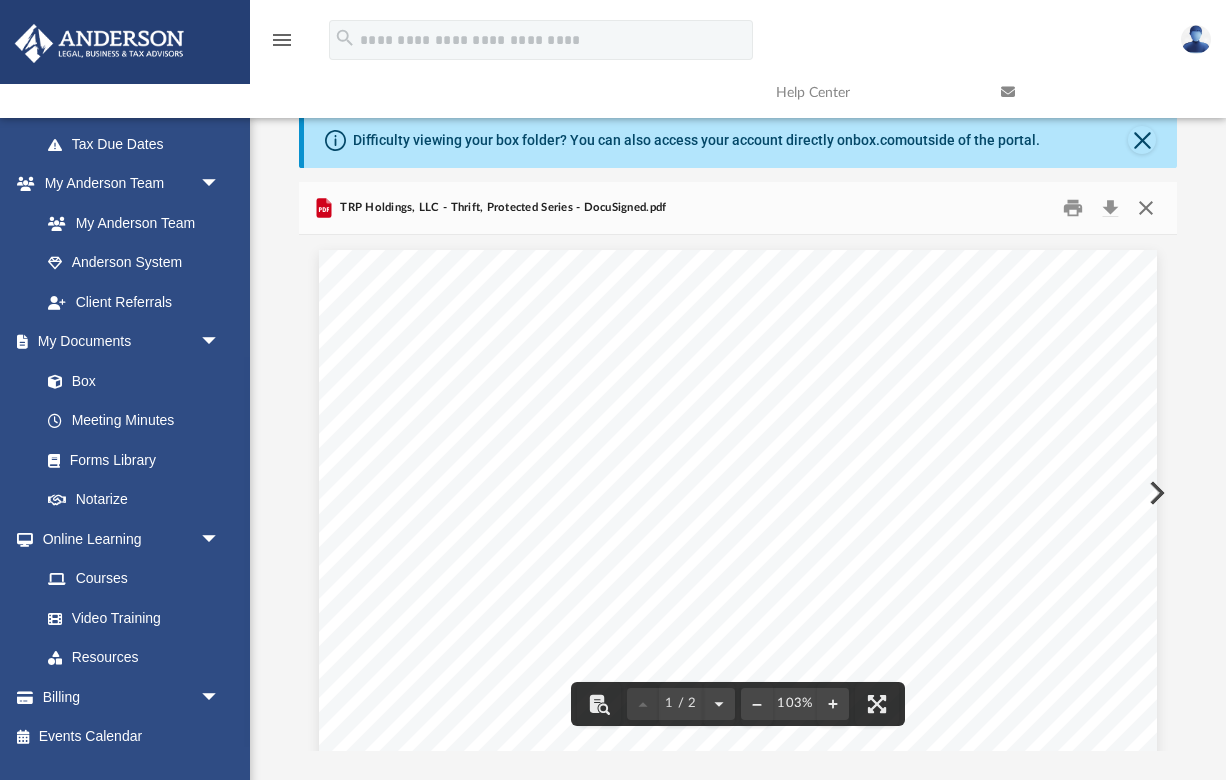 click at bounding box center (1146, 207) 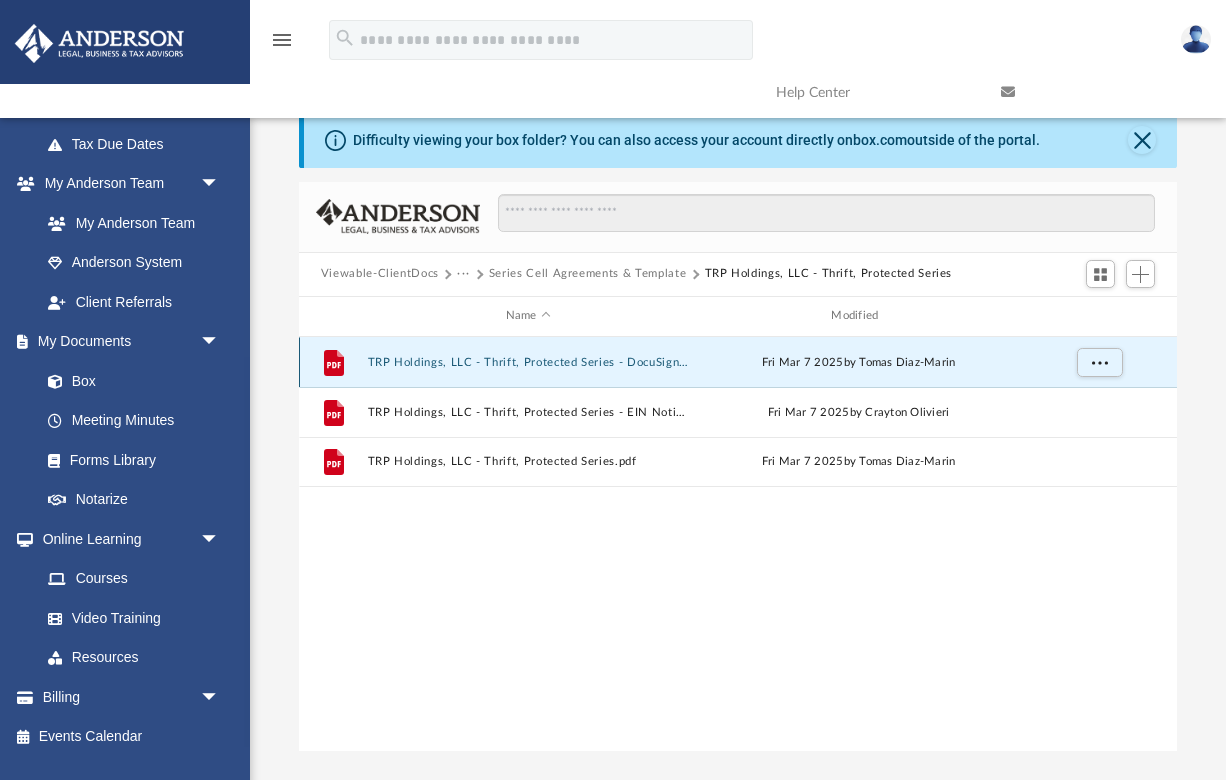scroll, scrollTop: 0, scrollLeft: 0, axis: both 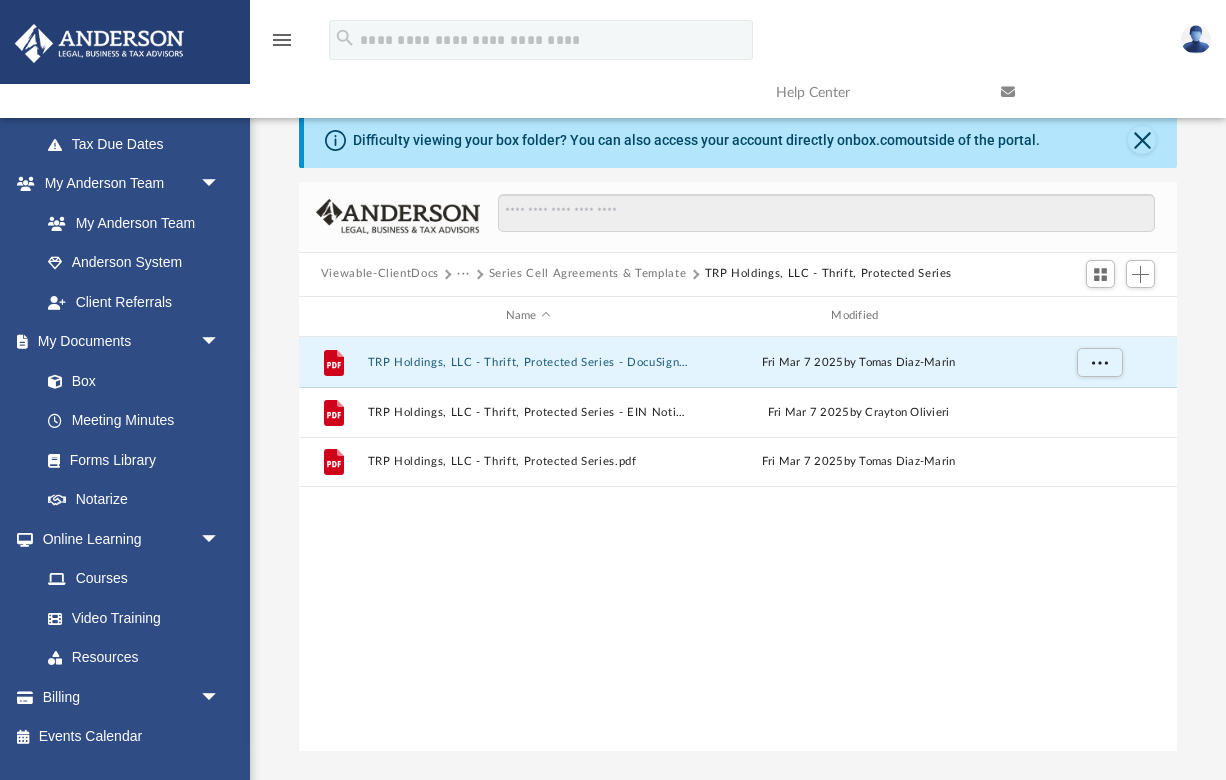 click on "Series Cell Agreements & Template" at bounding box center [587, 274] 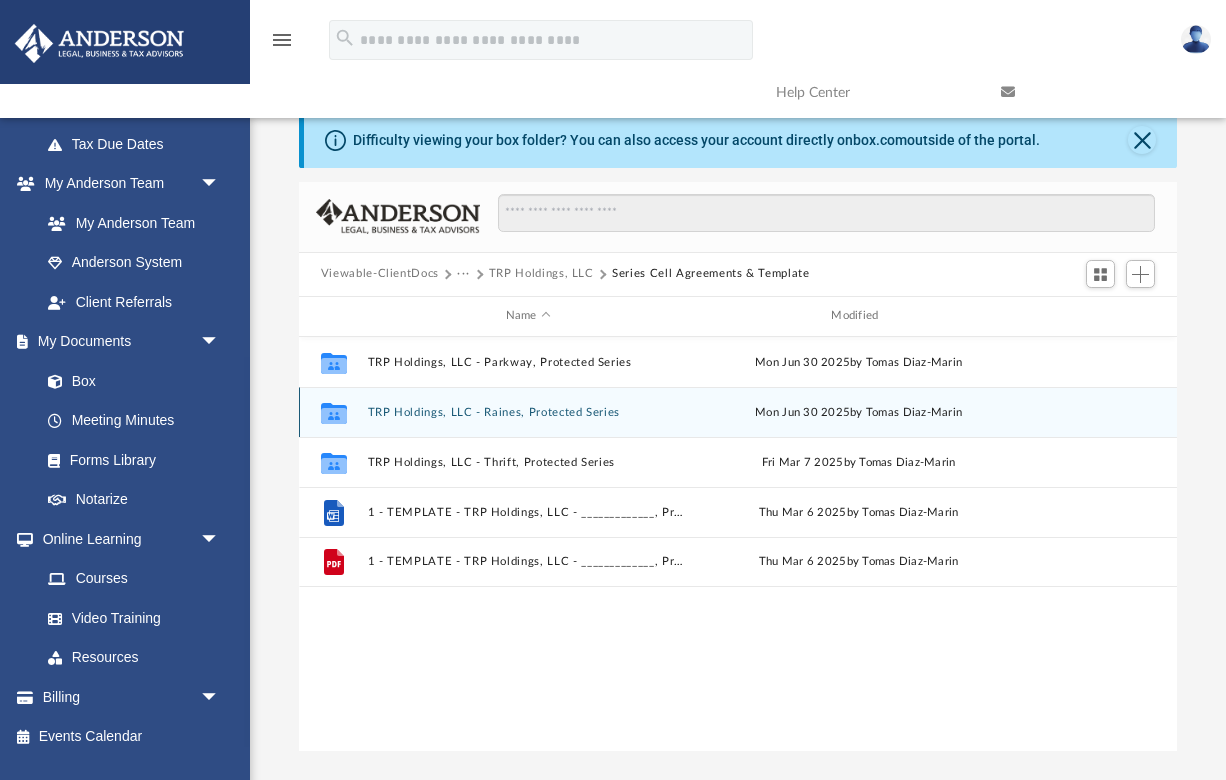 click on "TRP Holdings, LLC - Raines, Protected Series" at bounding box center [528, 411] 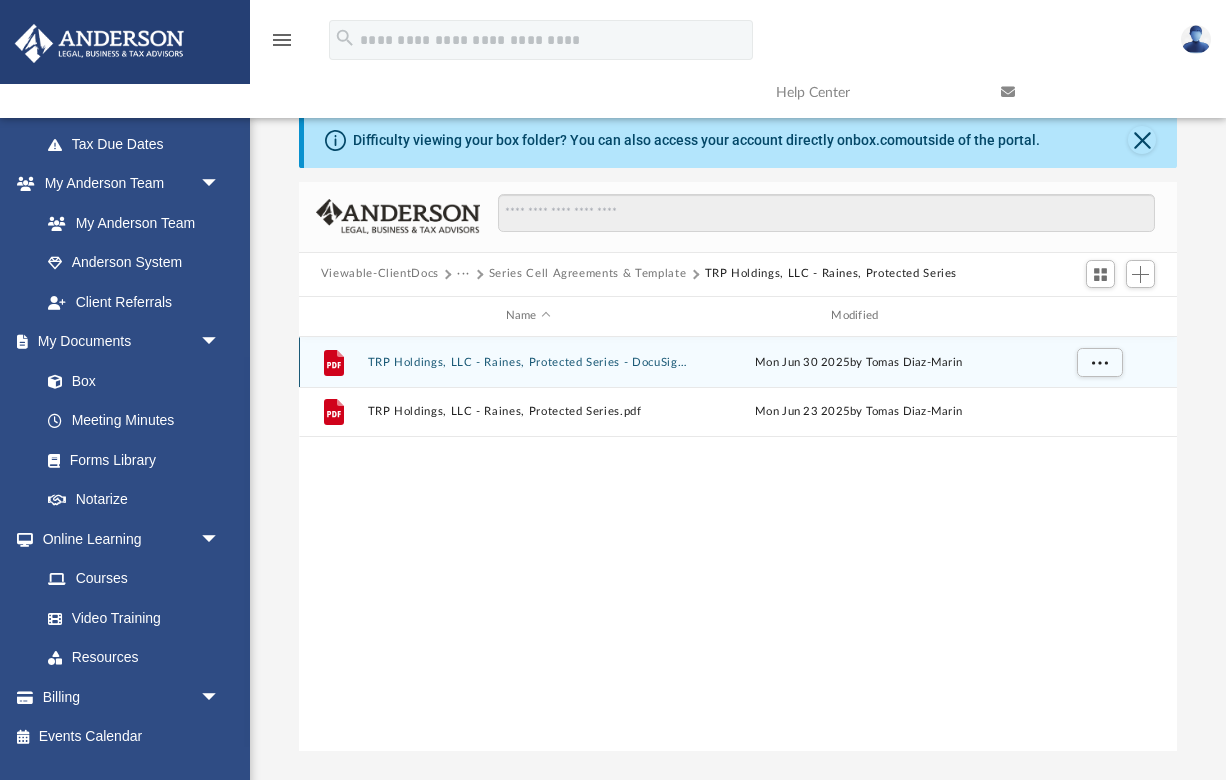 click on "TRP Holdings, LLC - Raines, Protected Series - DocuSigned.pdf" at bounding box center [528, 361] 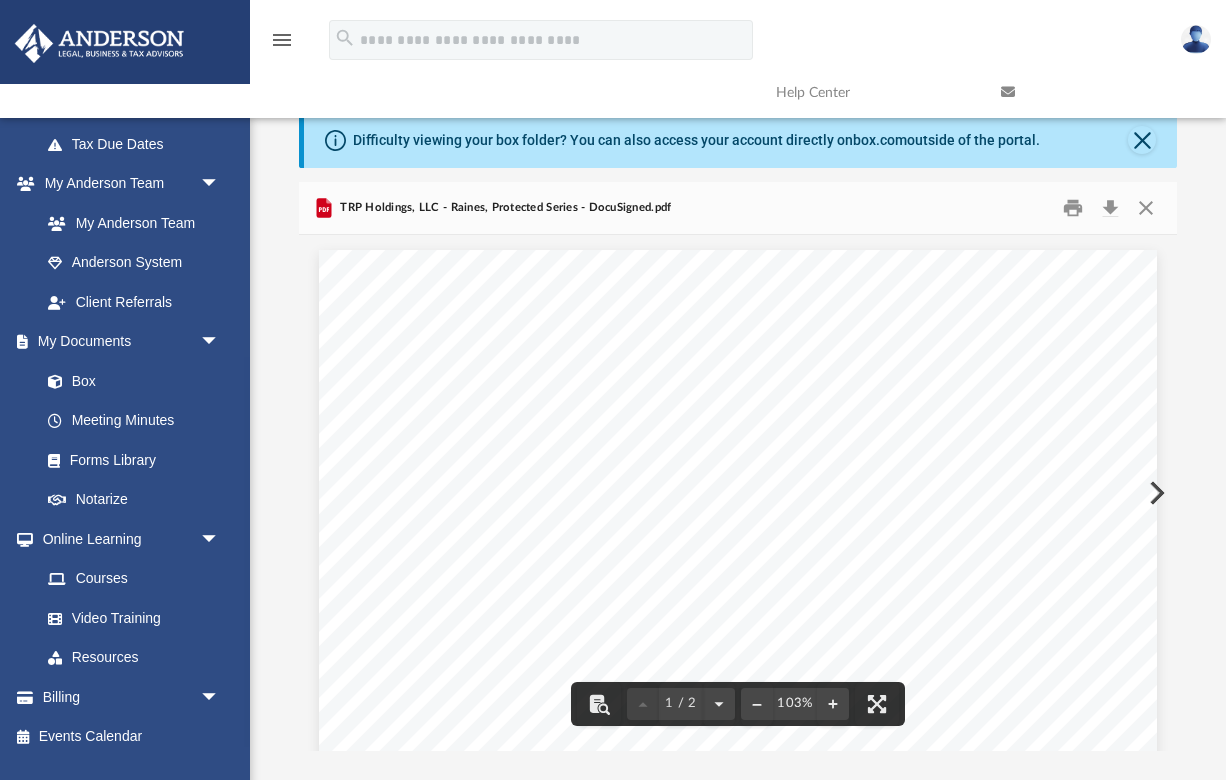 scroll, scrollTop: 0, scrollLeft: 0, axis: both 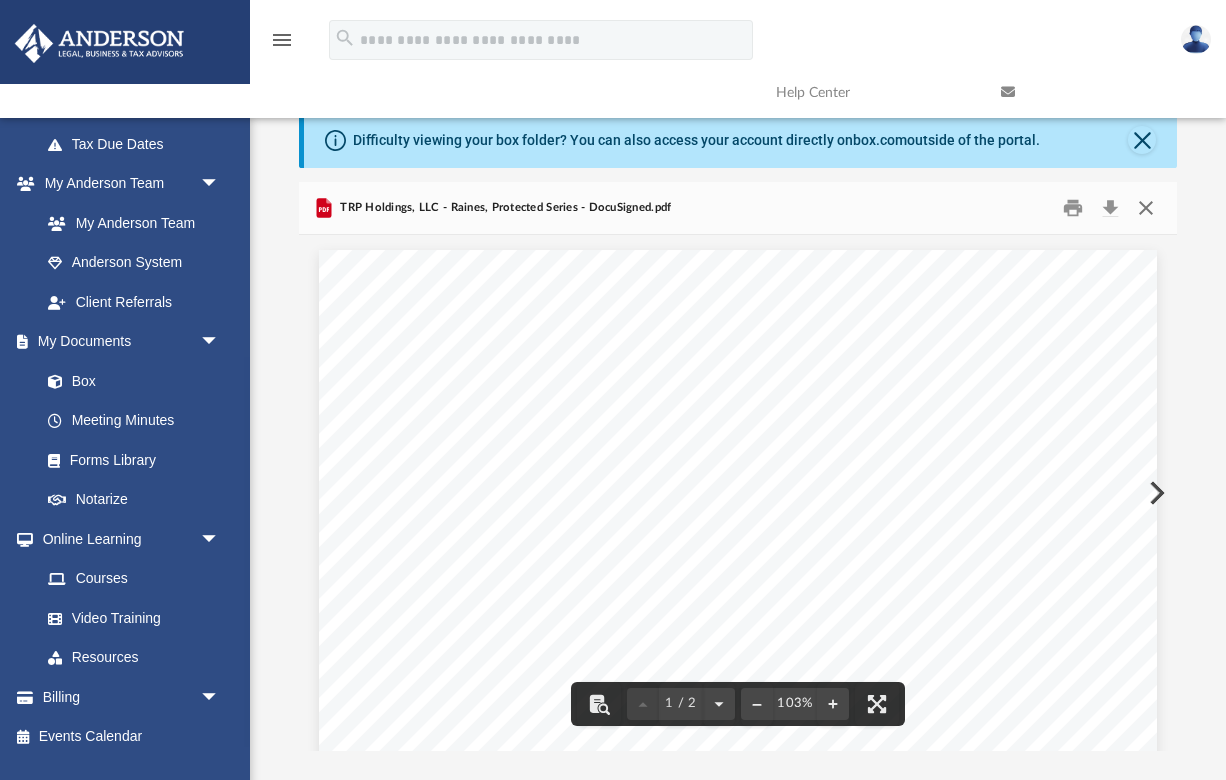 click at bounding box center (1146, 207) 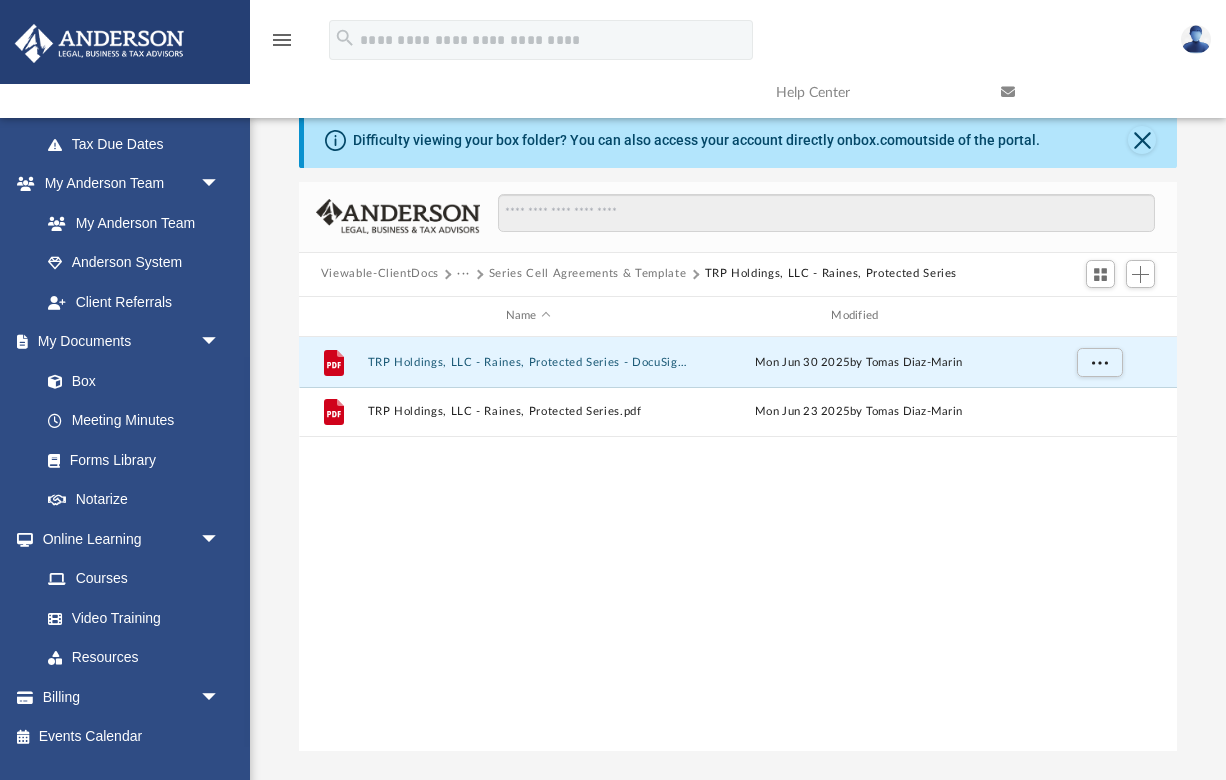 click on "Series Cell Agreements & Template" at bounding box center (587, 274) 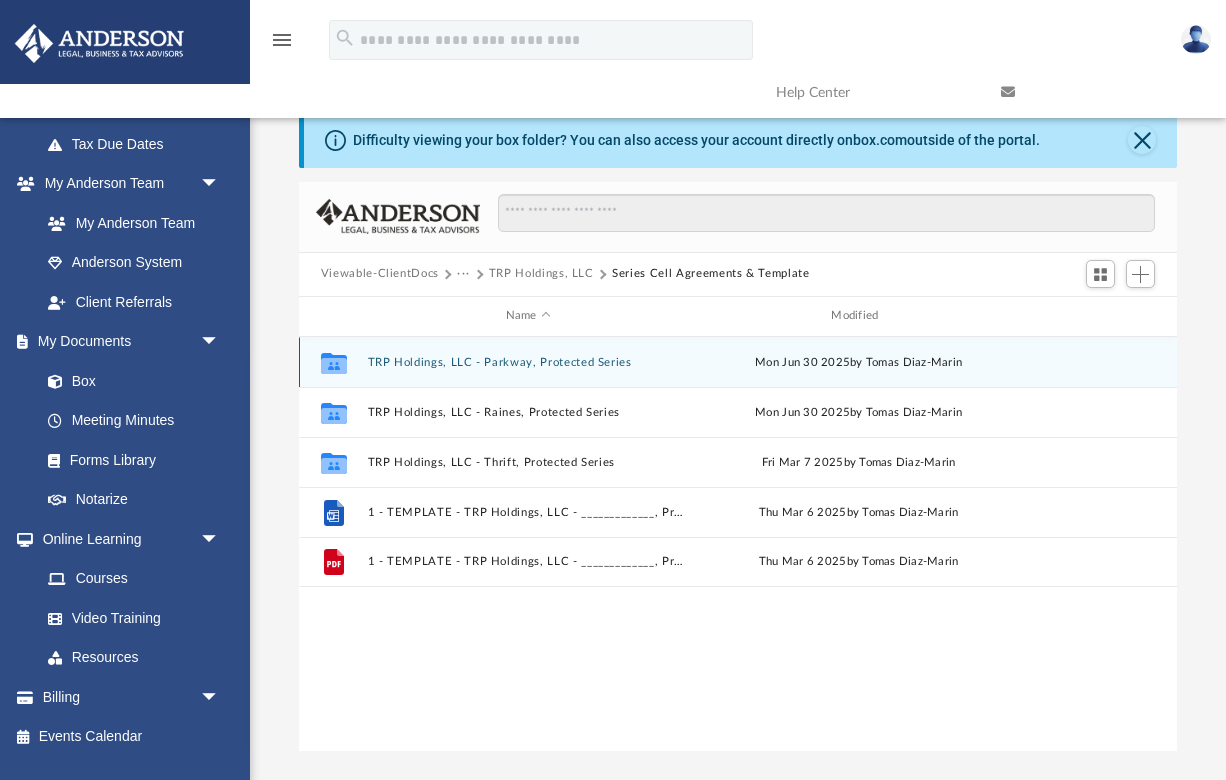 click on "TRP Holdings, LLC - Parkway, Protected Series" at bounding box center [528, 361] 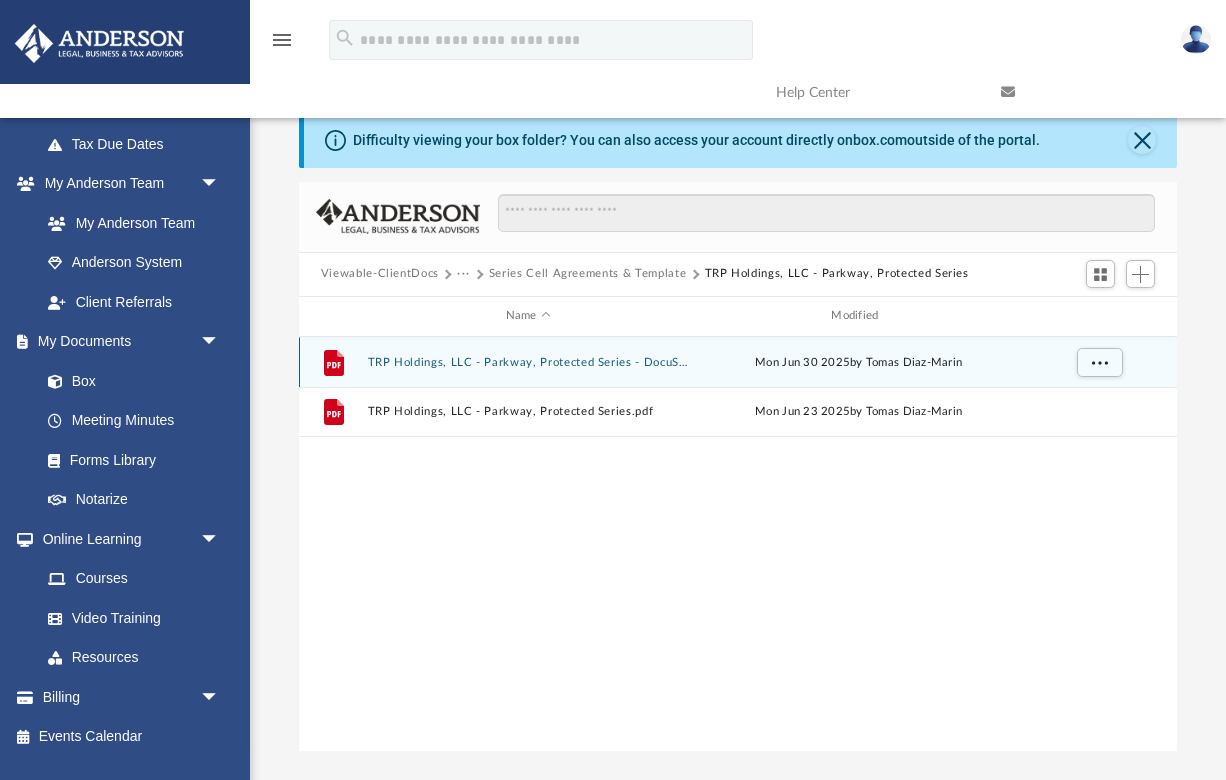 click on "TRP Holdings, LLC - Parkway, Protected Series - DocuSigned.pdf" at bounding box center [528, 361] 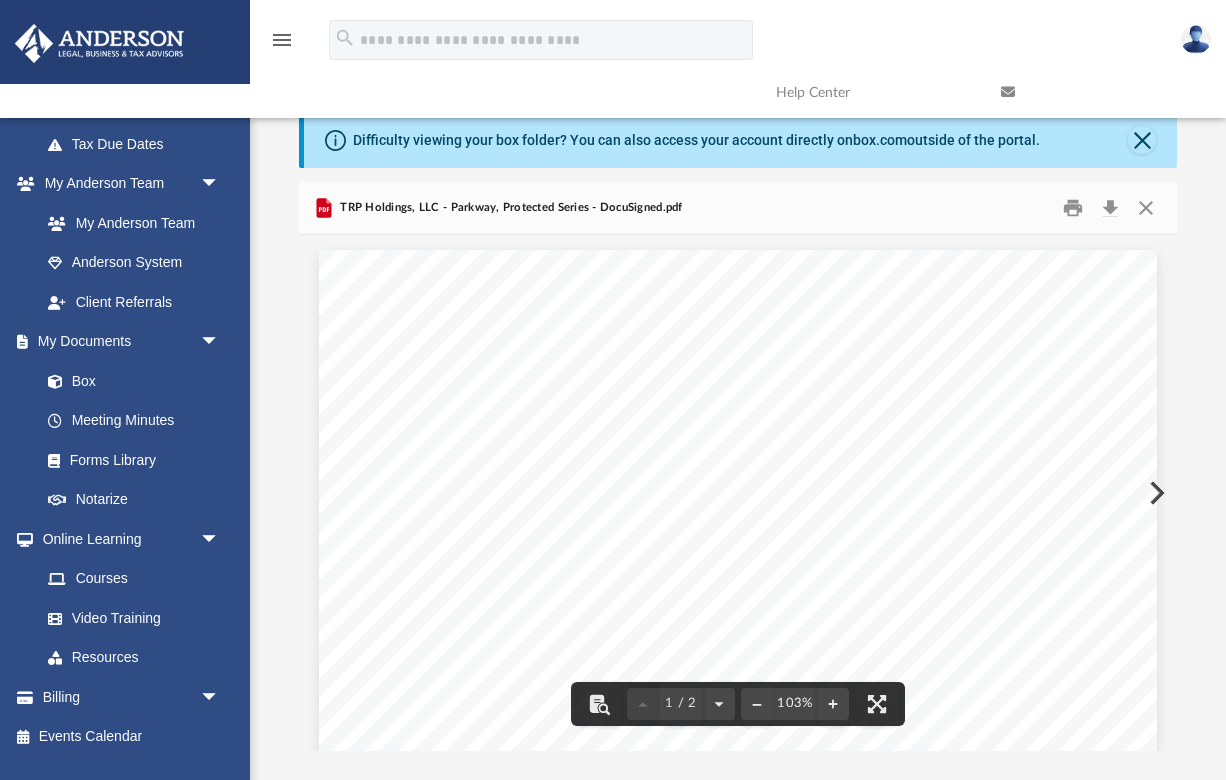 scroll, scrollTop: 0, scrollLeft: 0, axis: both 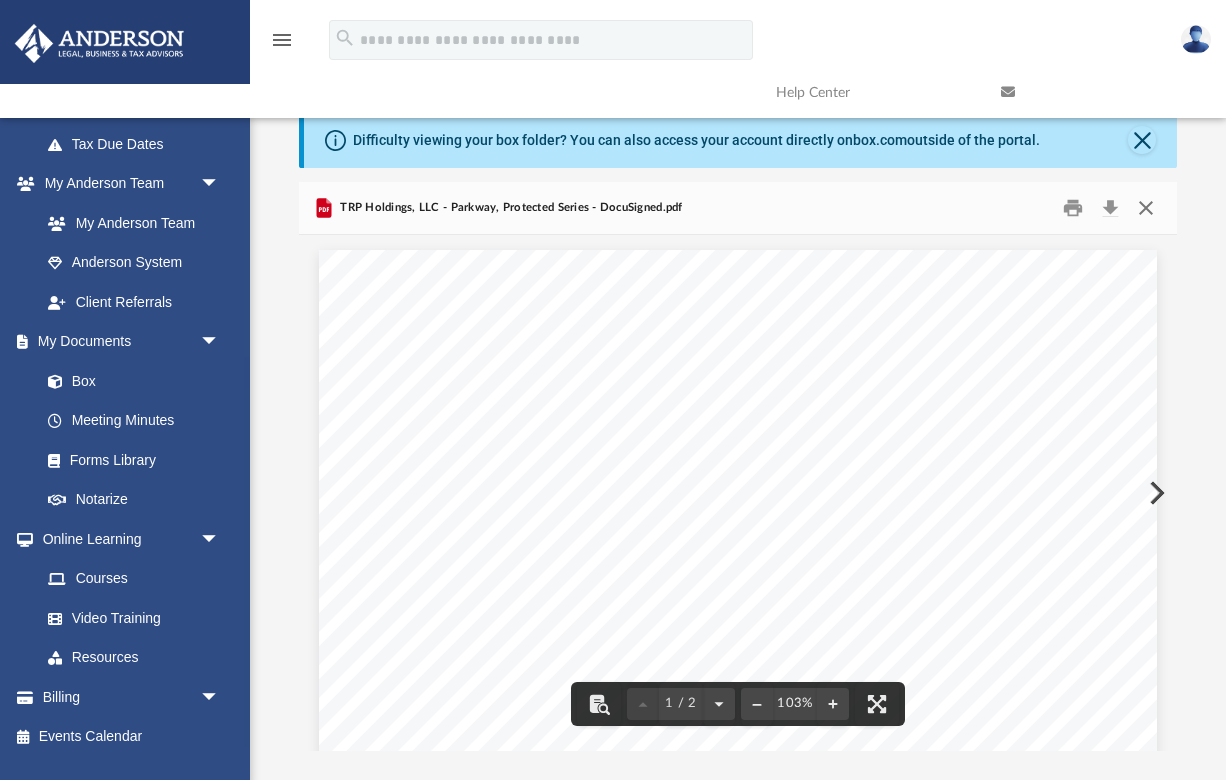 click at bounding box center [1146, 207] 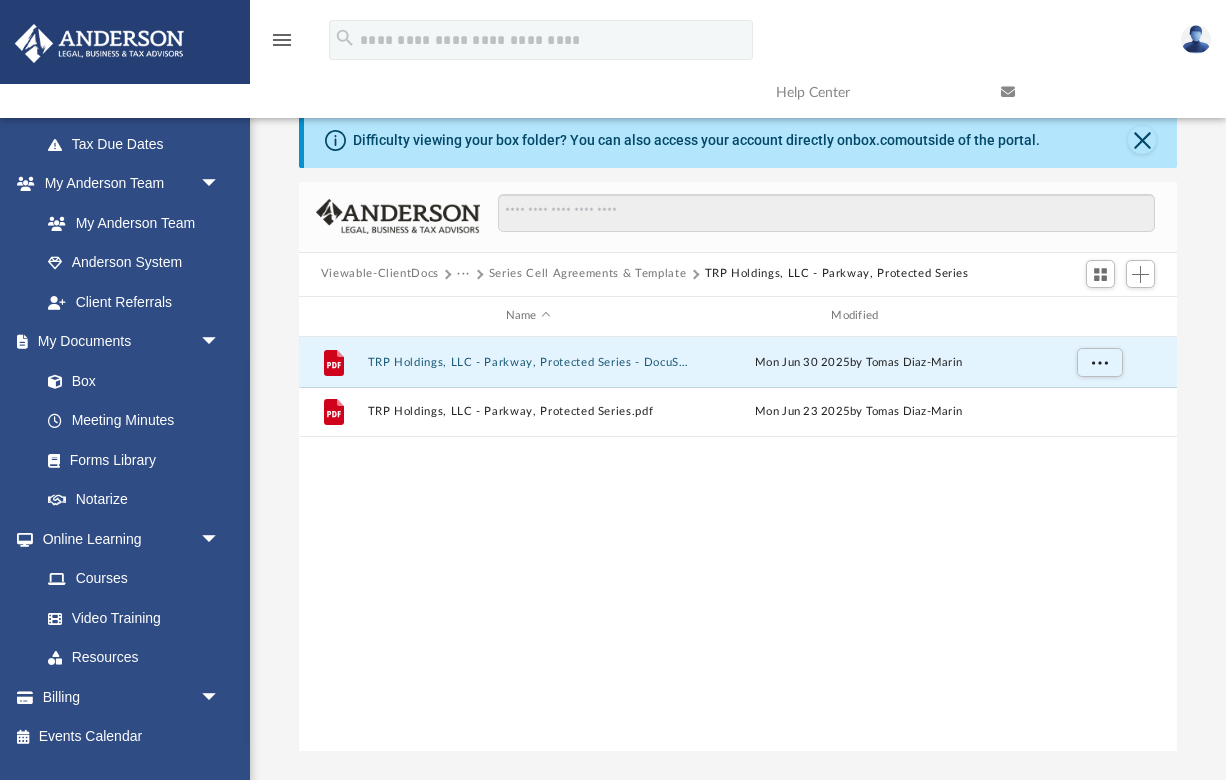 click on "Series Cell Agreements & Template" at bounding box center [587, 274] 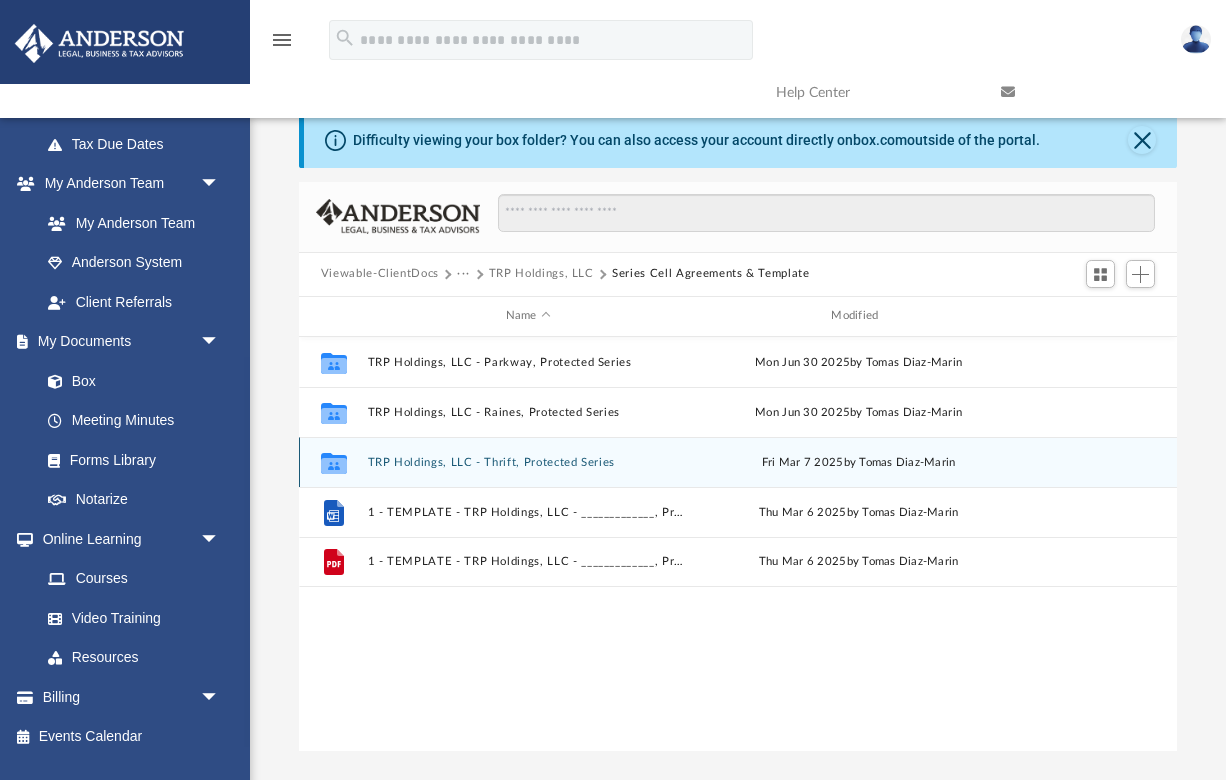click on "TRP Holdings, LLC - Thrift, Protected Series" at bounding box center (528, 461) 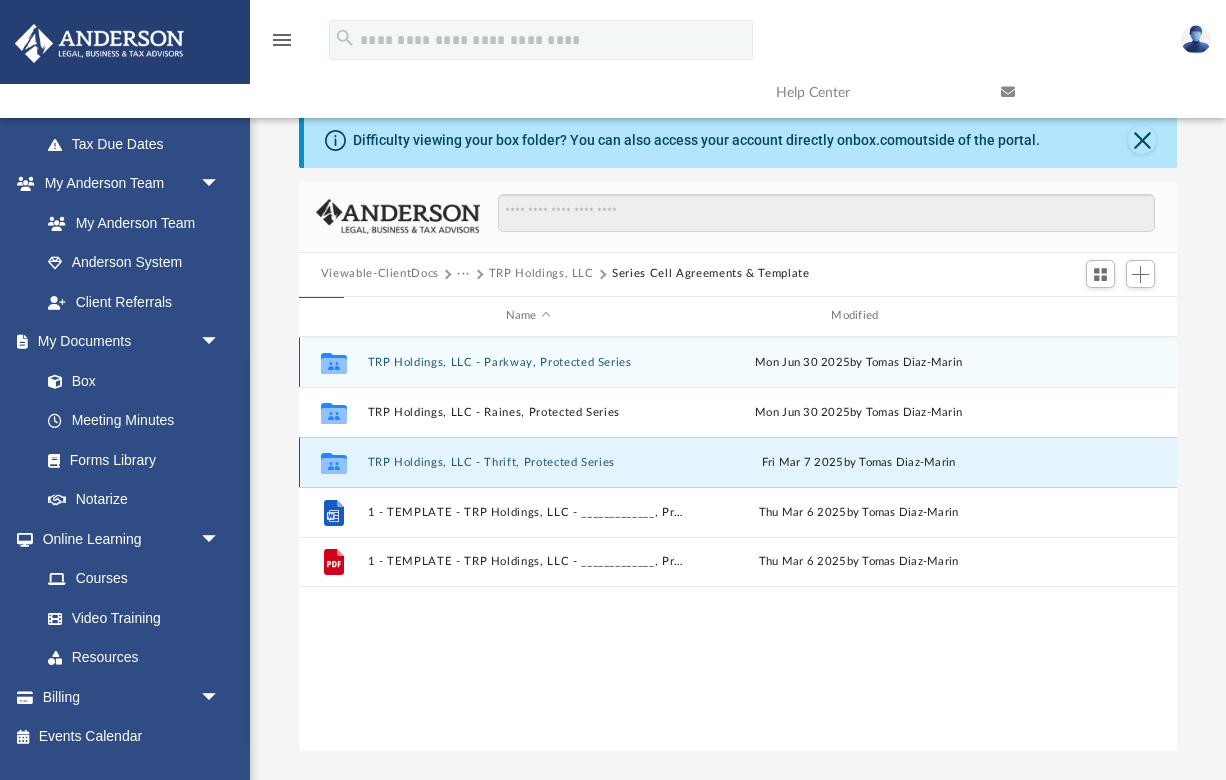 click on "TRP Holdings, LLC - Thrift, Protected Series" at bounding box center (528, 461) 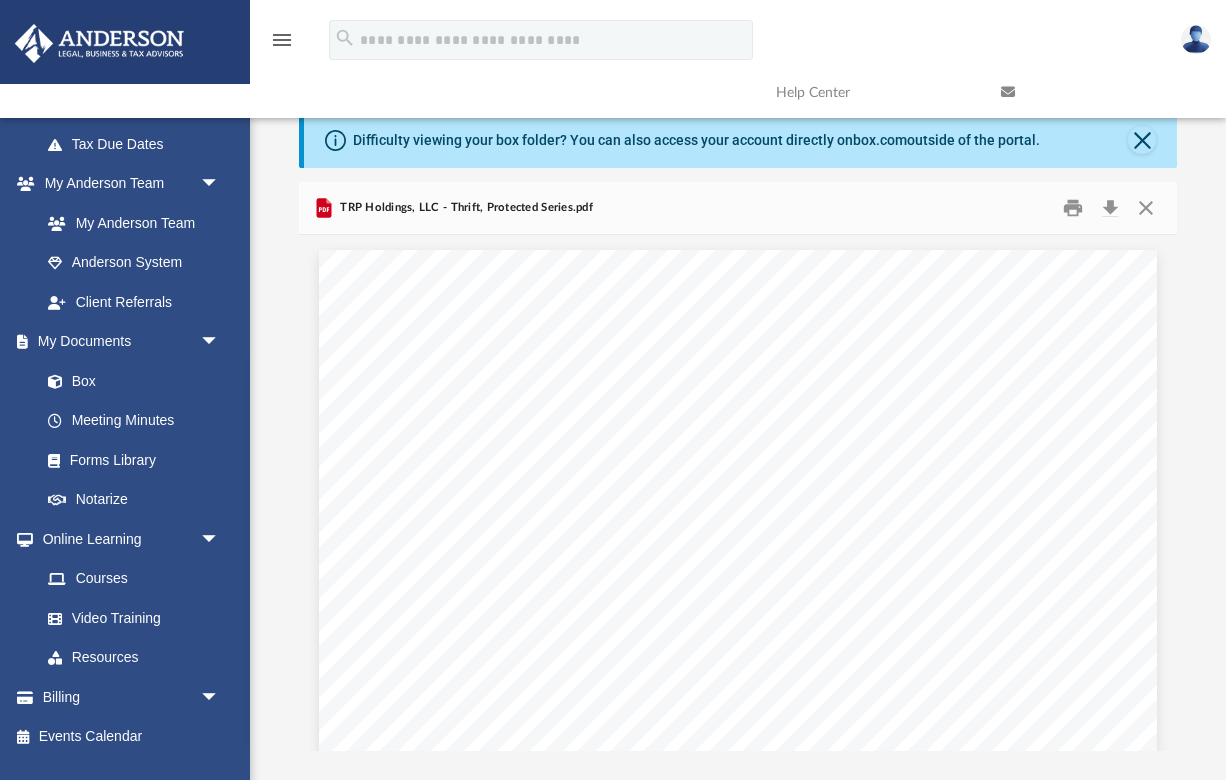 scroll, scrollTop: 1114, scrollLeft: 0, axis: vertical 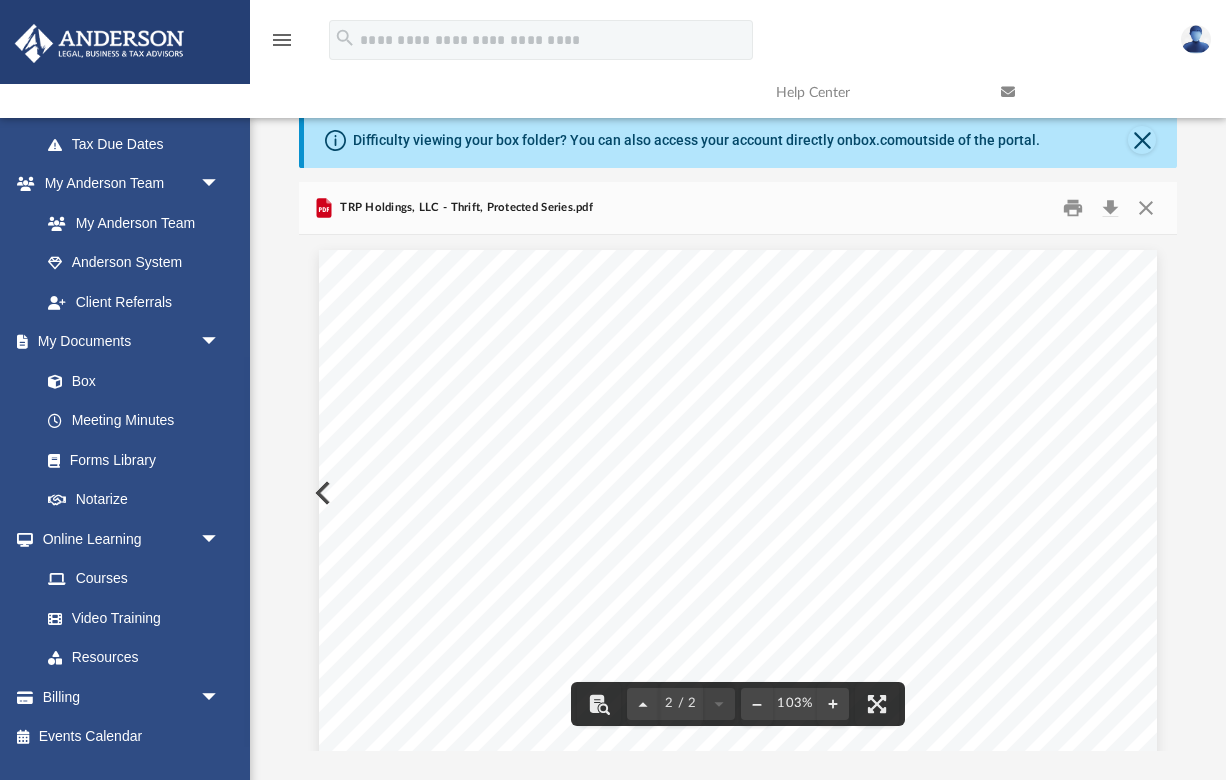 click at bounding box center (1146, 207) 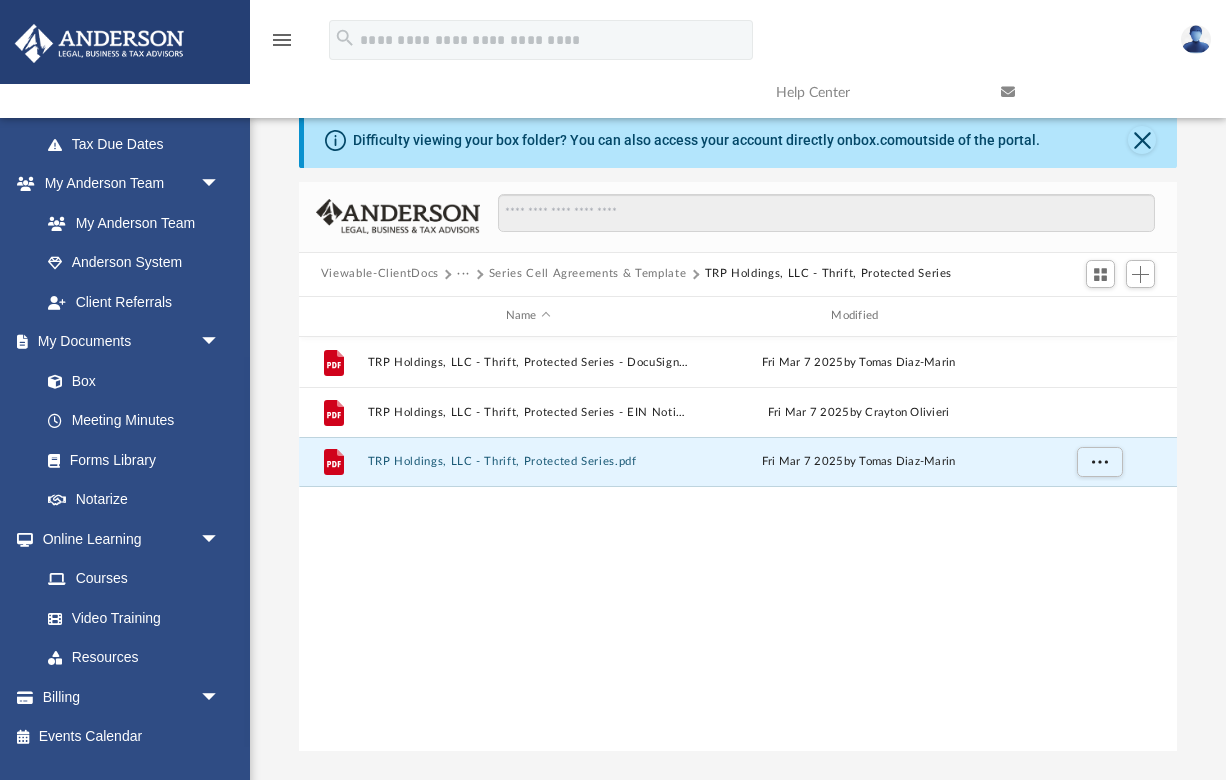 click on "Series Cell Agreements & Template" at bounding box center (587, 274) 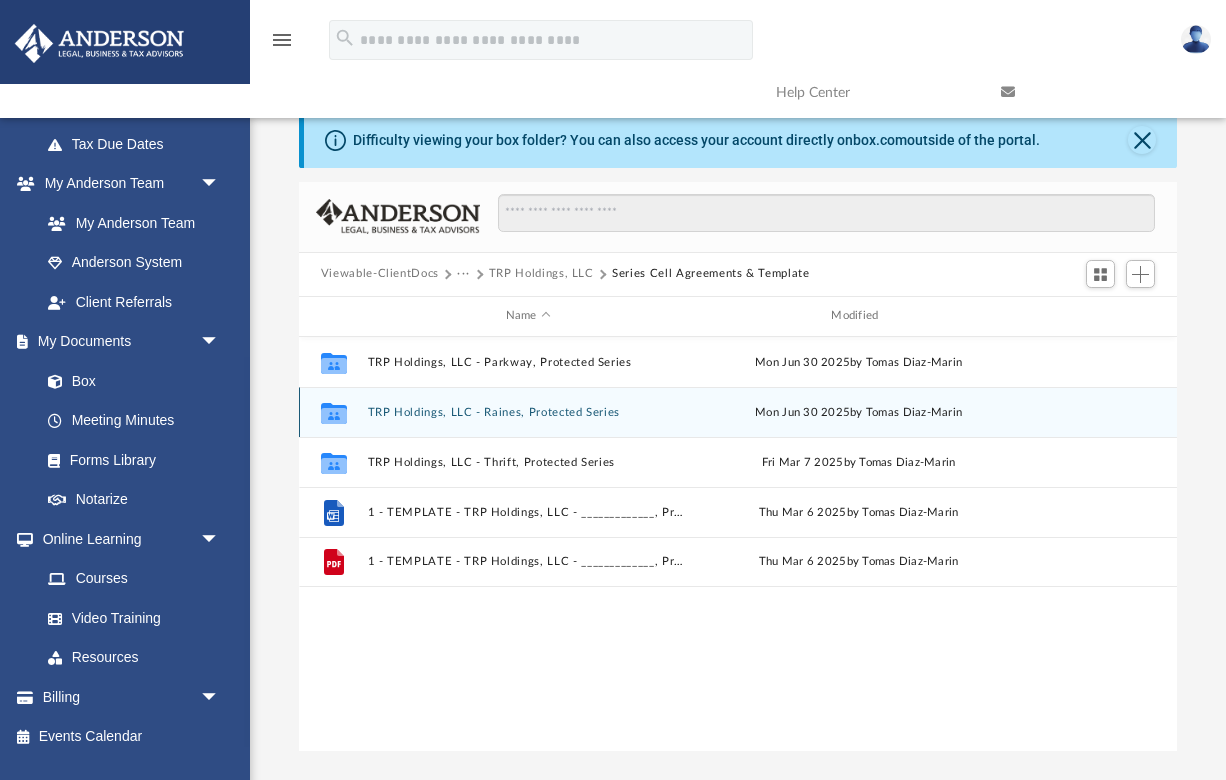 click on "TRP Holdings, LLC - Raines, Protected Series" at bounding box center [528, 411] 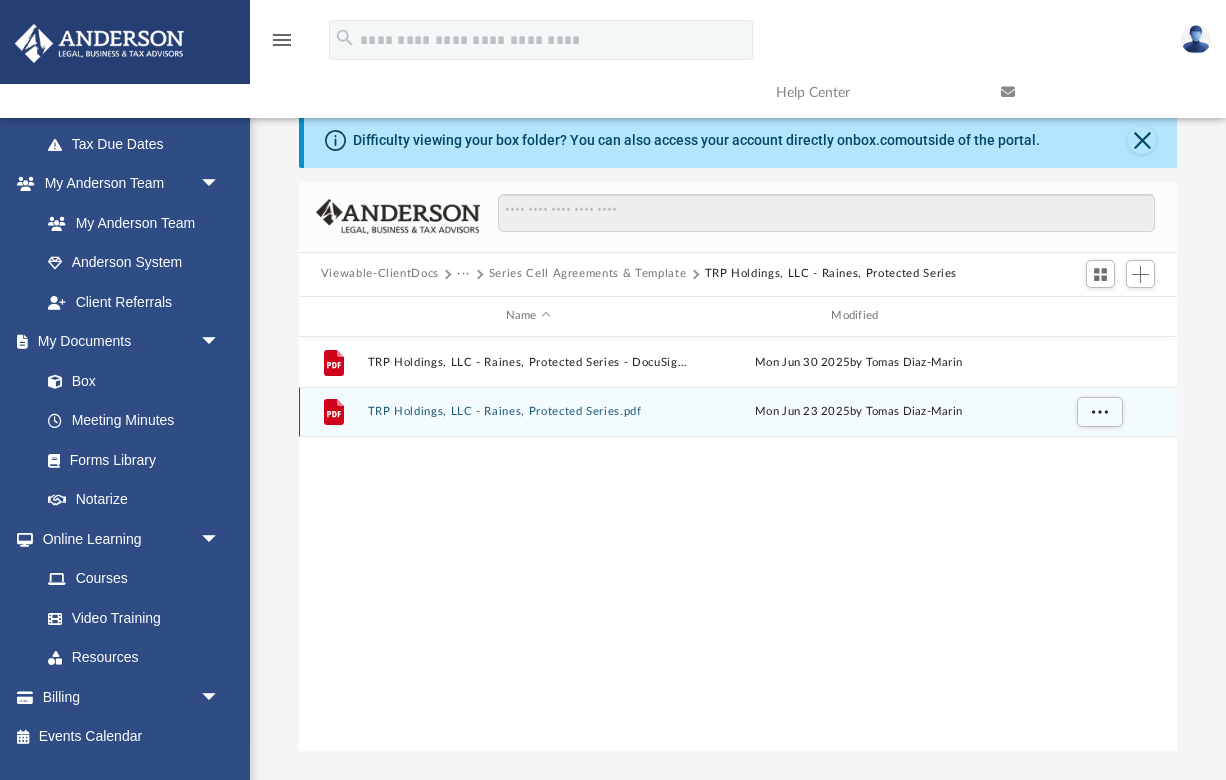 click on "TRP Holdings, LLC - Raines, Protected Series.pdf" at bounding box center [528, 411] 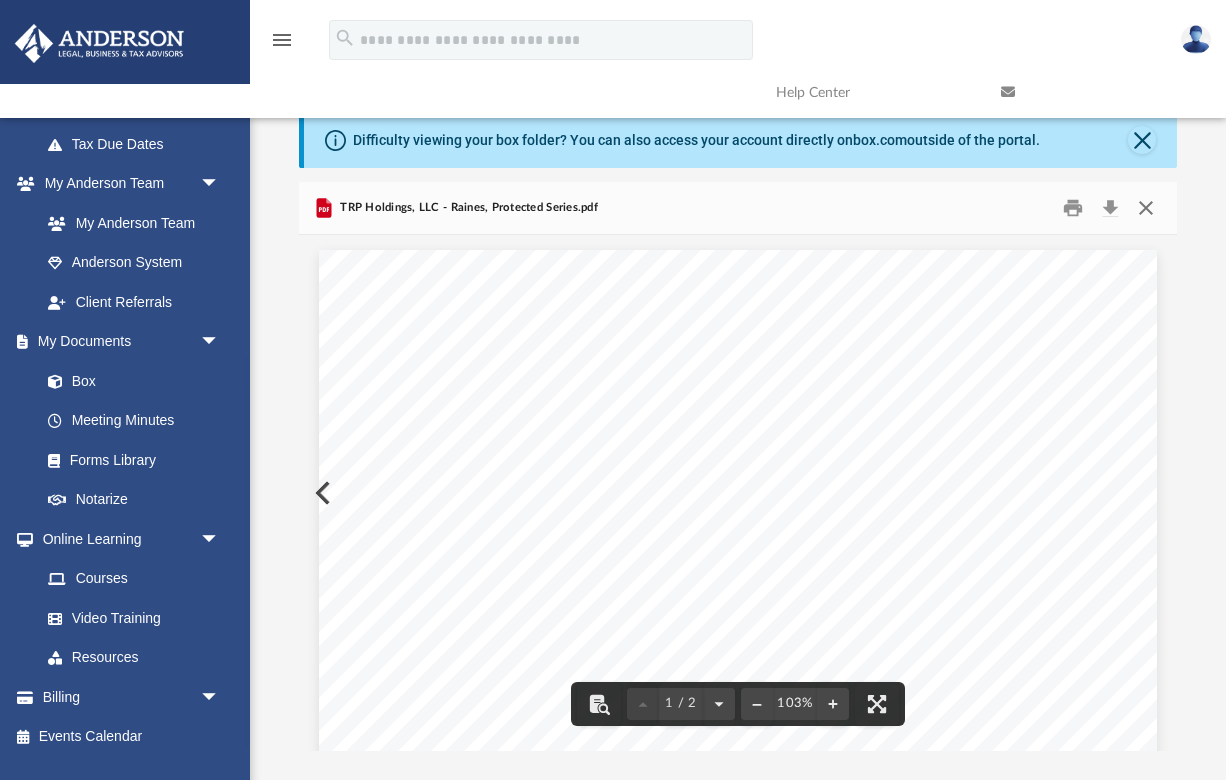 click at bounding box center (1146, 207) 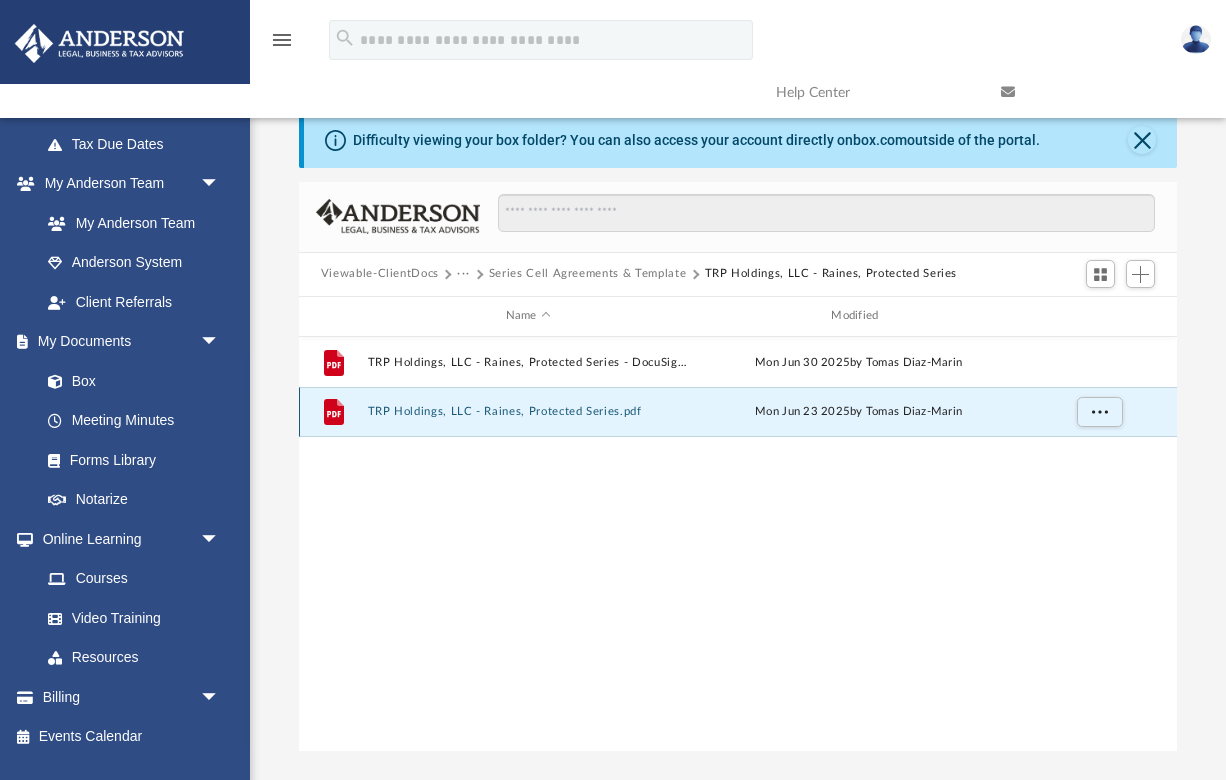 scroll, scrollTop: 0, scrollLeft: 0, axis: both 